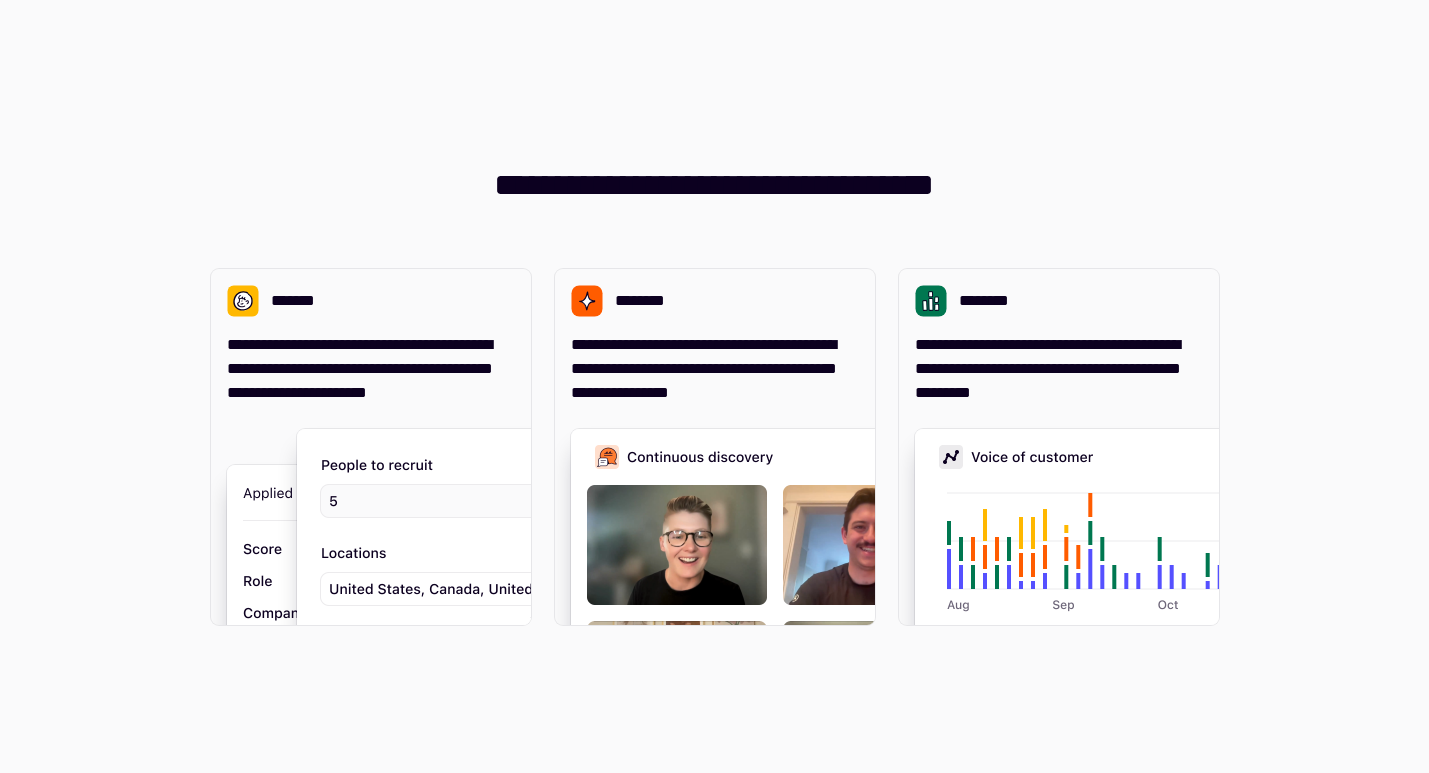 scroll, scrollTop: 0, scrollLeft: 0, axis: both 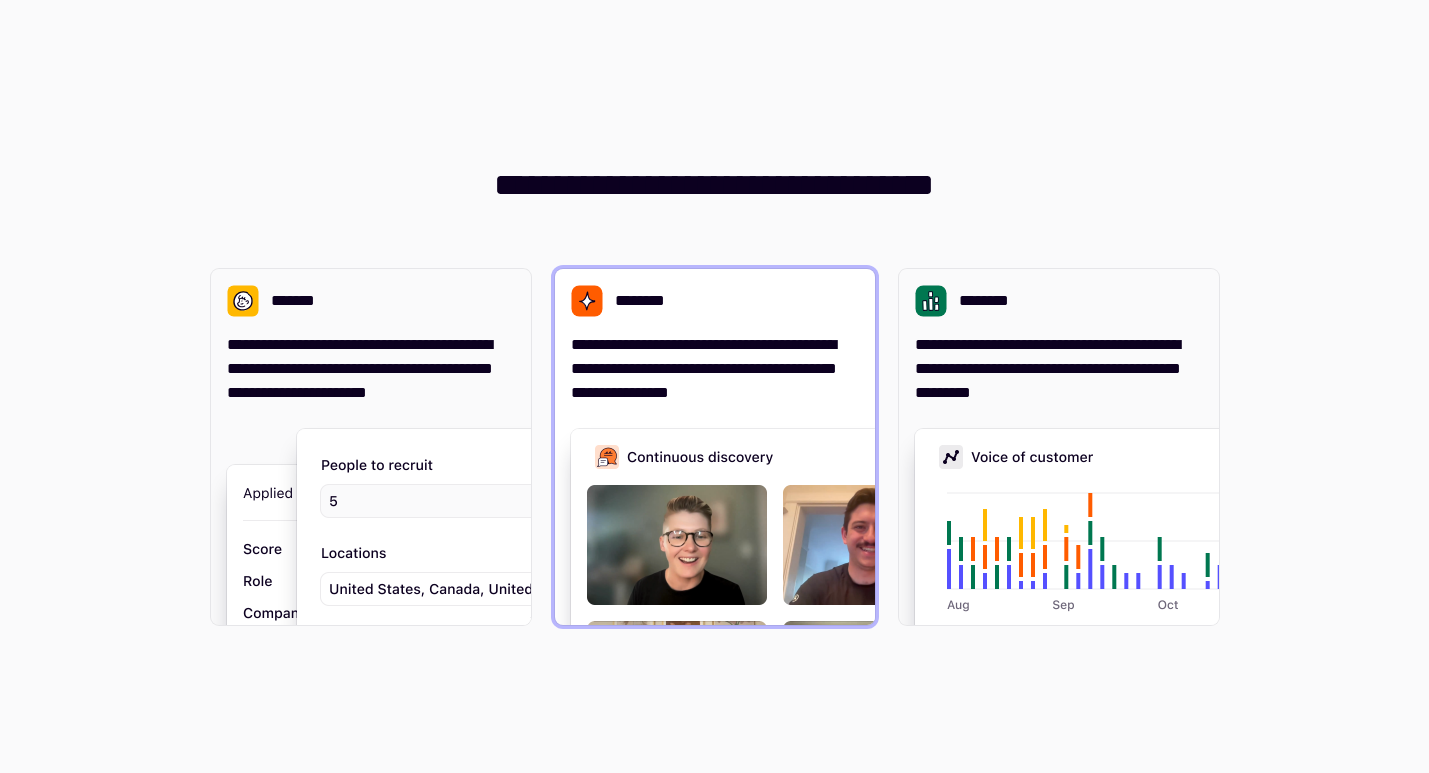 click on "**********" at bounding box center [715, 369] 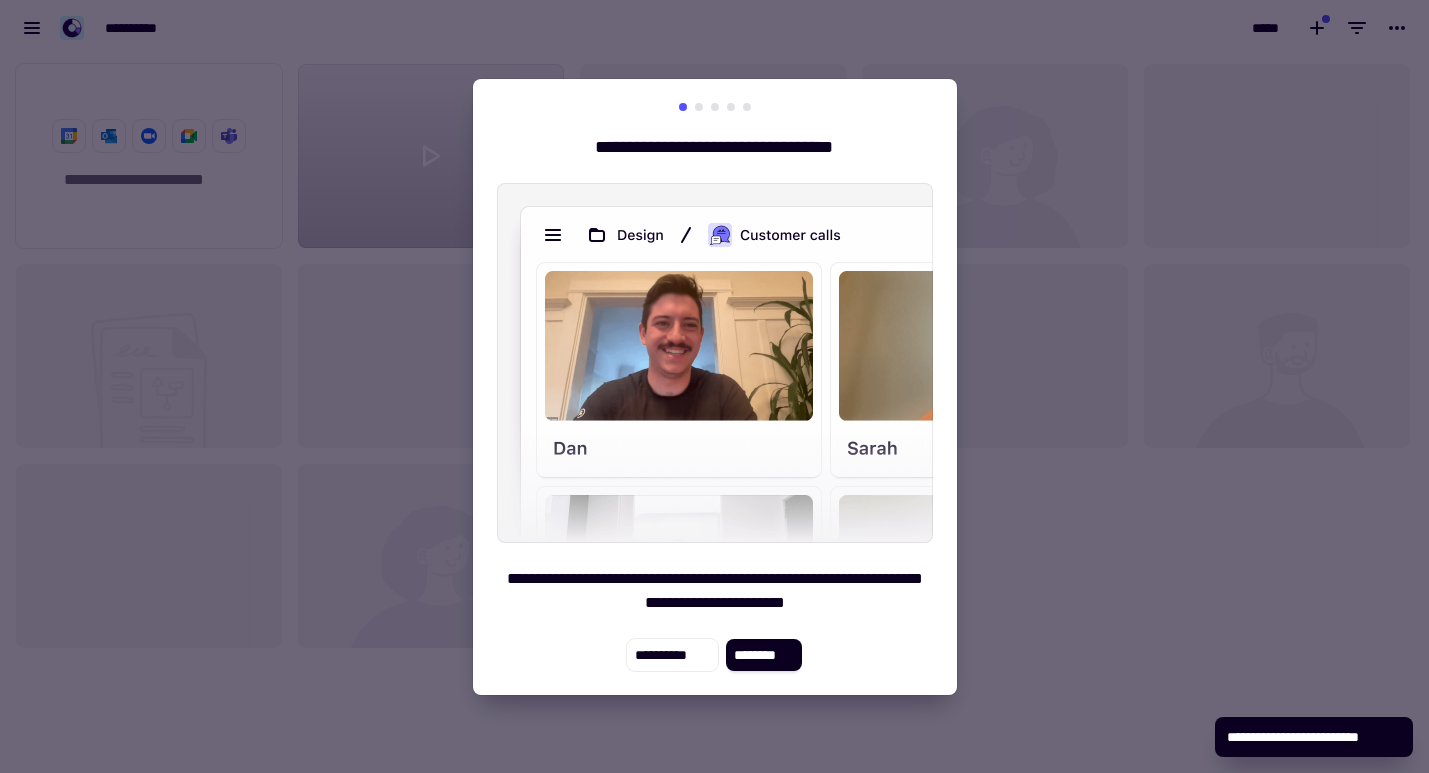 scroll, scrollTop: 1, scrollLeft: 1, axis: both 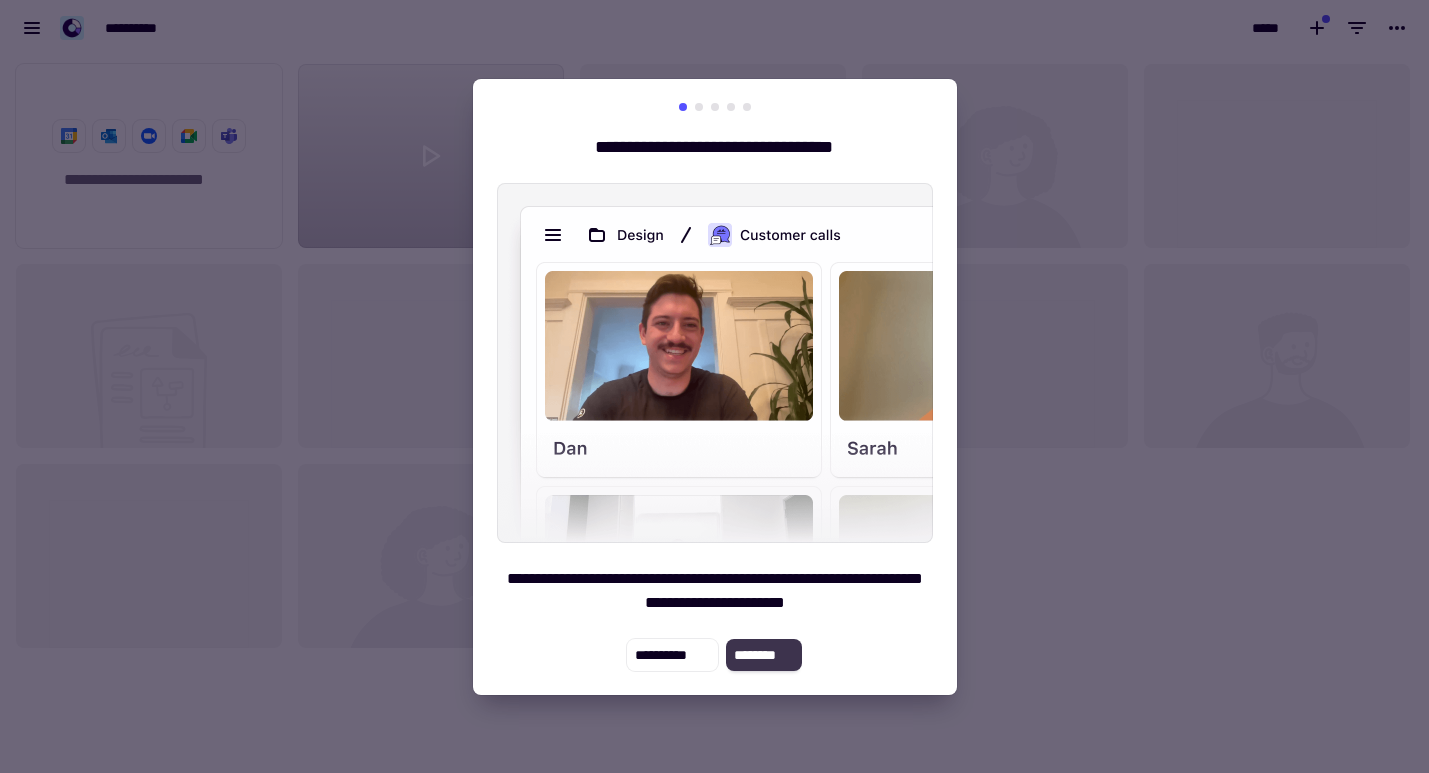click on "********" 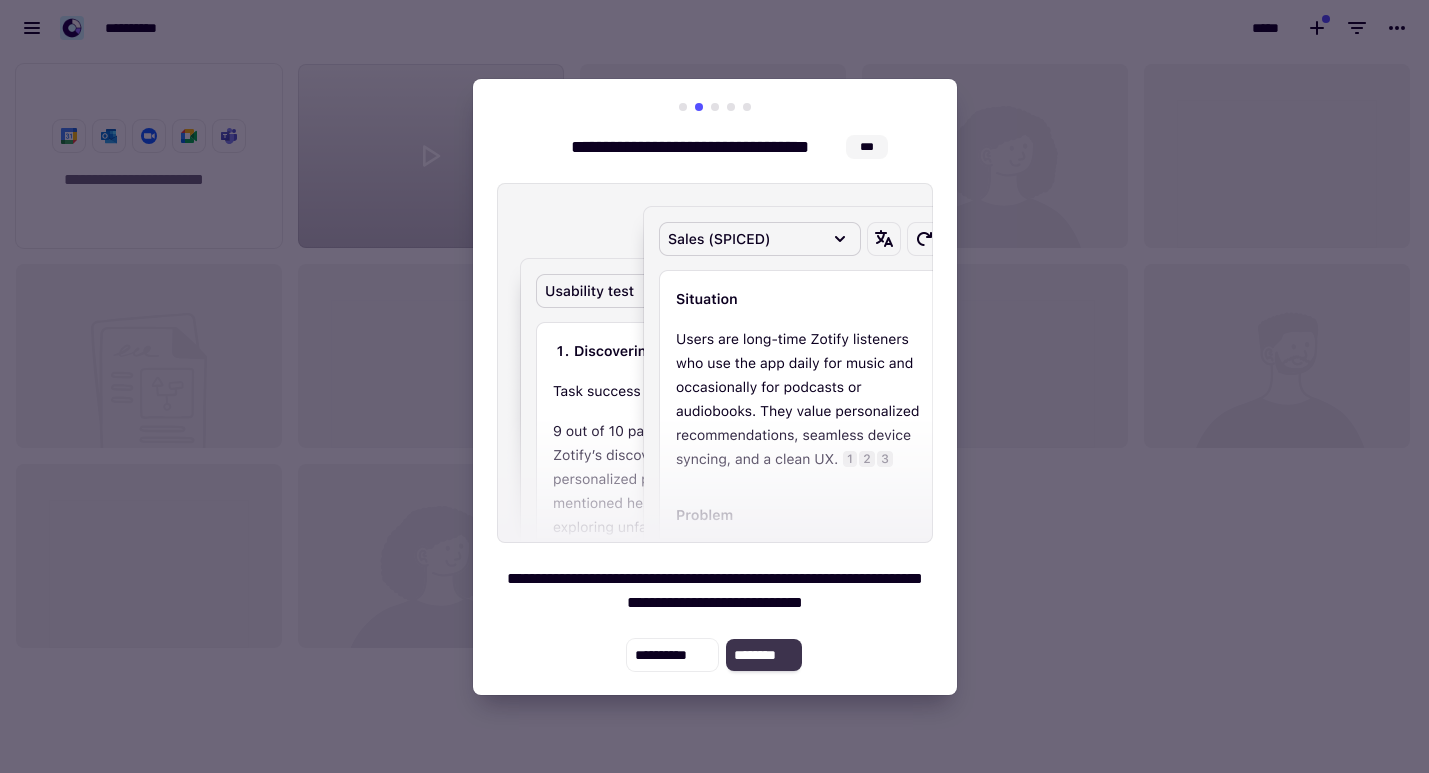 click on "********" 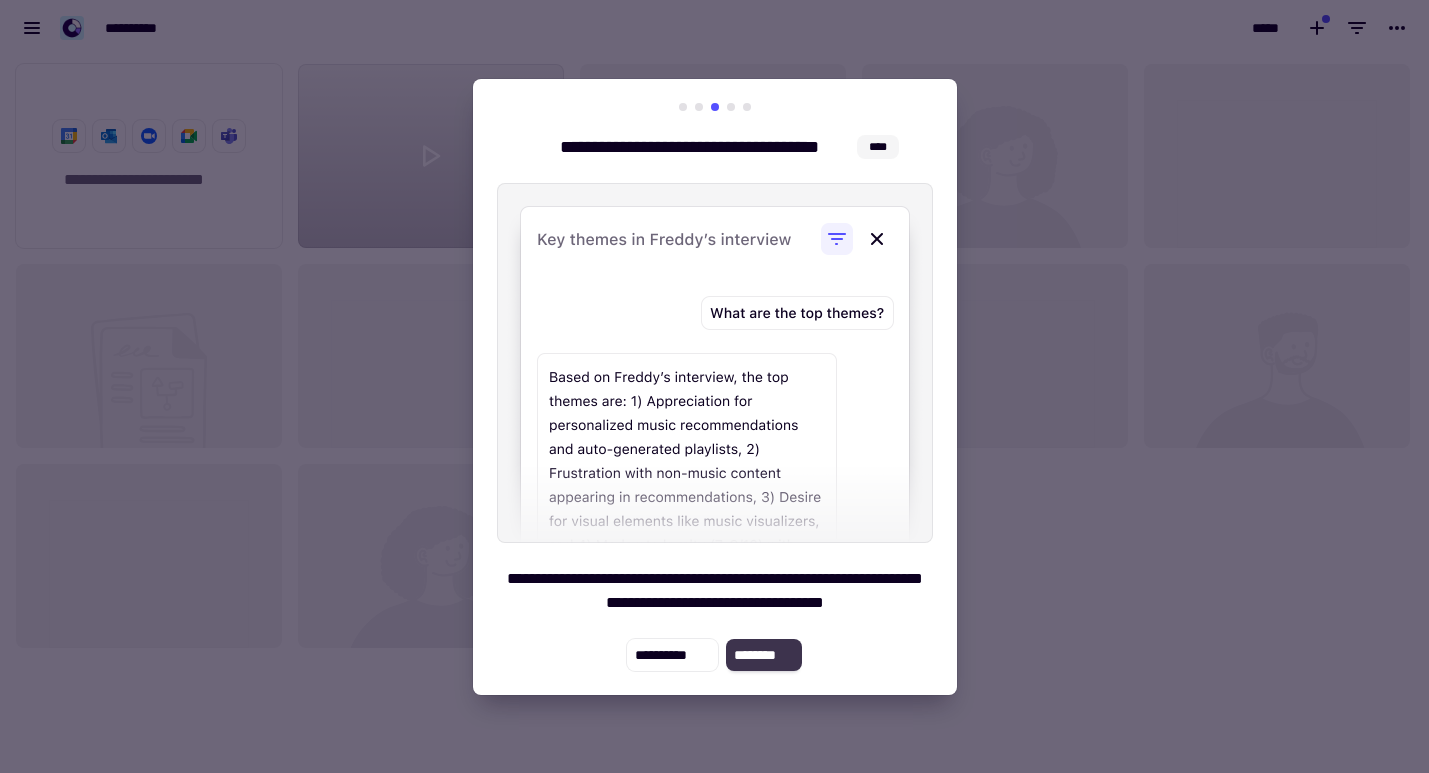 click on "********" 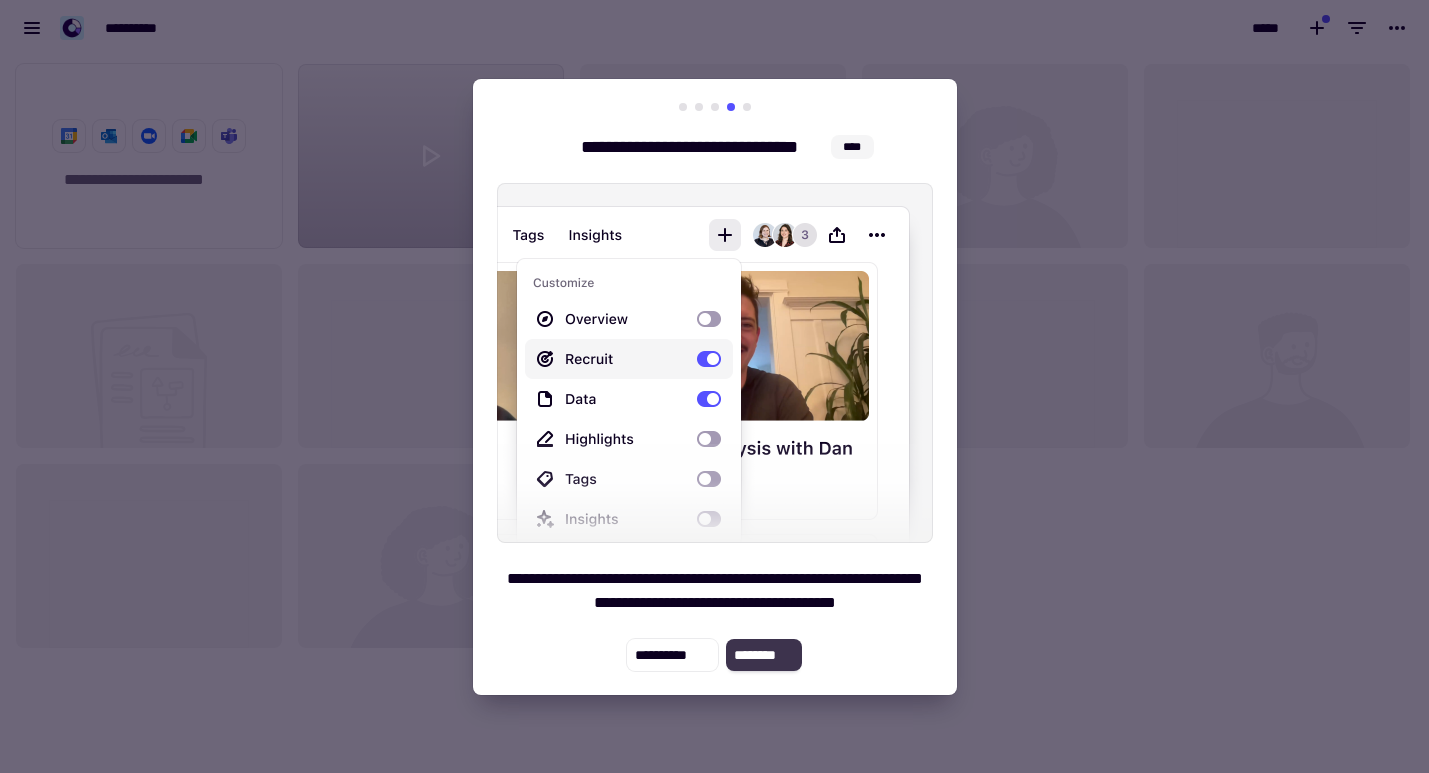 click on "********" 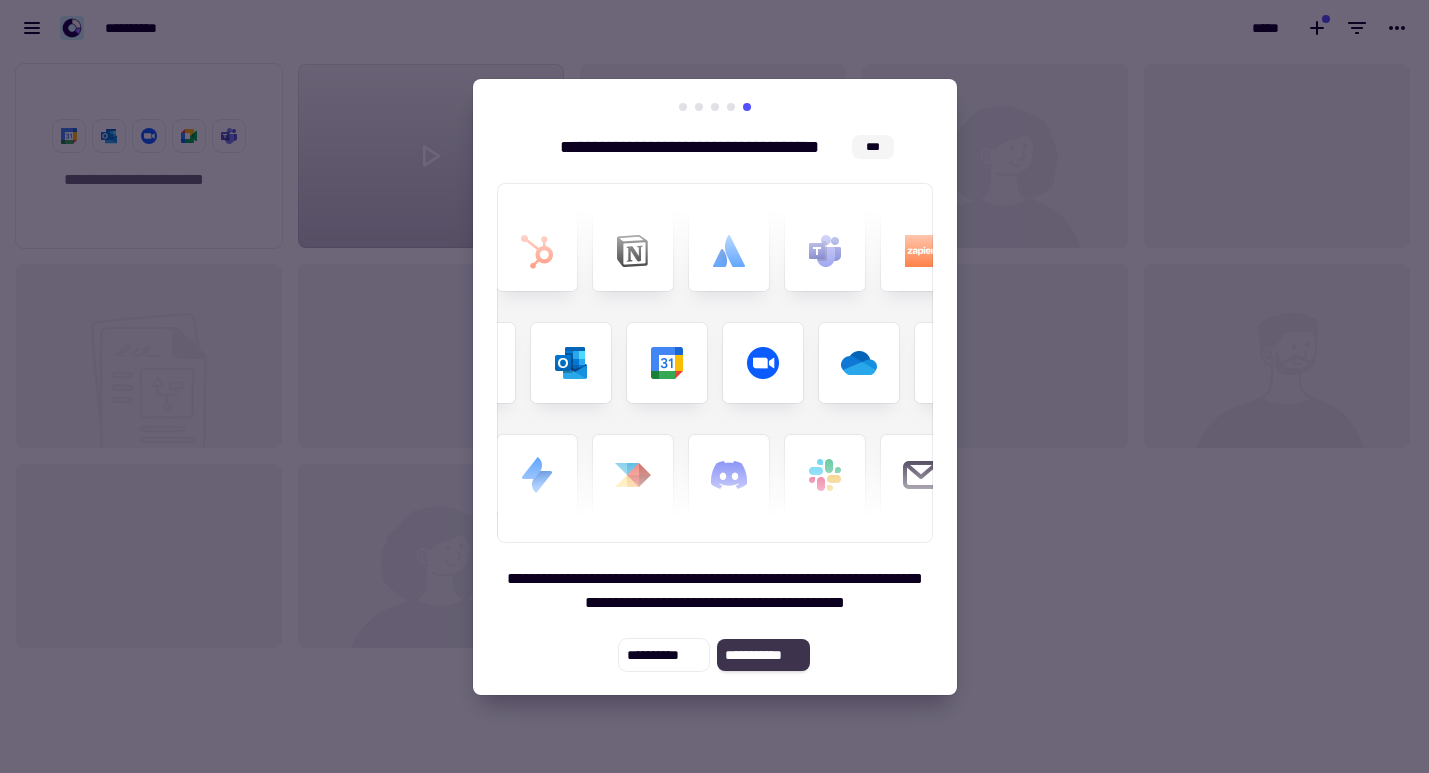 click on "**********" 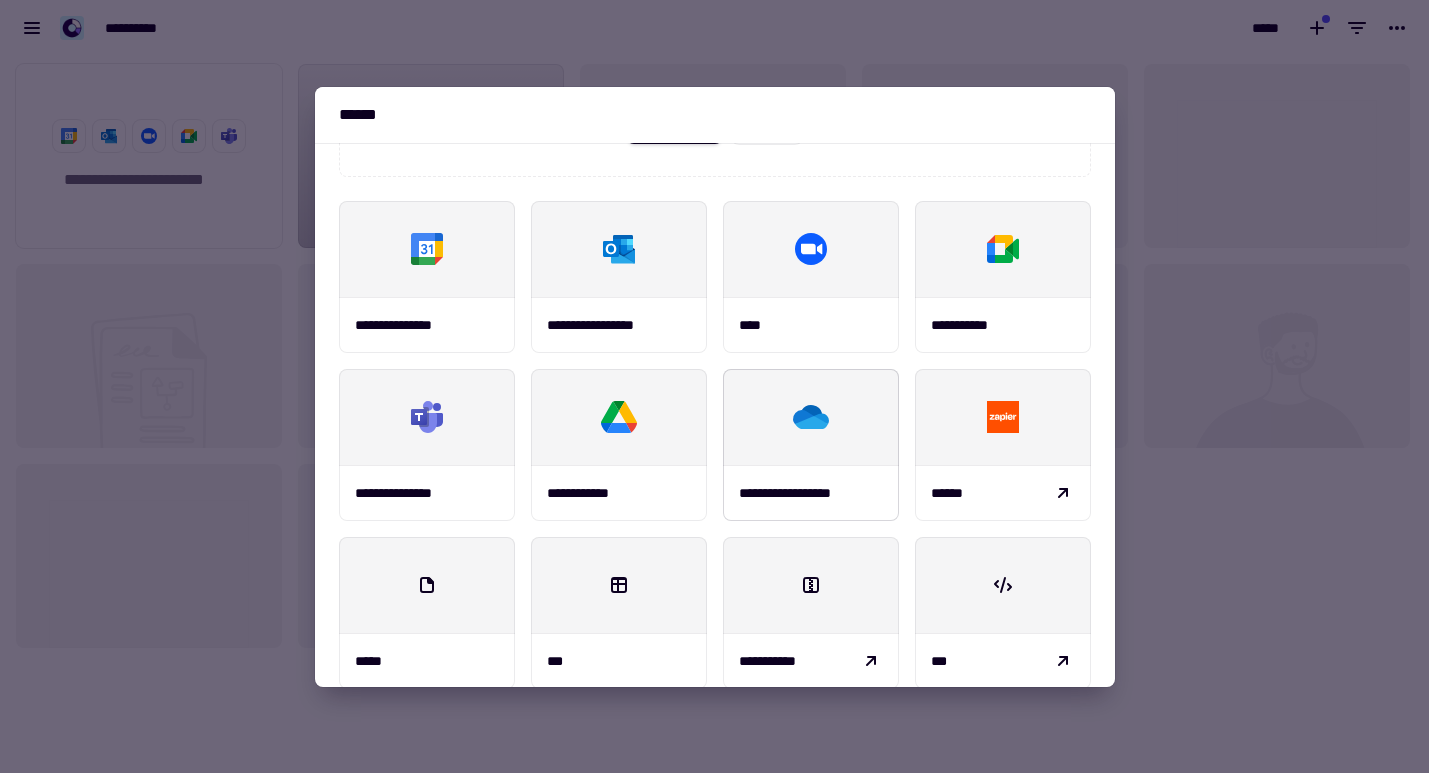 scroll, scrollTop: 0, scrollLeft: 0, axis: both 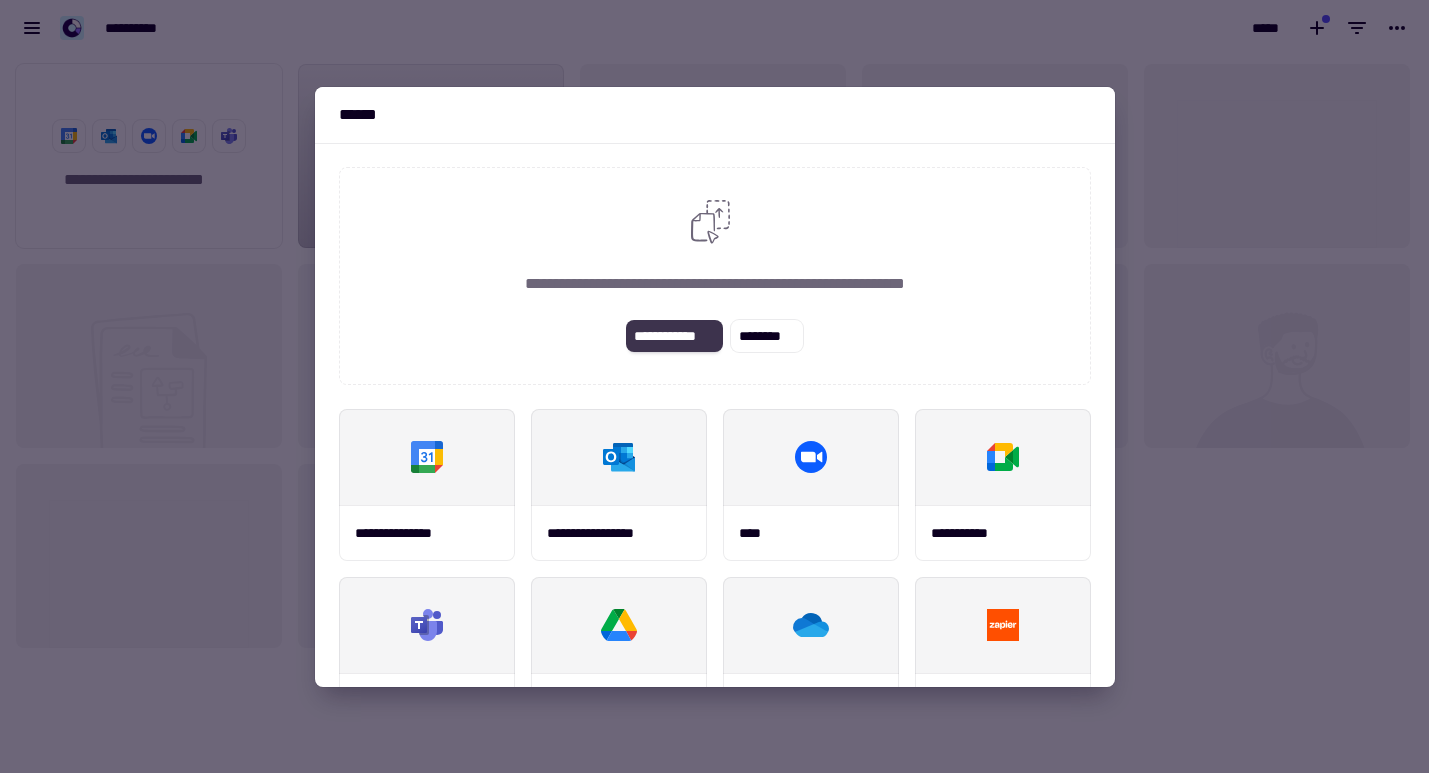 click on "**********" 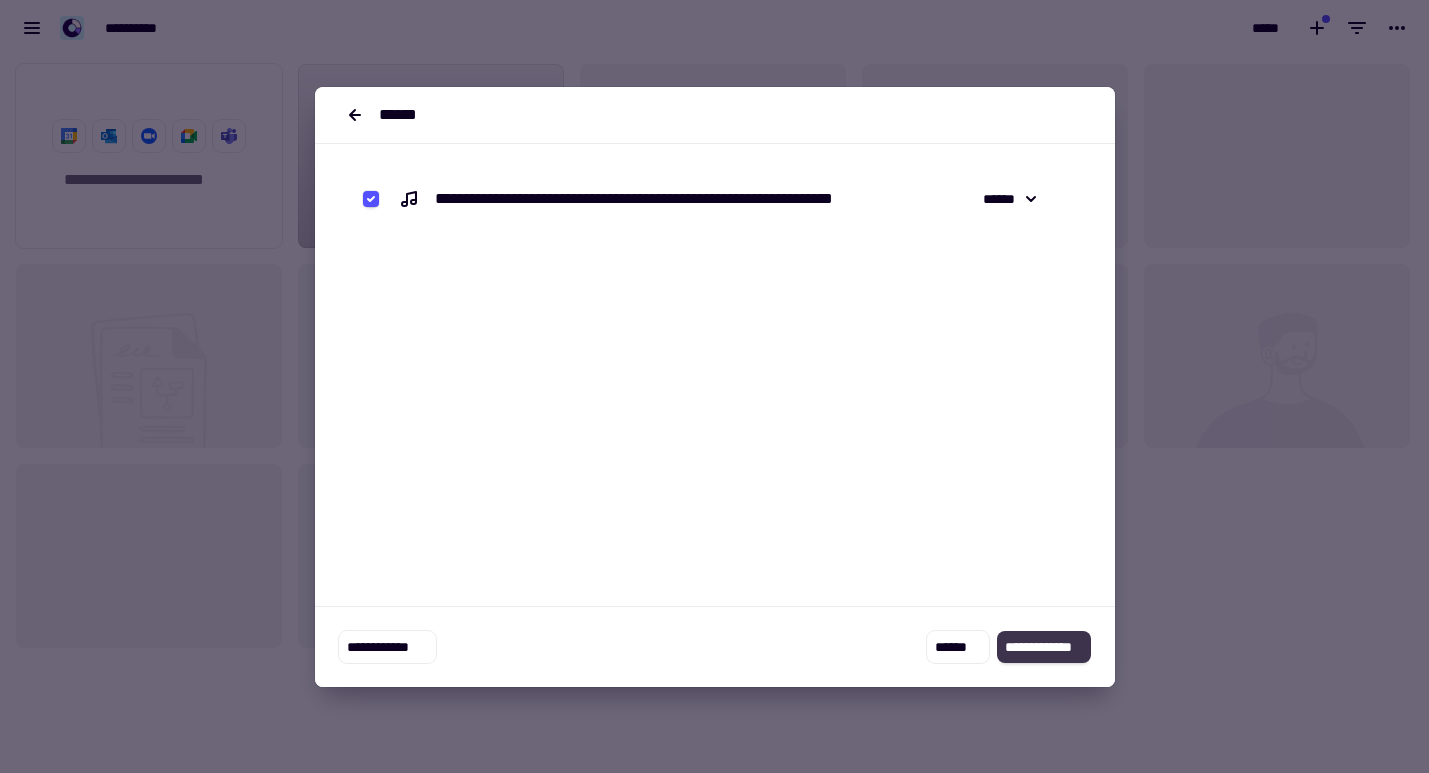 click on "**********" 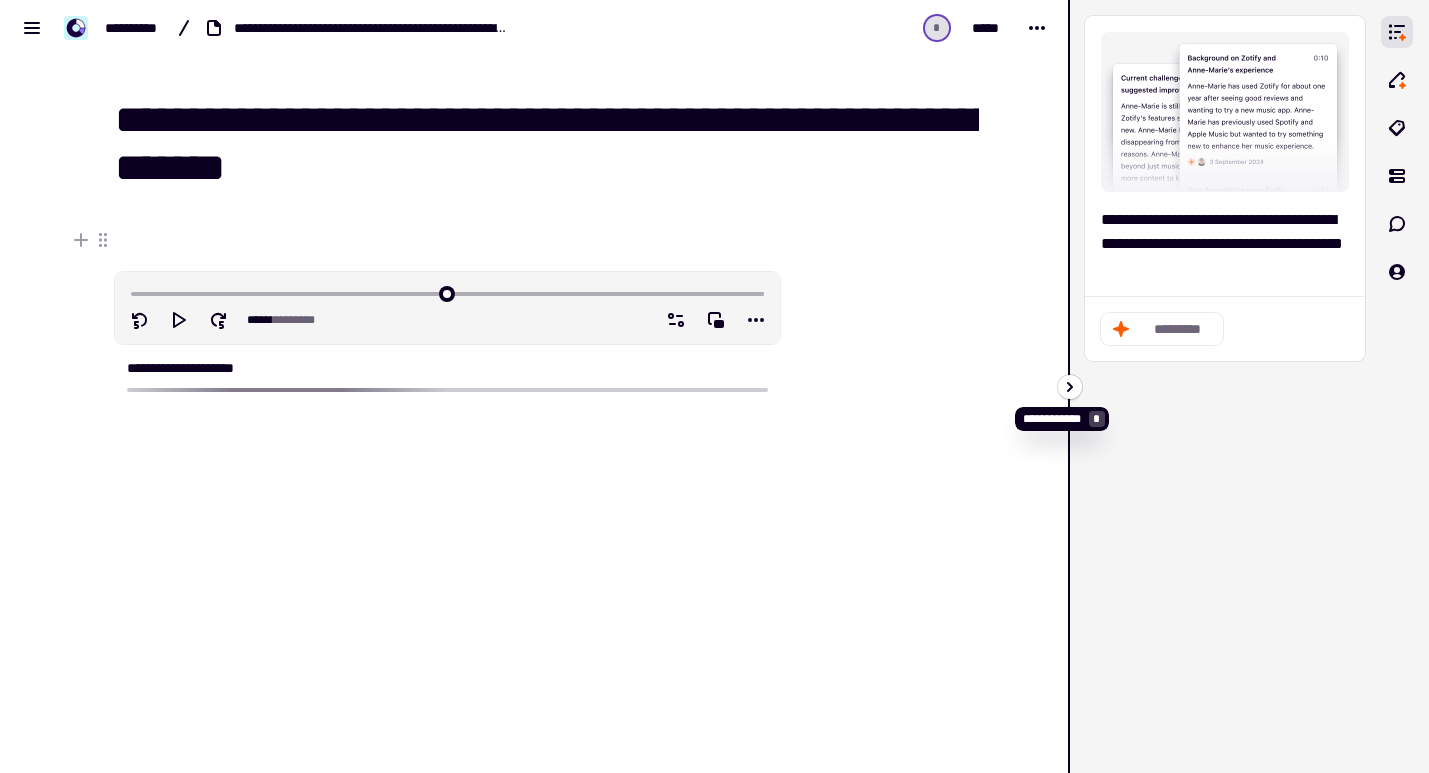 click 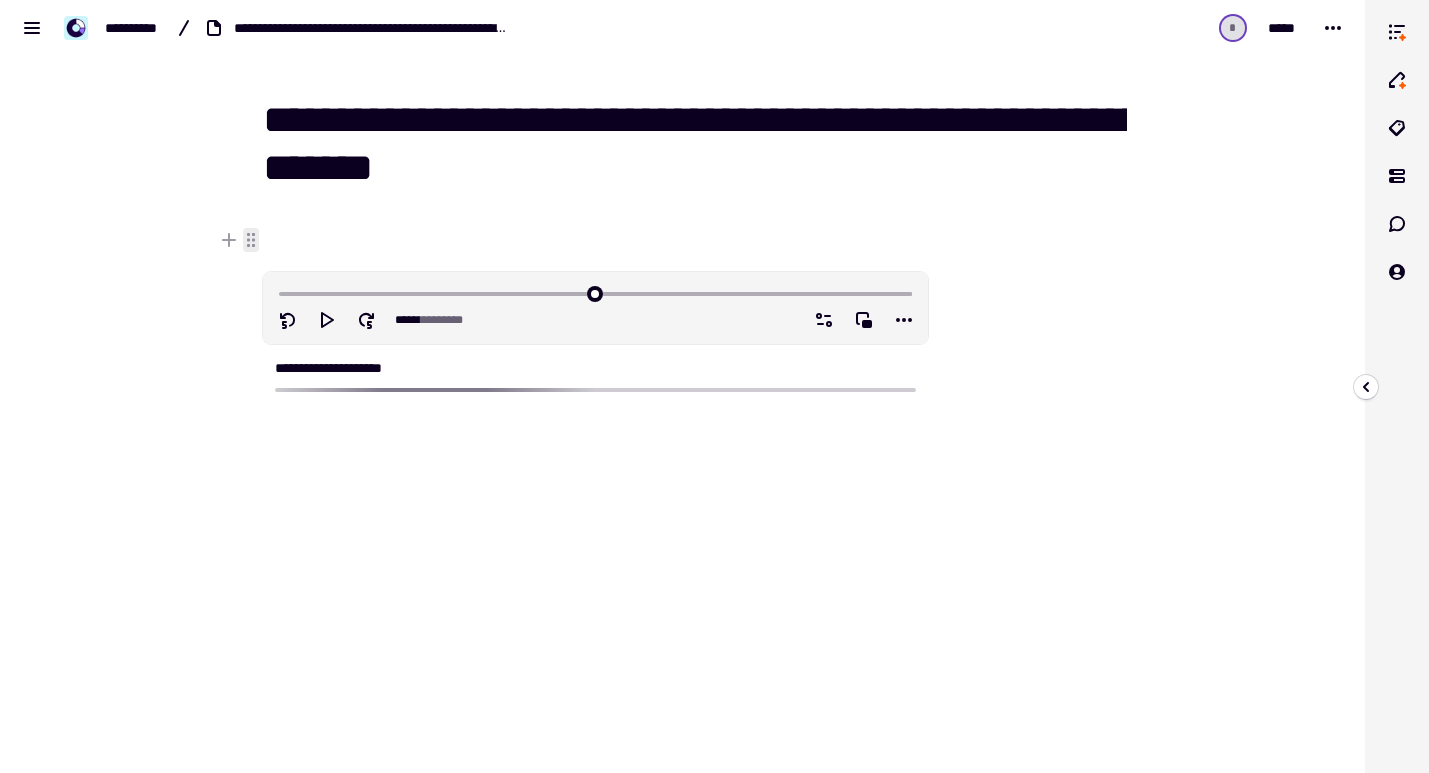 click 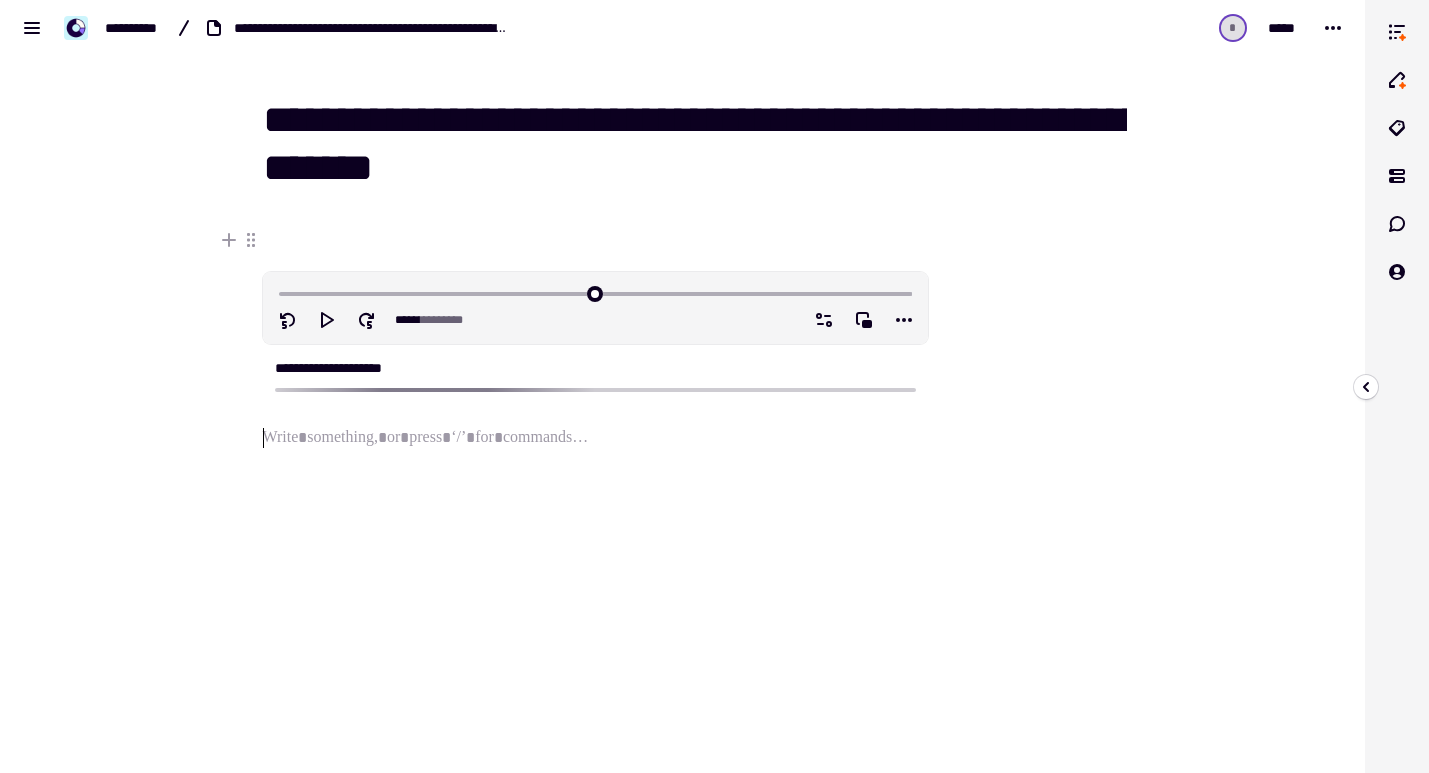 click on "**********" at bounding box center [595, 368] 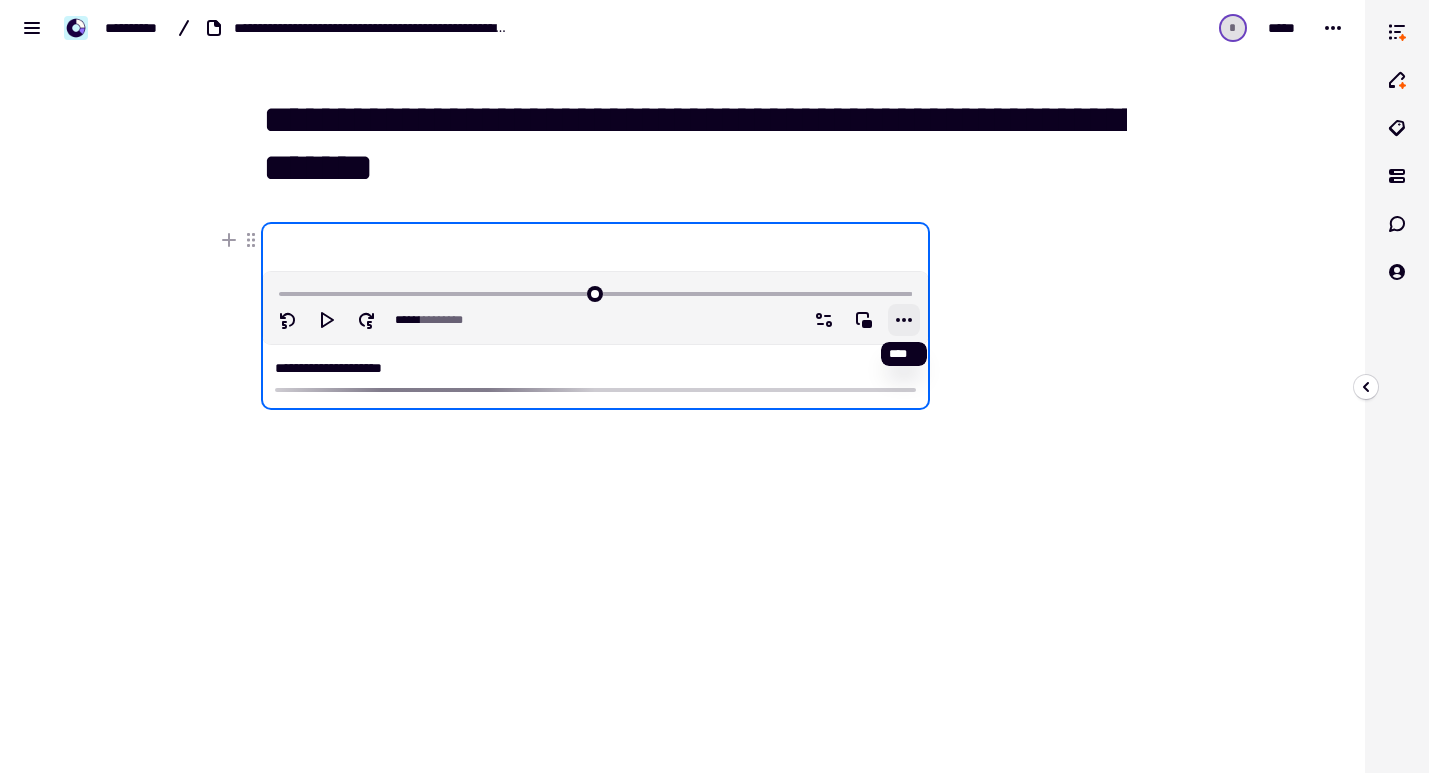 click 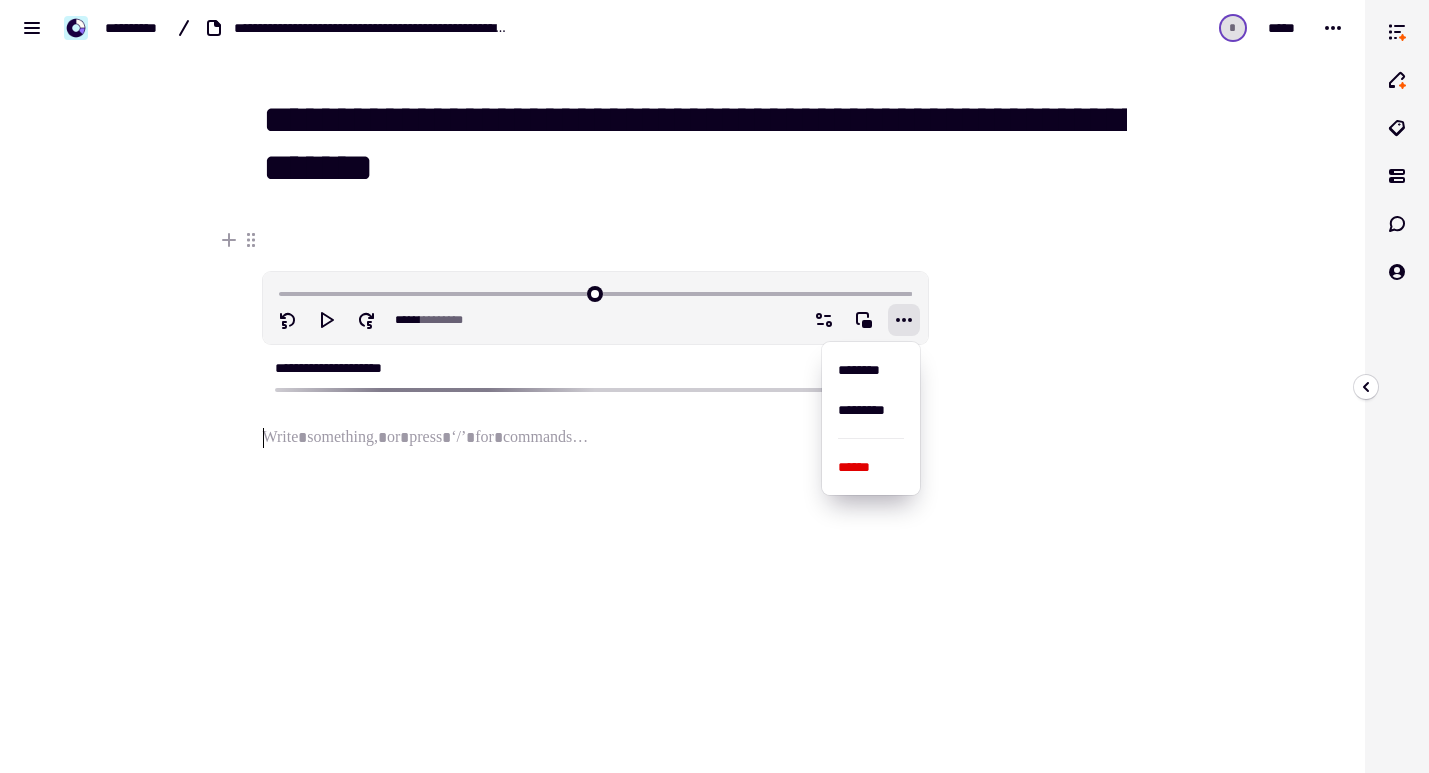 click on "**********" at bounding box center [595, 376] 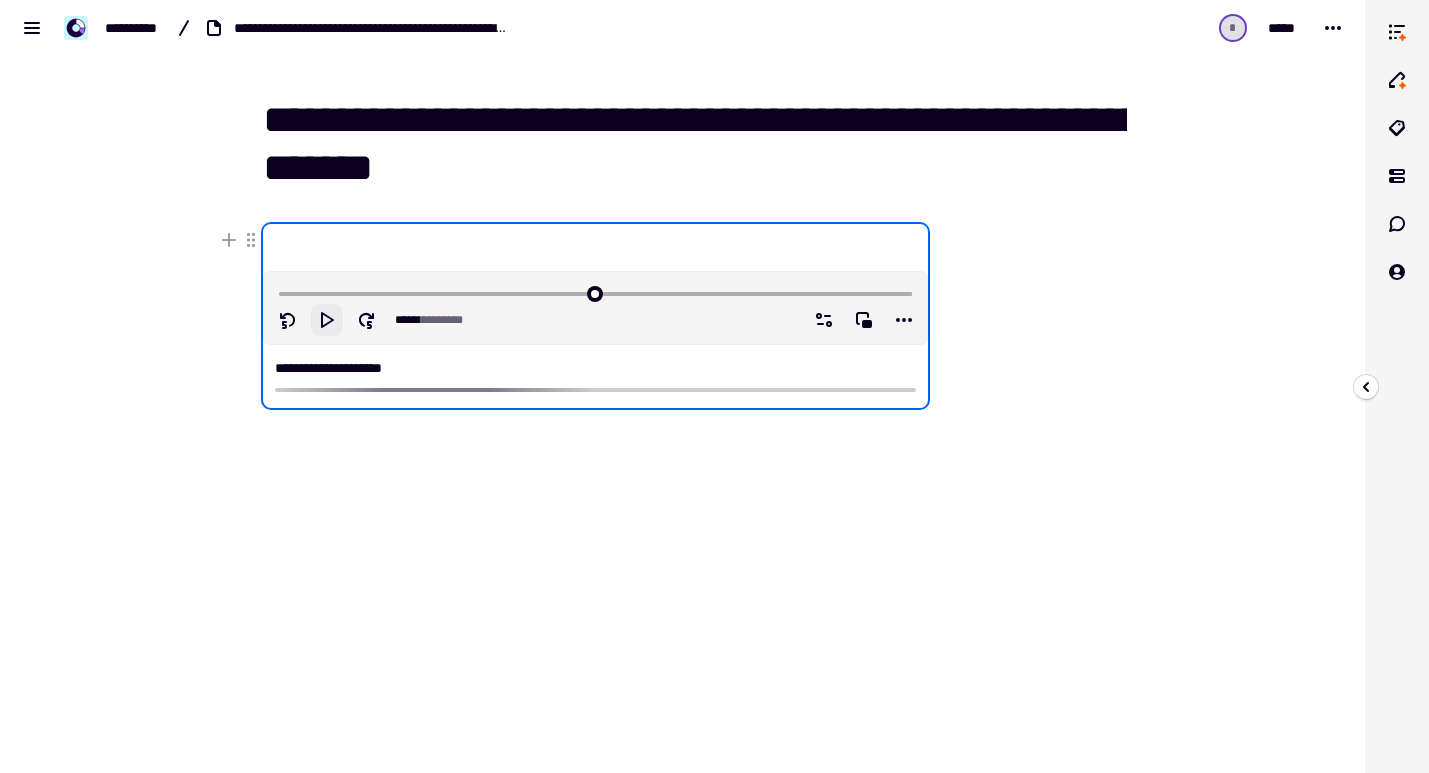 click 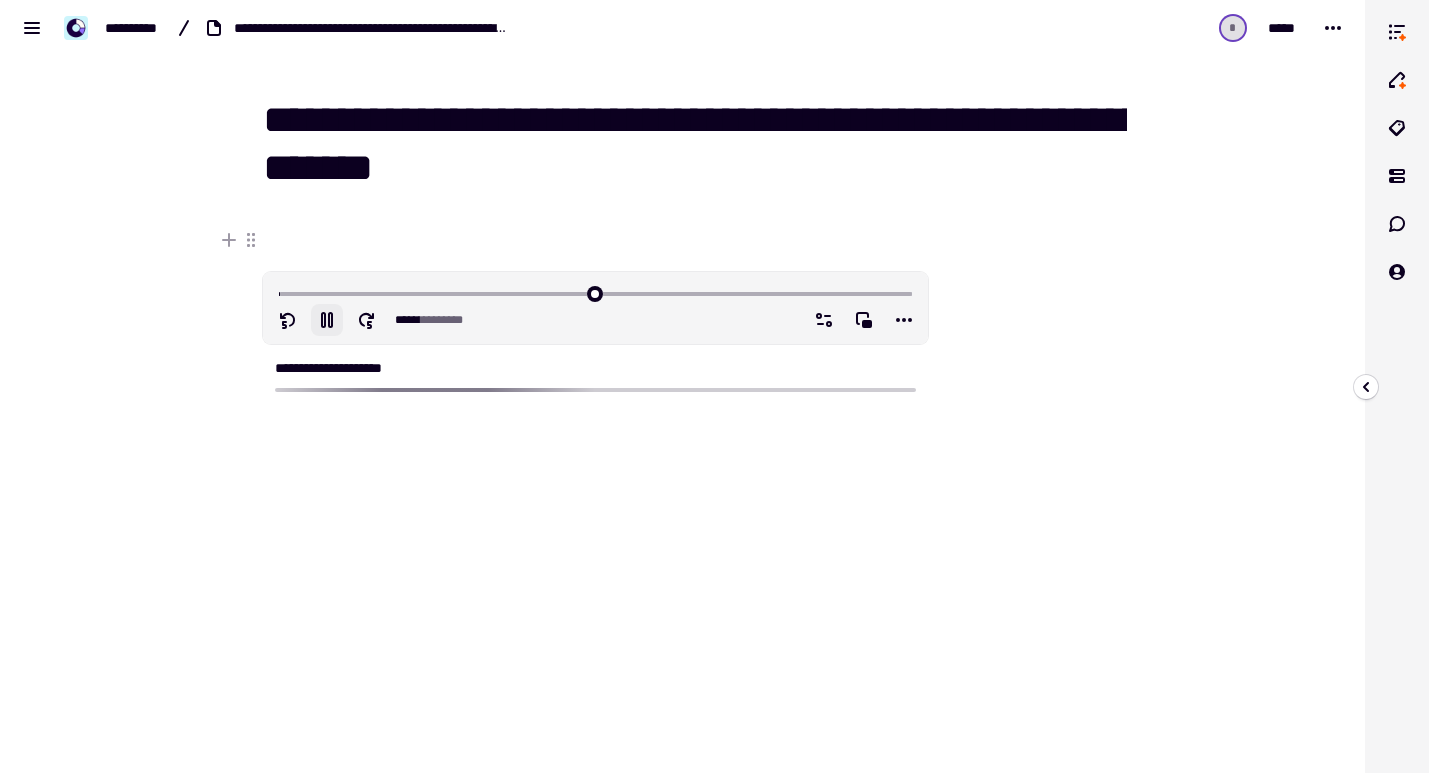click 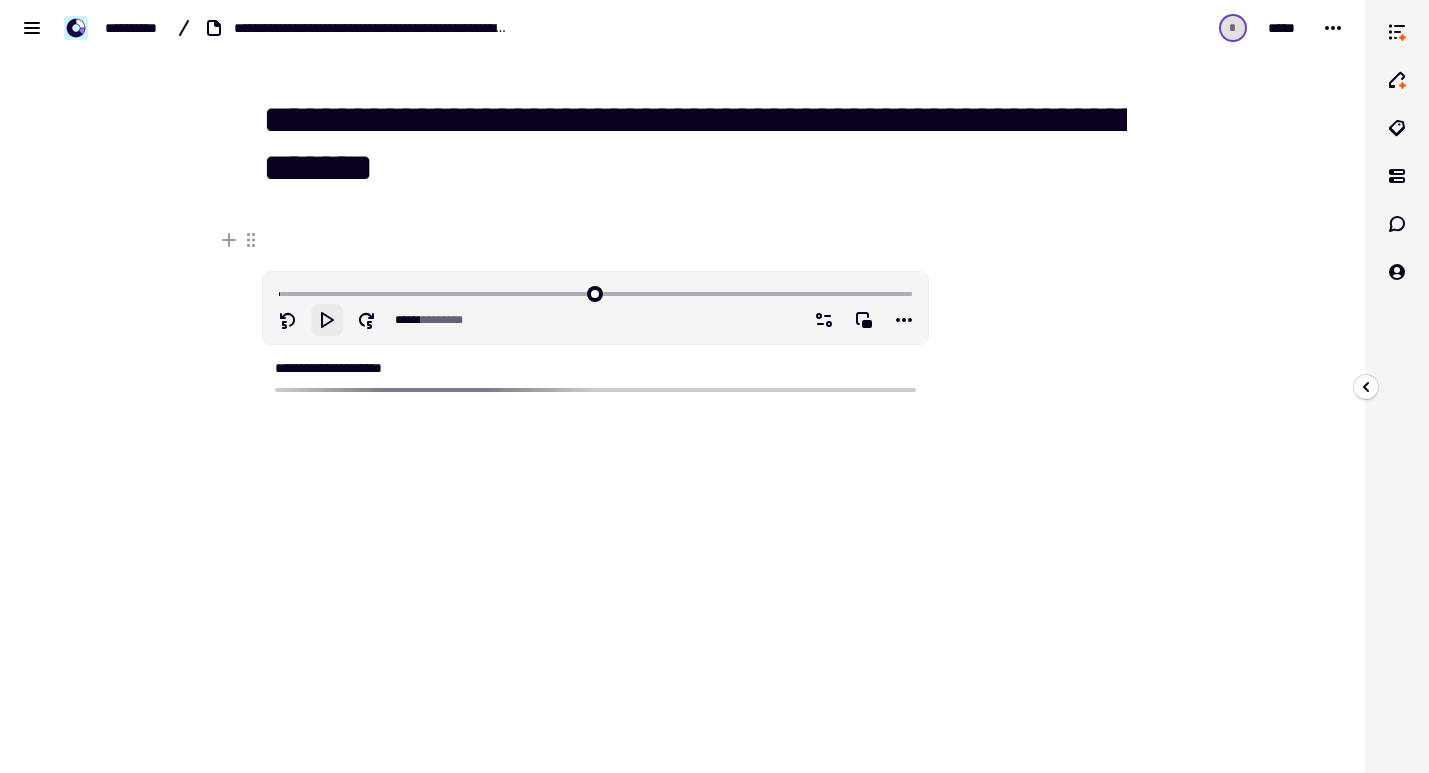 click at bounding box center (-207, 390) 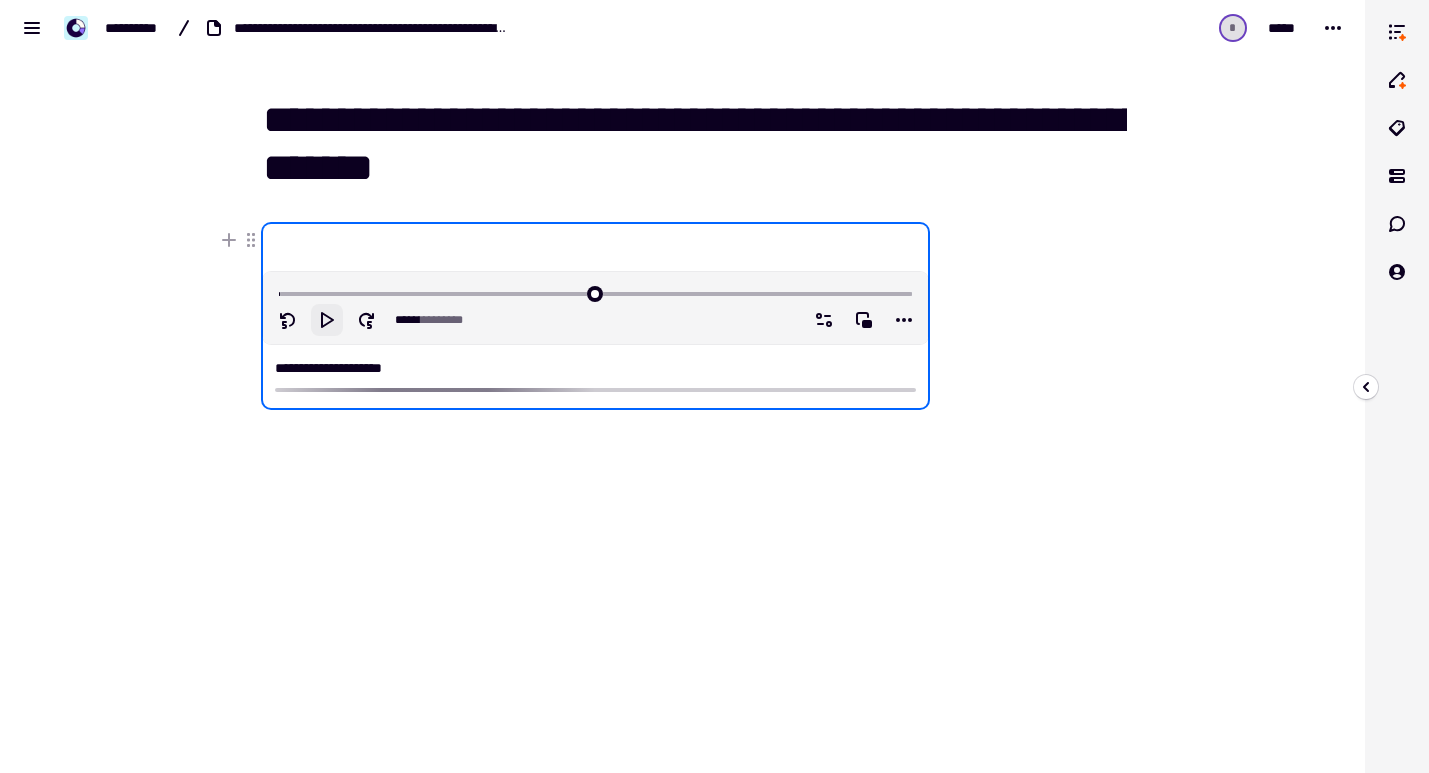 click on "**********" at bounding box center [595, 376] 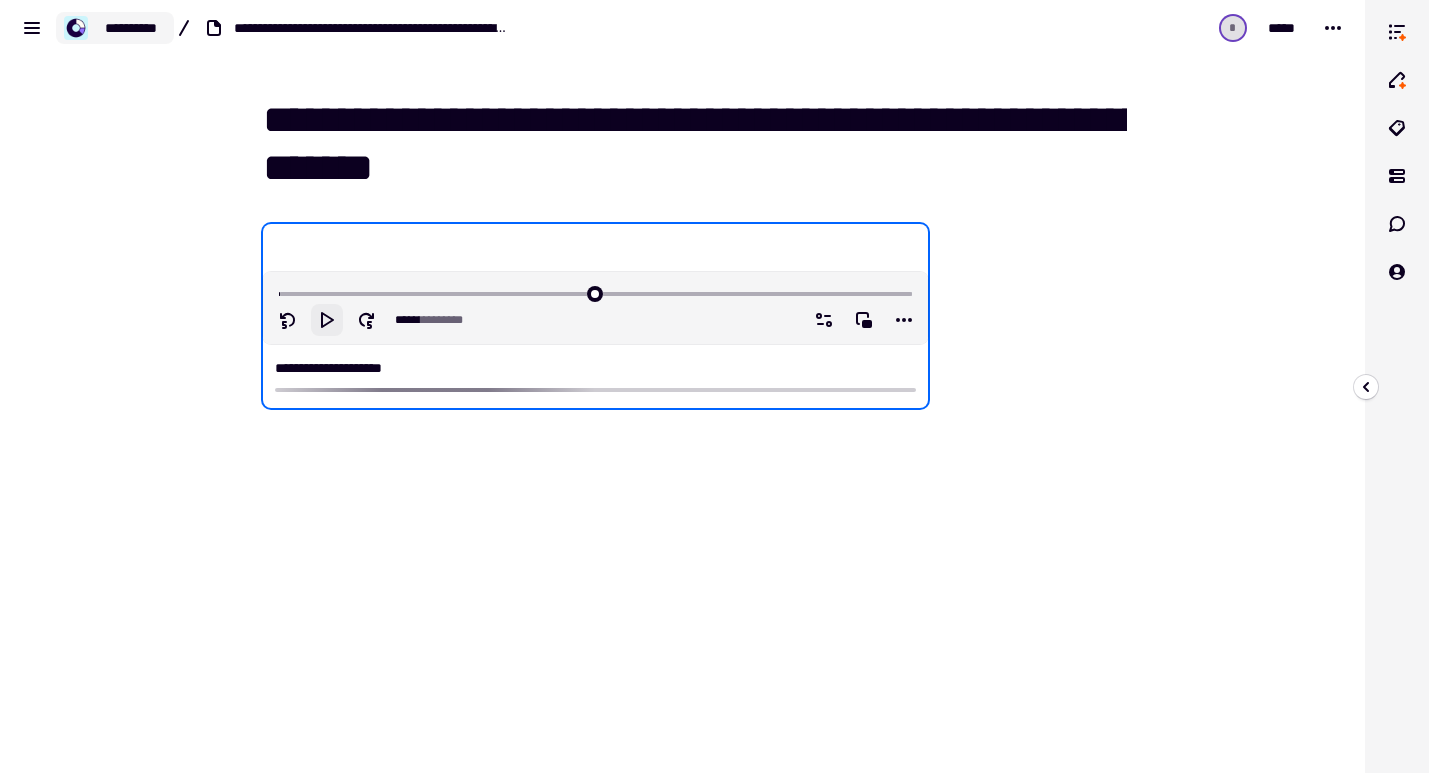 click on "**********" 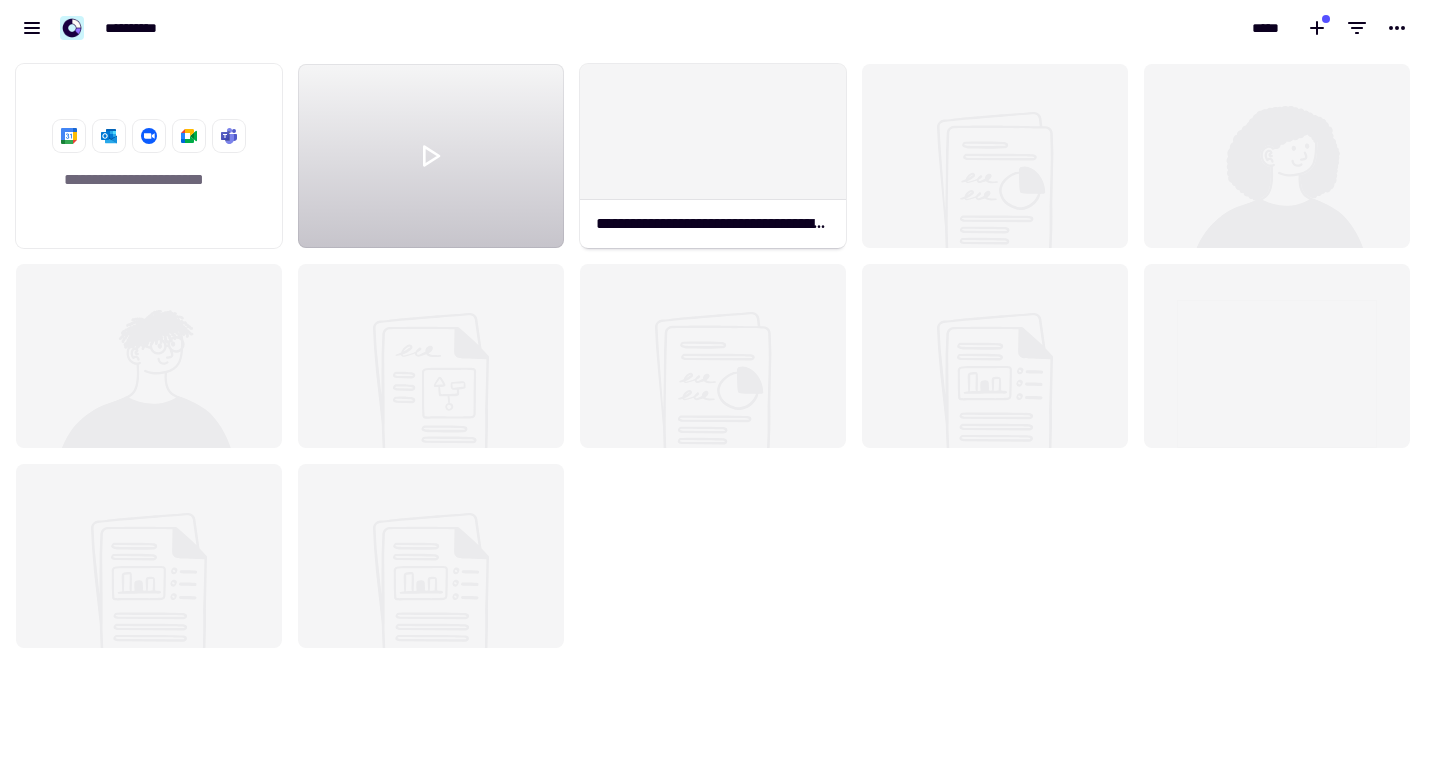 scroll, scrollTop: 1, scrollLeft: 1, axis: both 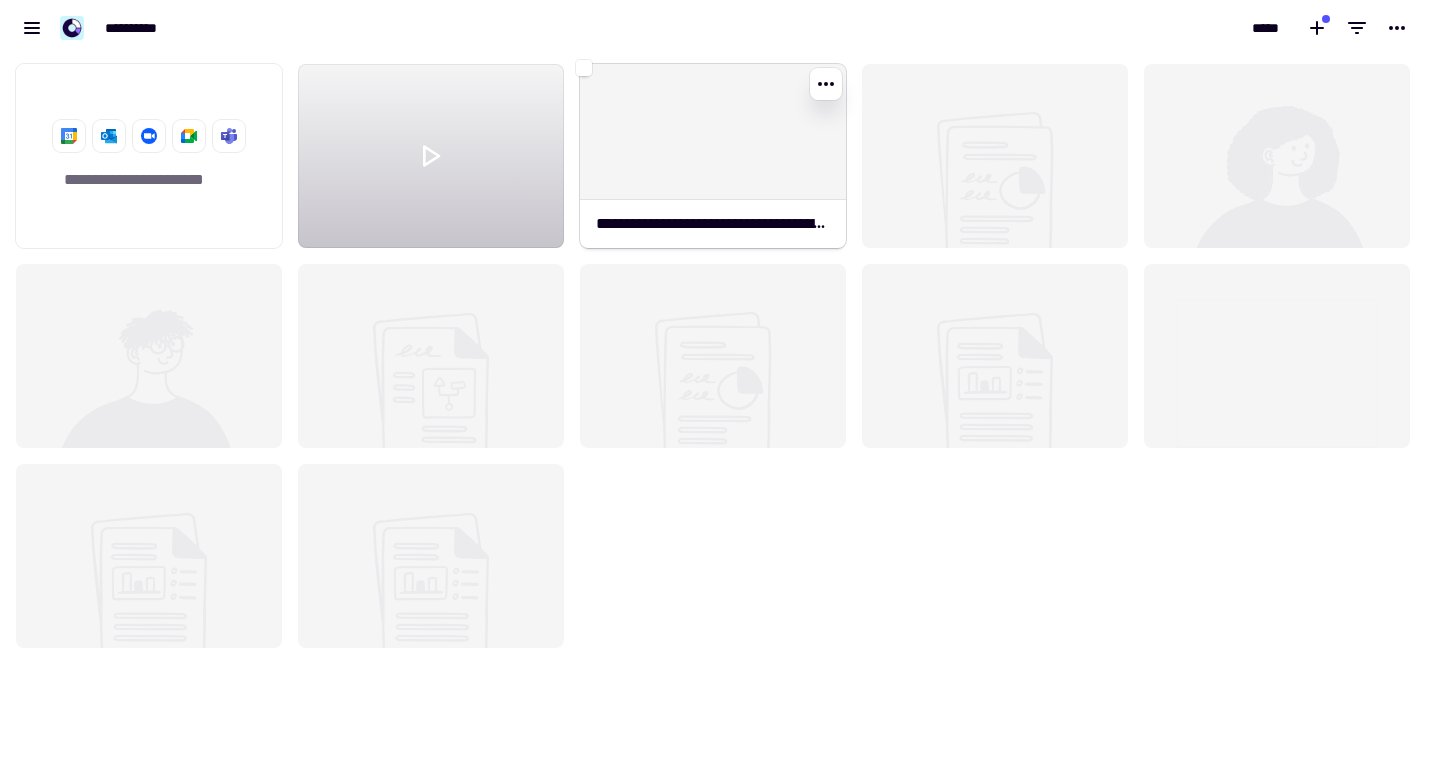 click 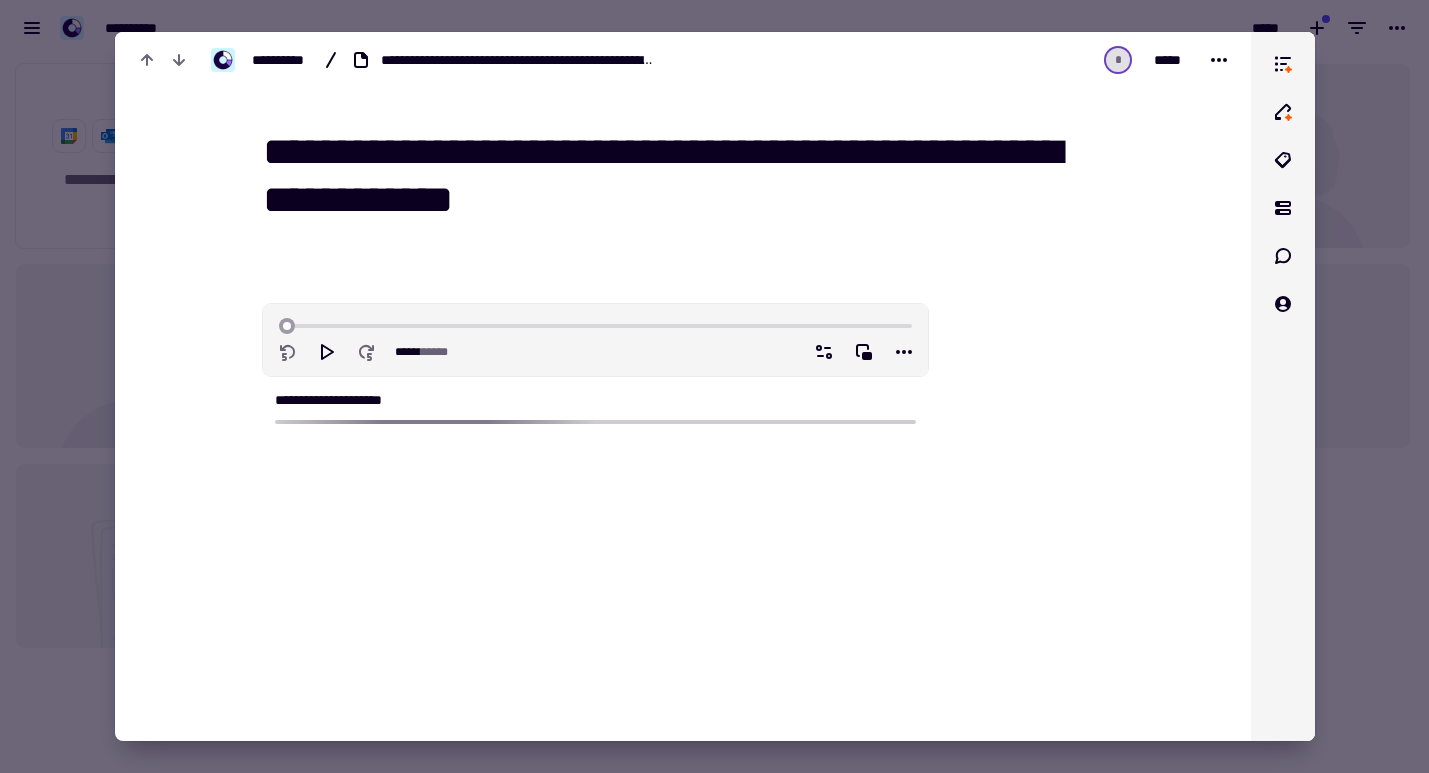 click at bounding box center [714, 386] 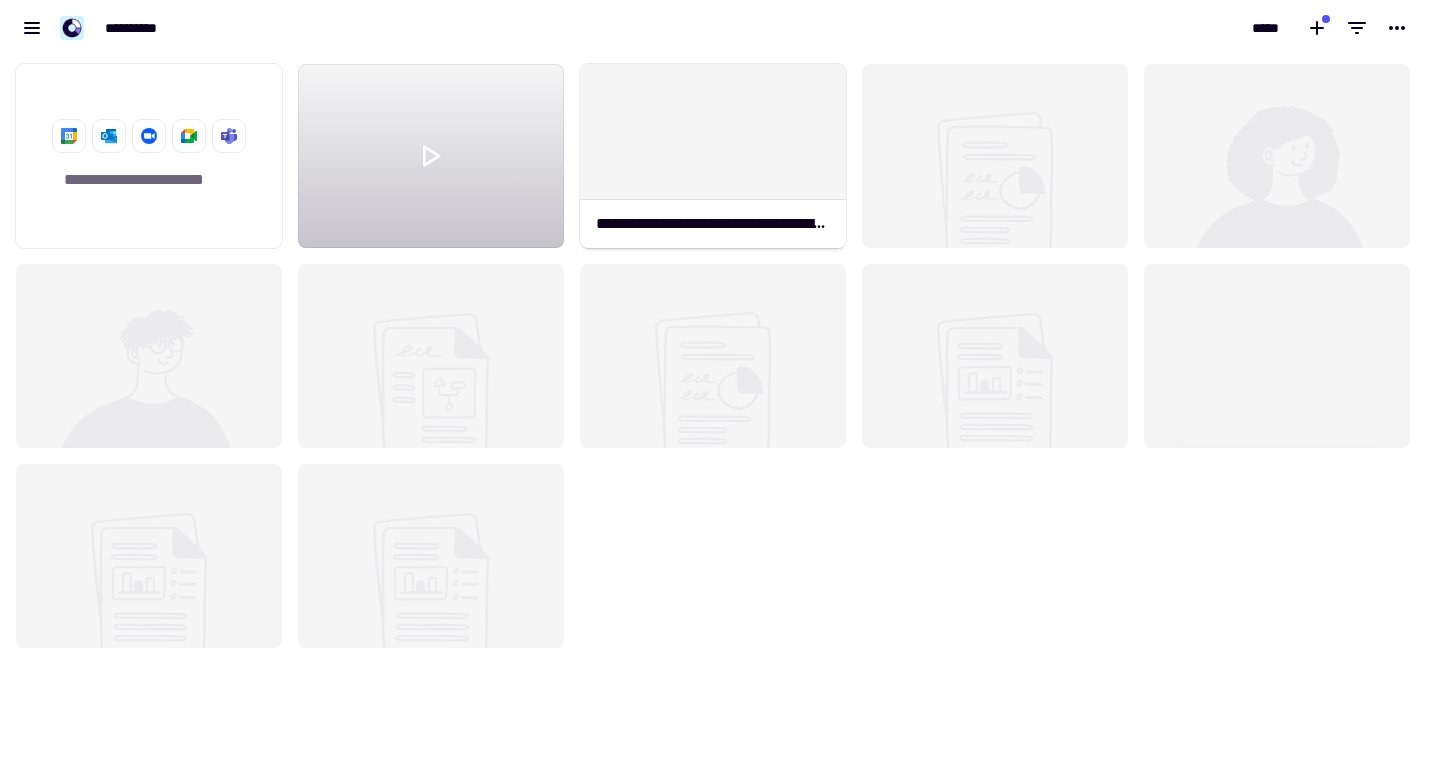click 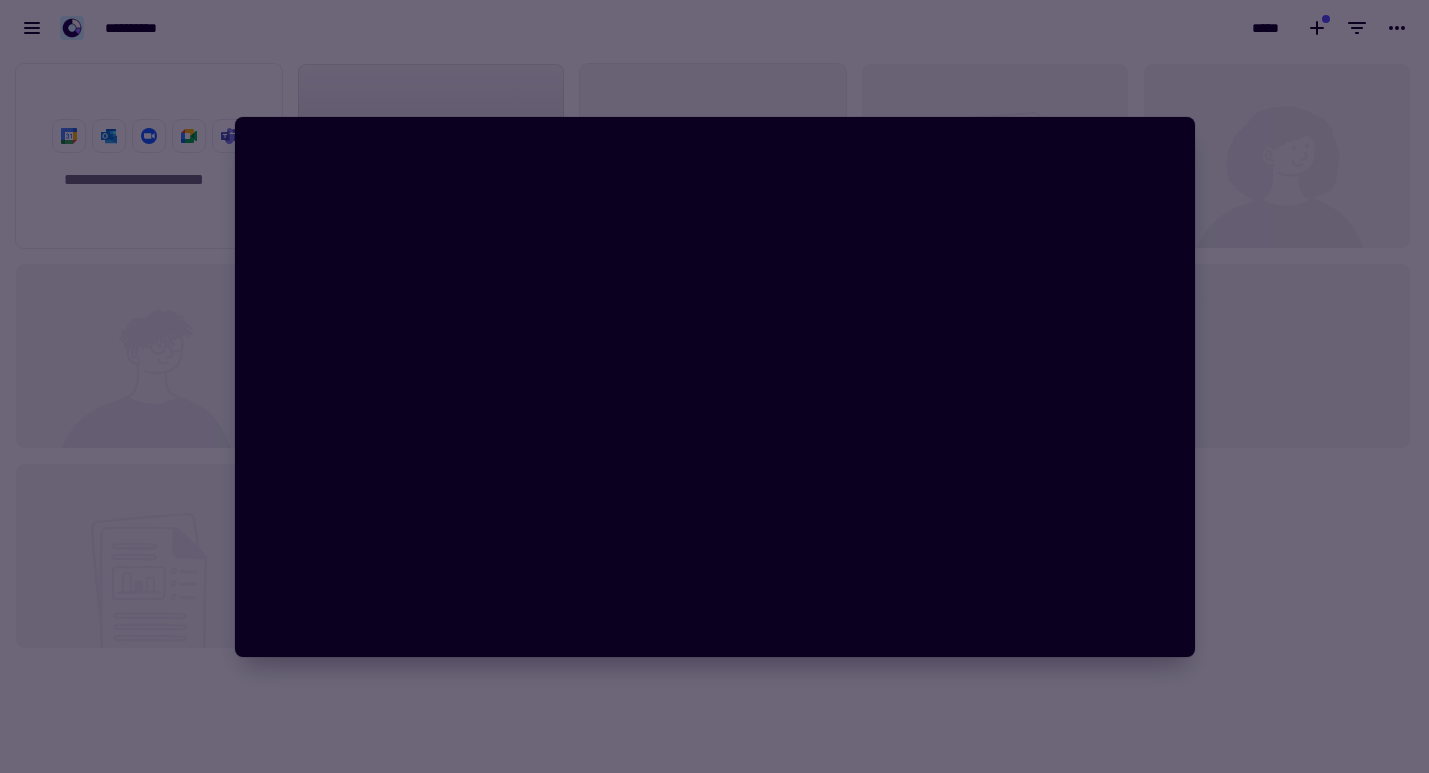click at bounding box center (714, 386) 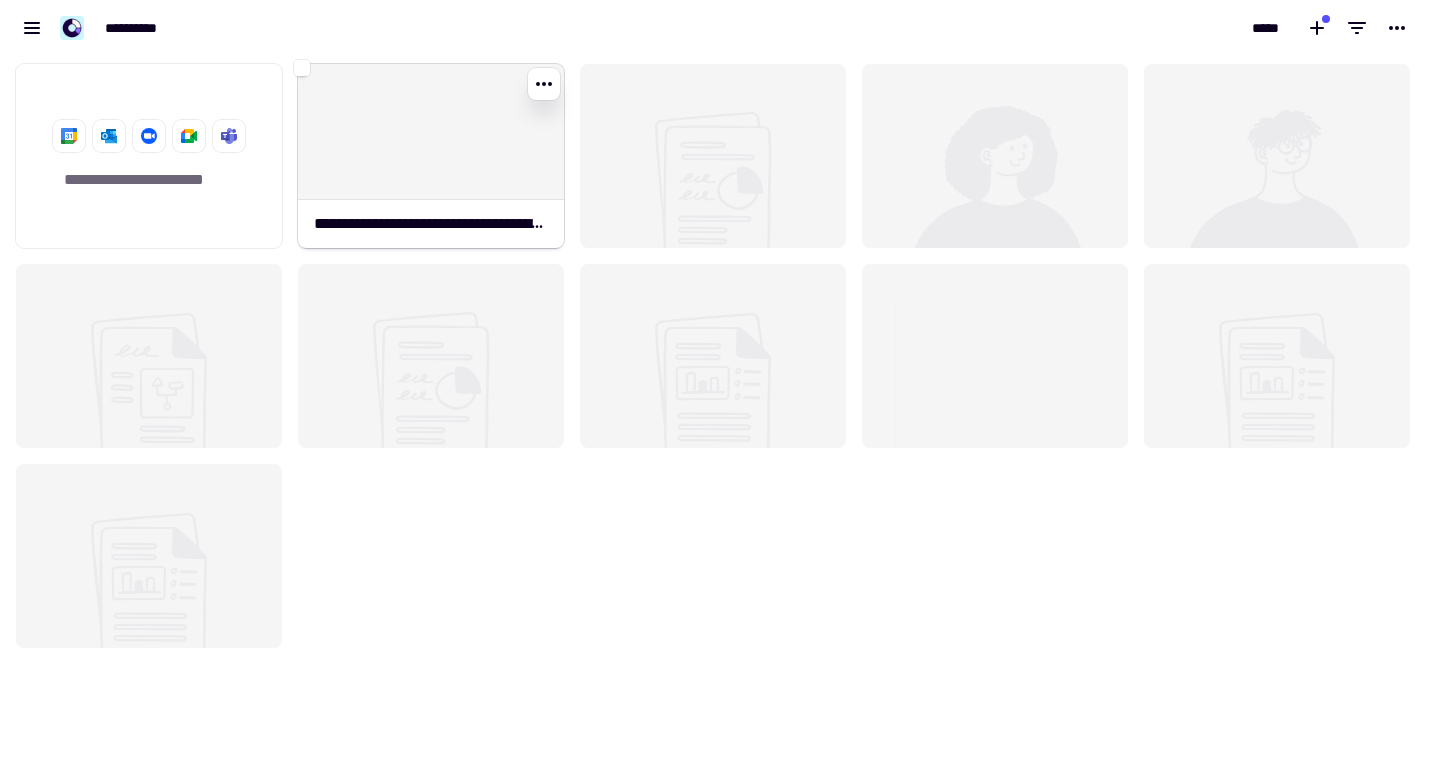 click 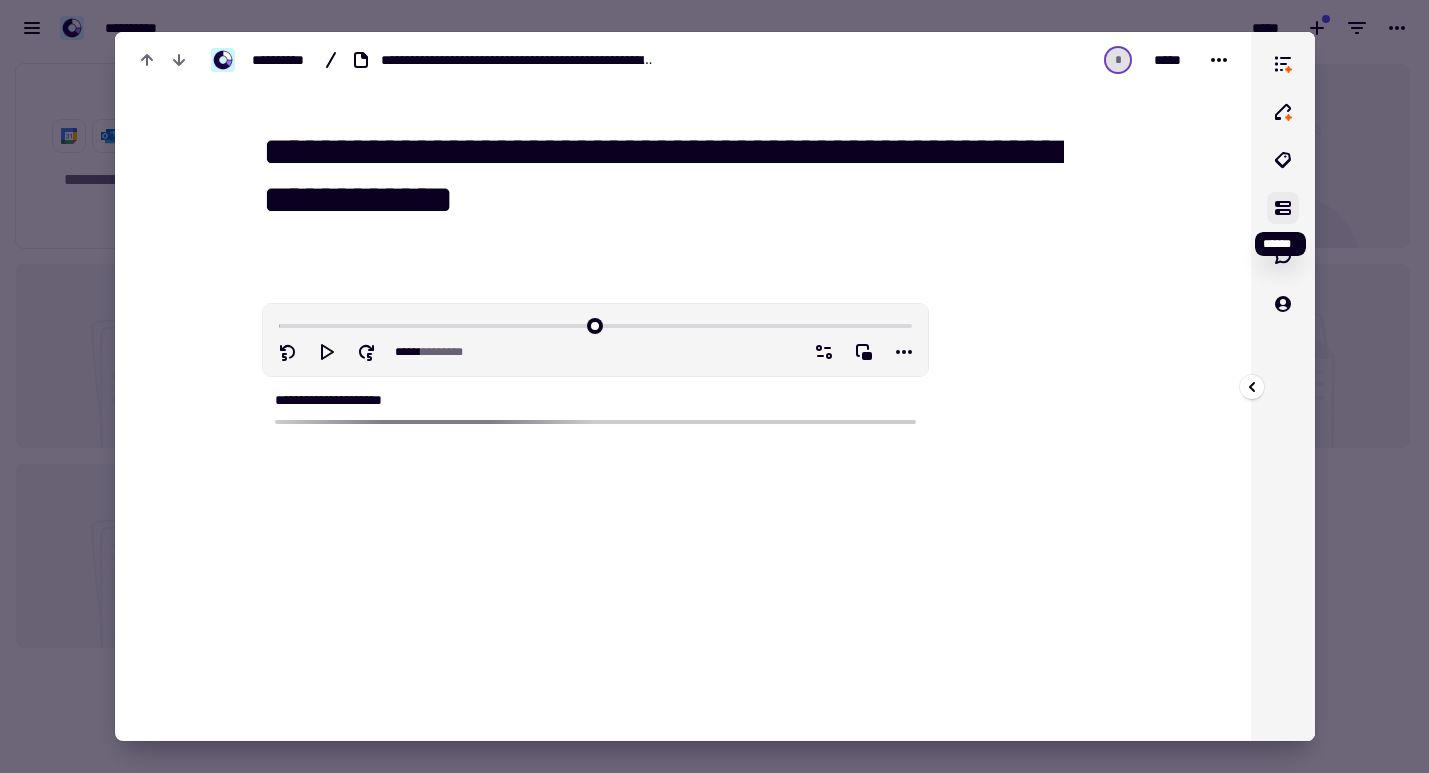 click 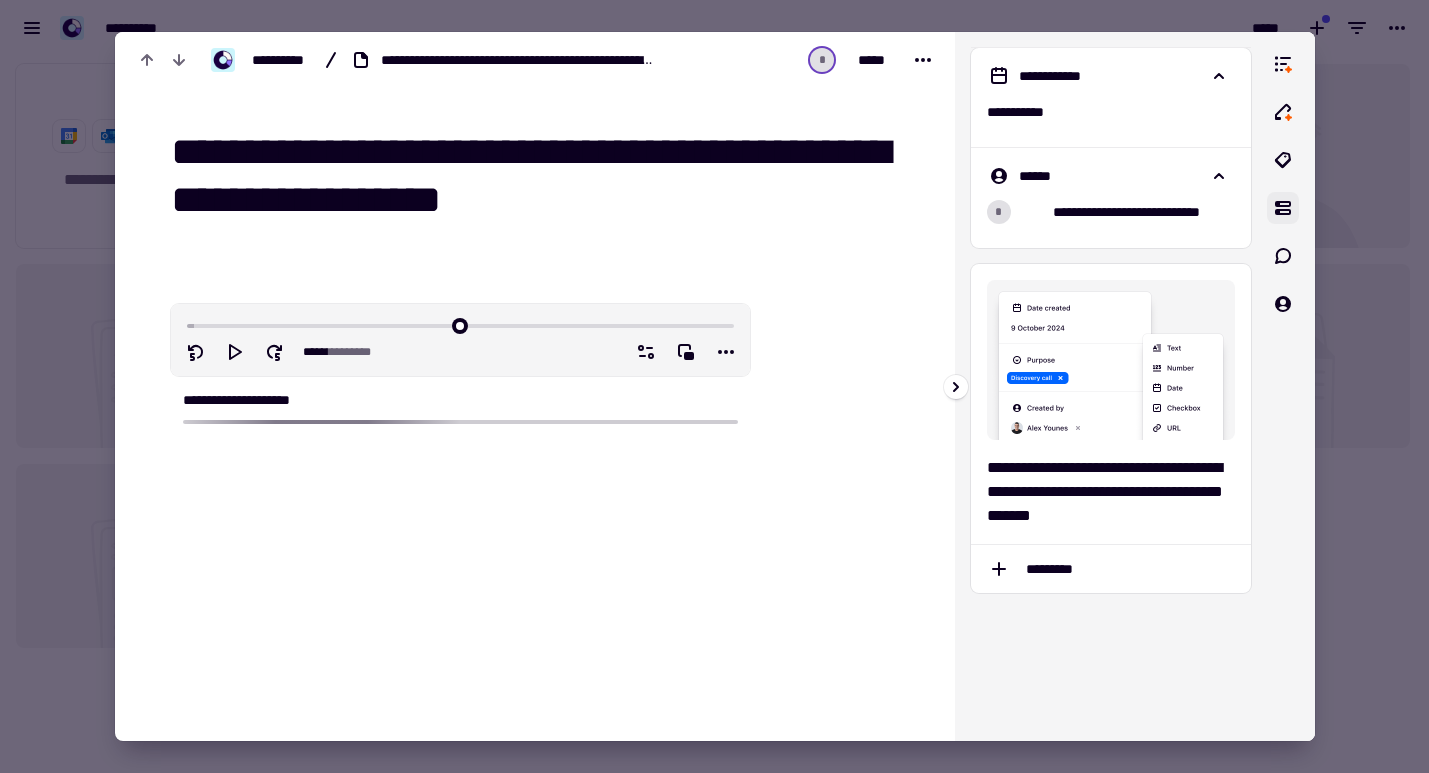 click 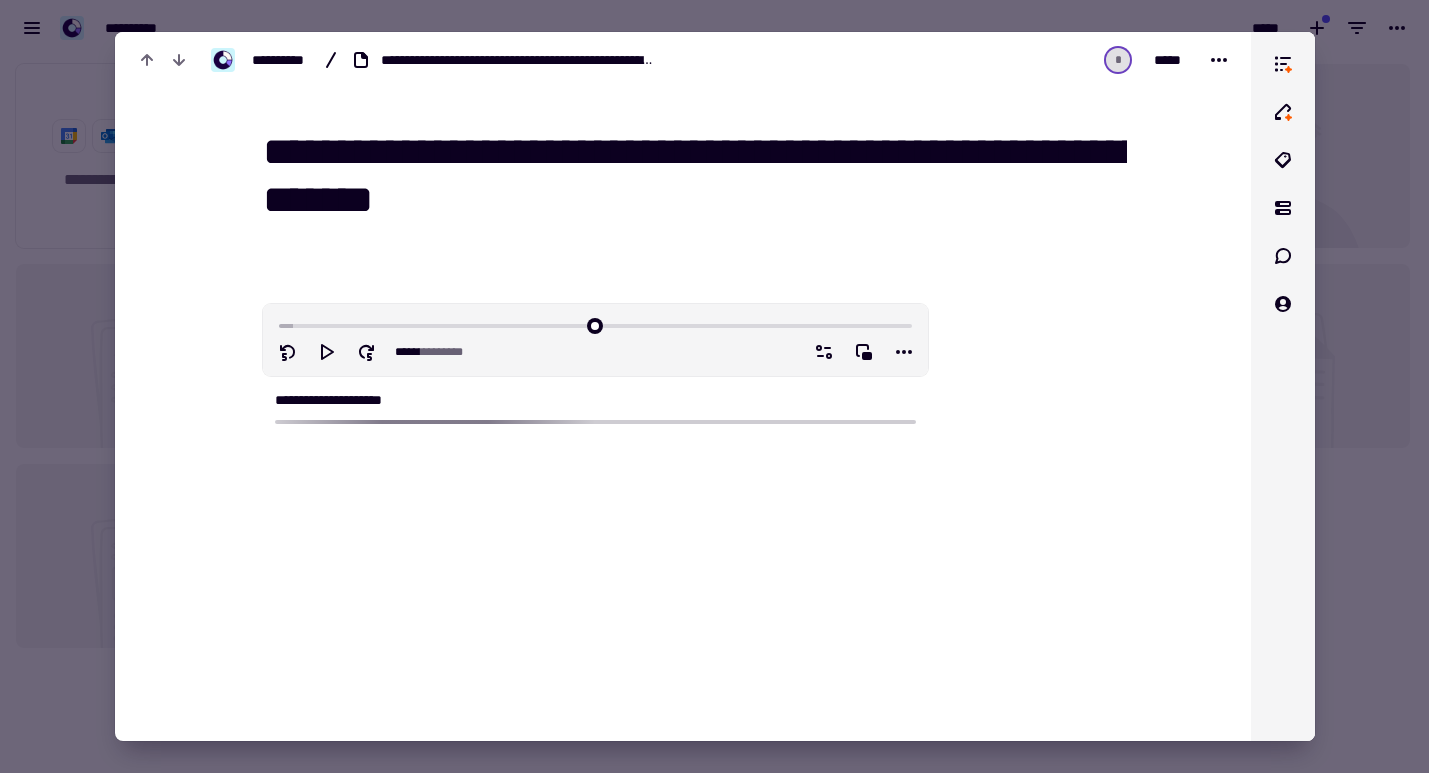 click at bounding box center (714, 386) 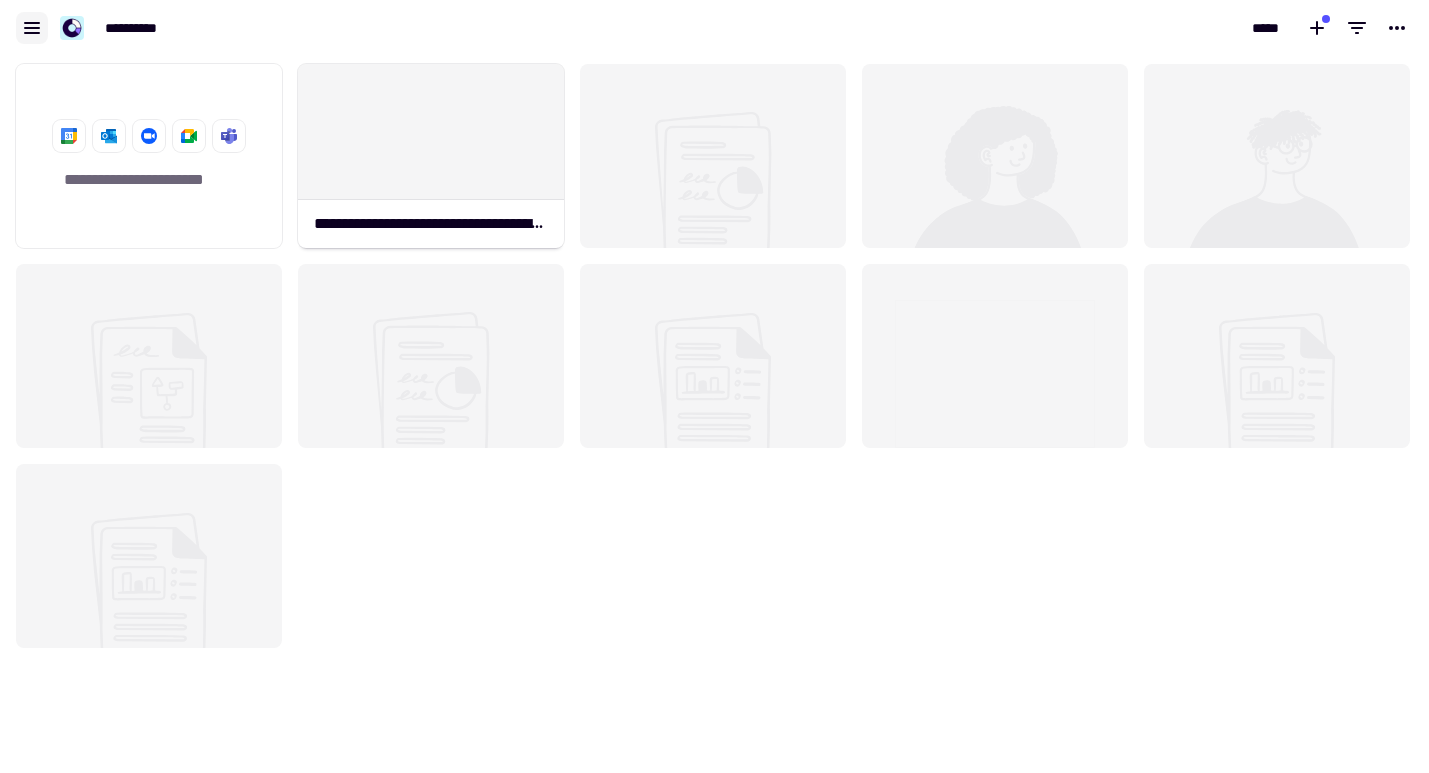click 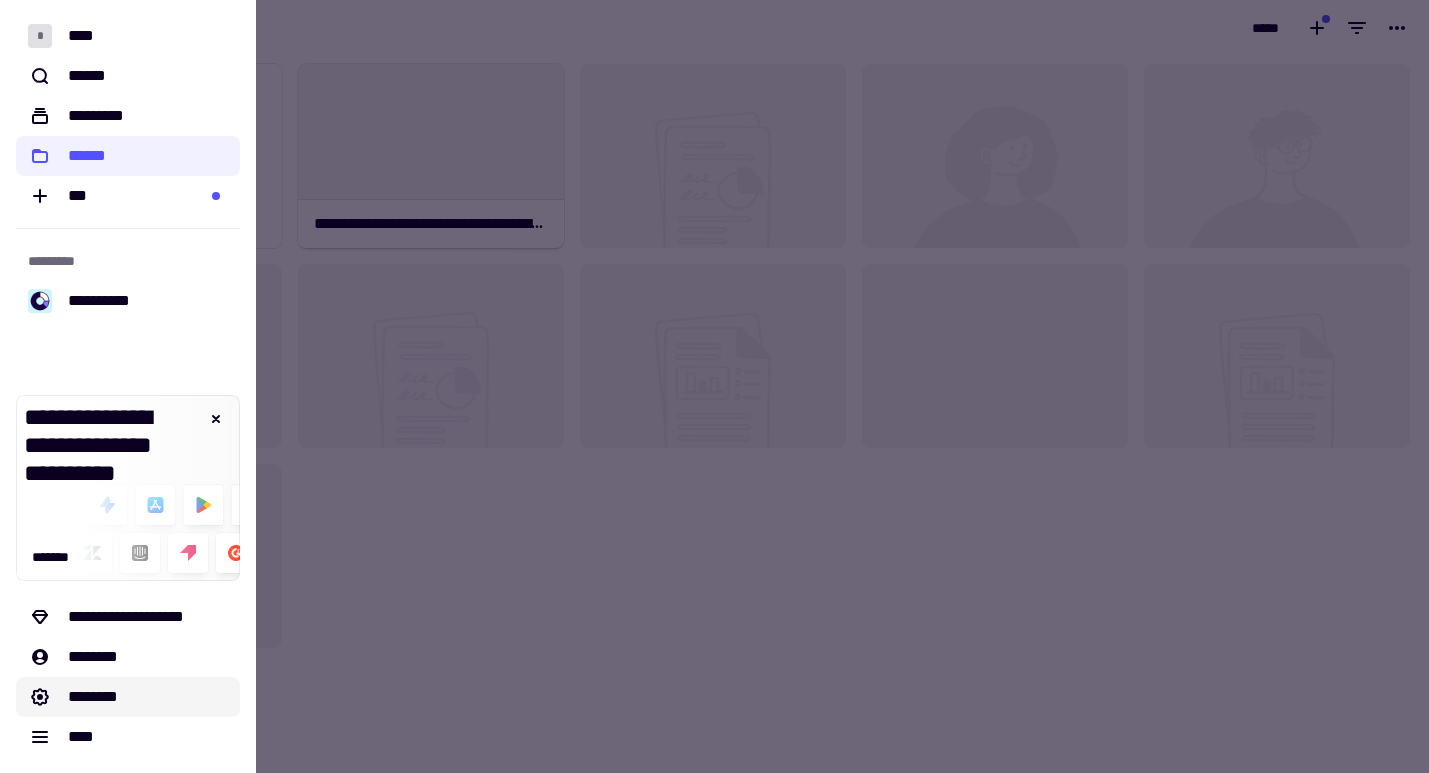 click on "********" 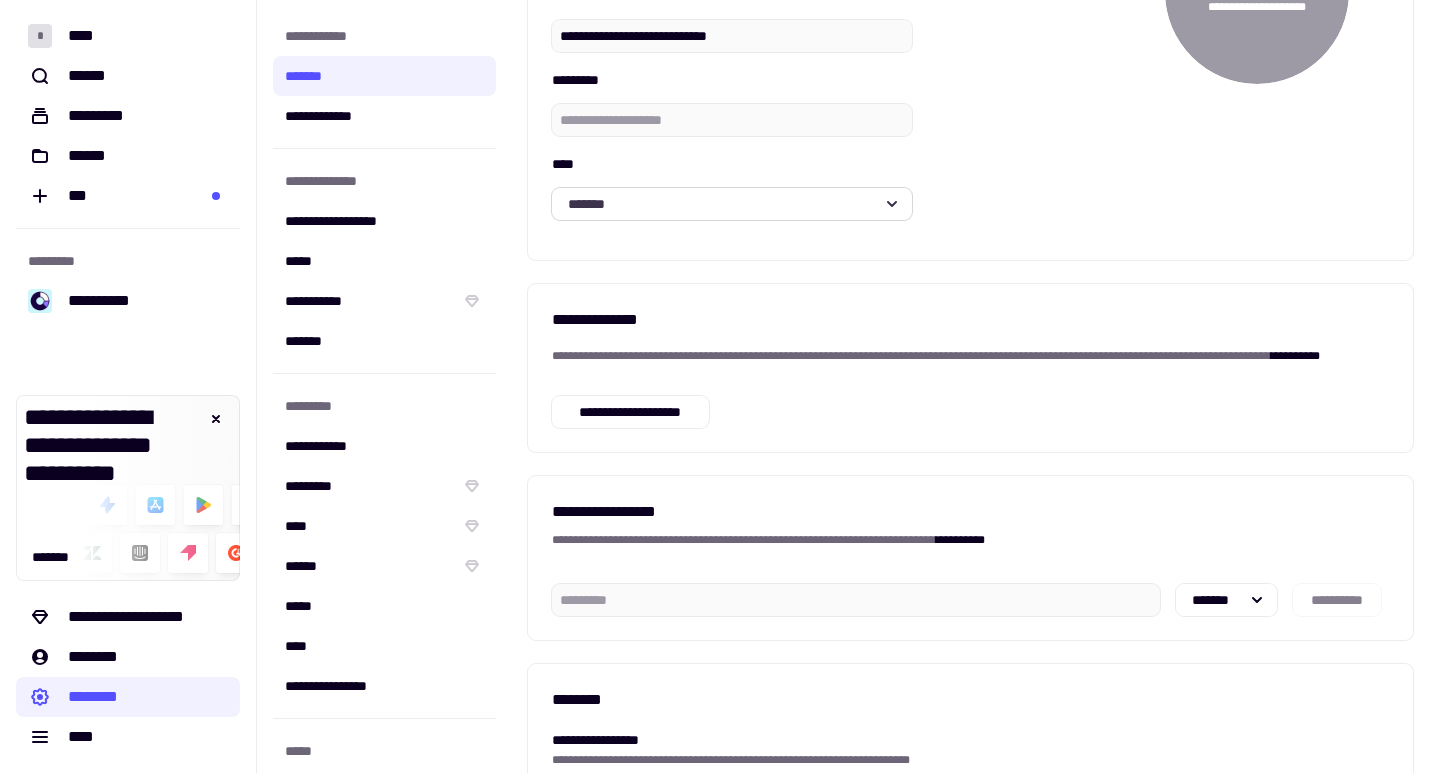 scroll, scrollTop: 383, scrollLeft: 0, axis: vertical 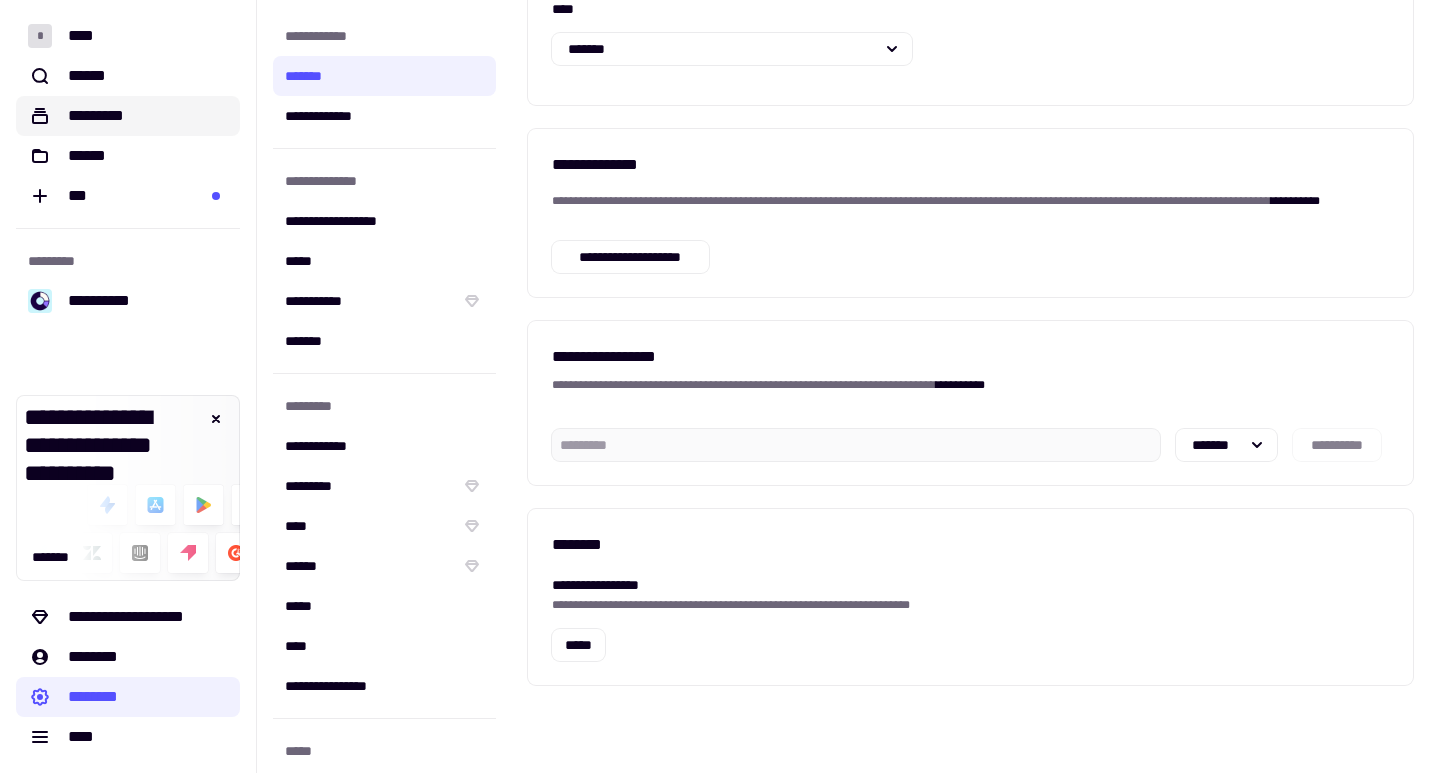 click on "*********" 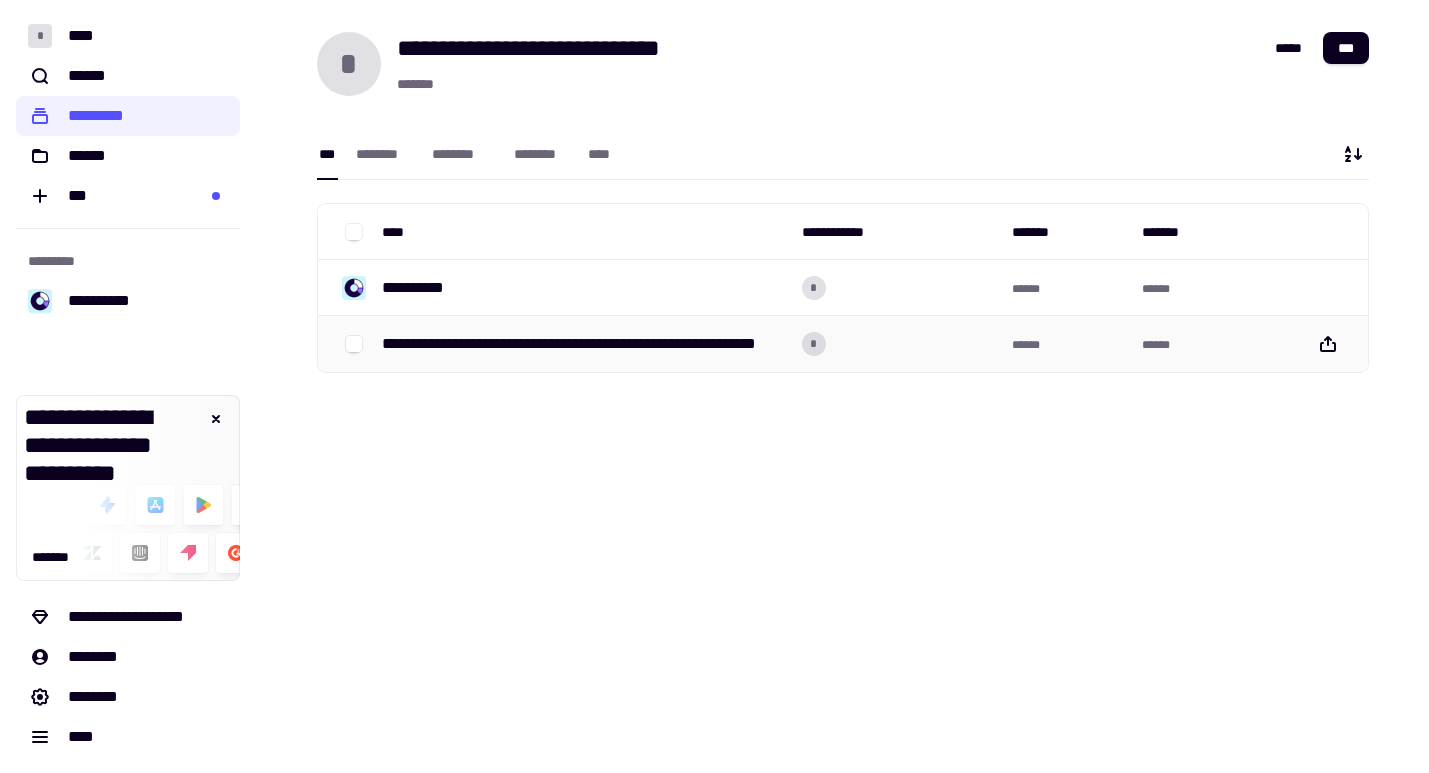 click on "**********" at bounding box center (584, 344) 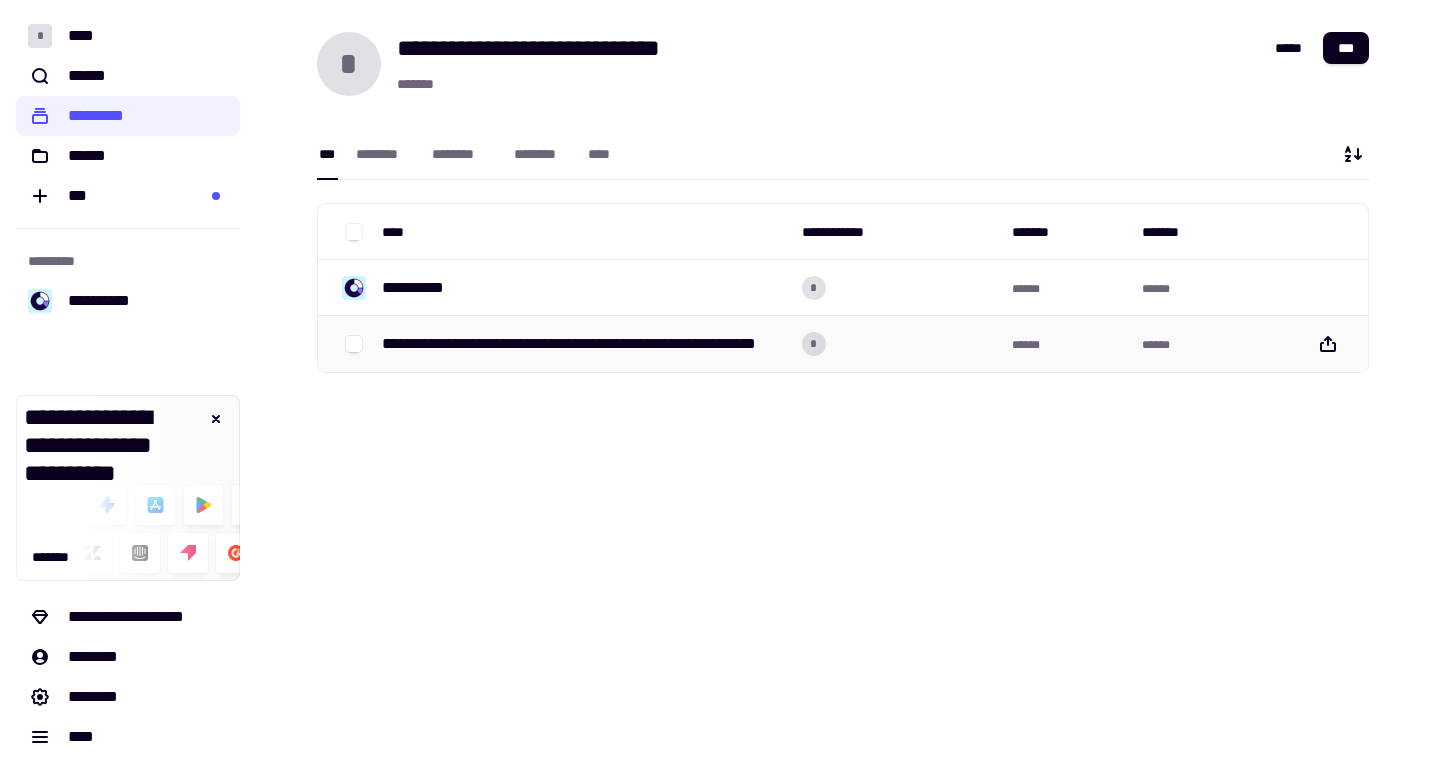 click at bounding box center (607, 356) 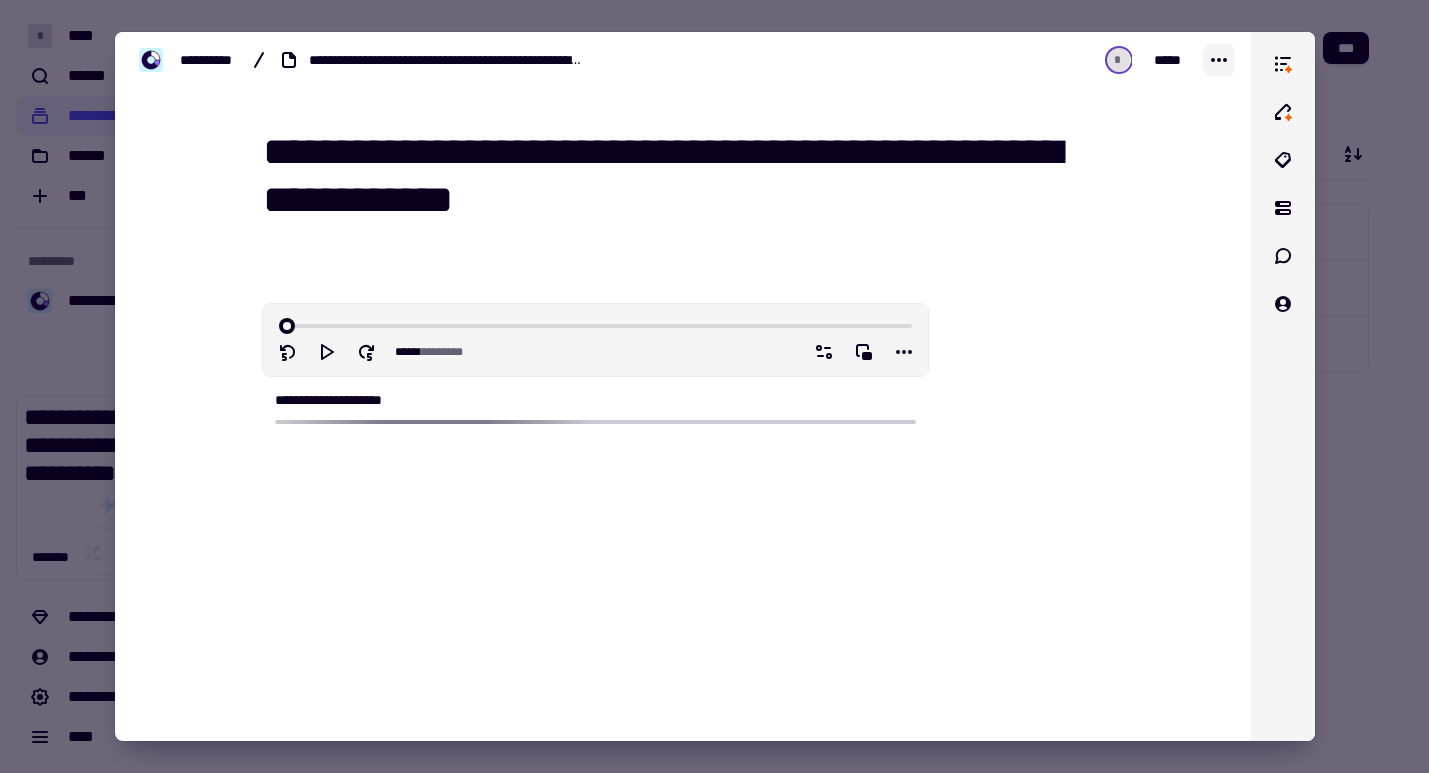 click 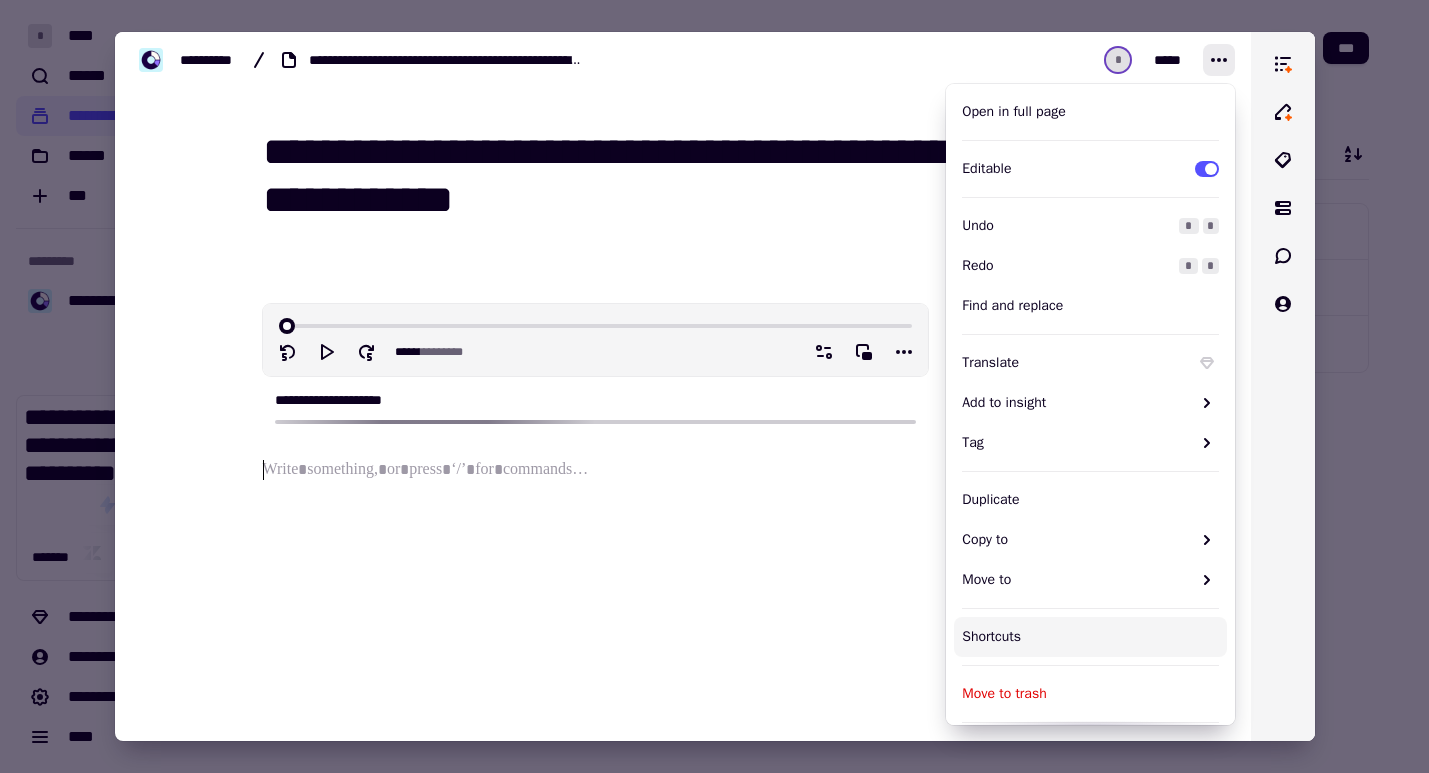 click on "* *****" at bounding box center (1045, 60) 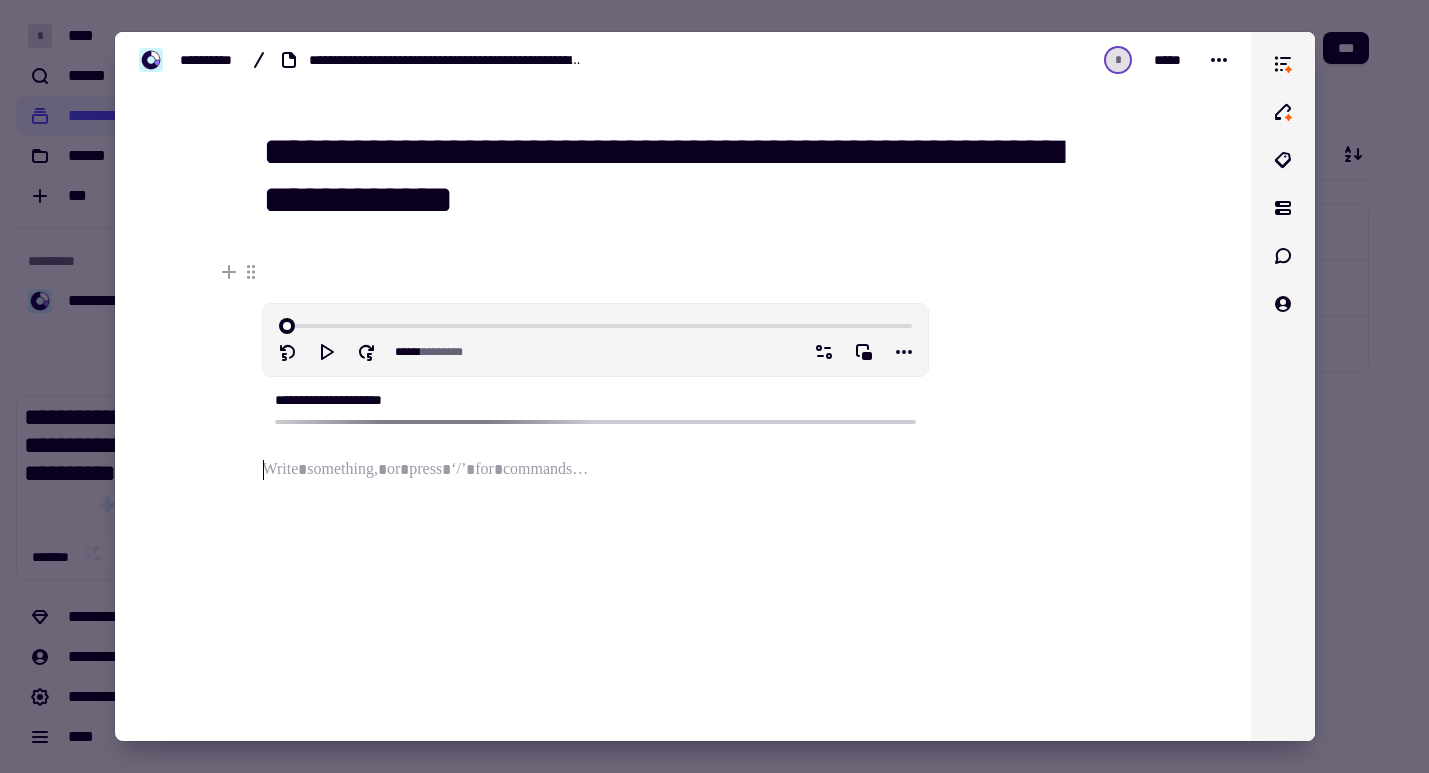 click at bounding box center [714, 386] 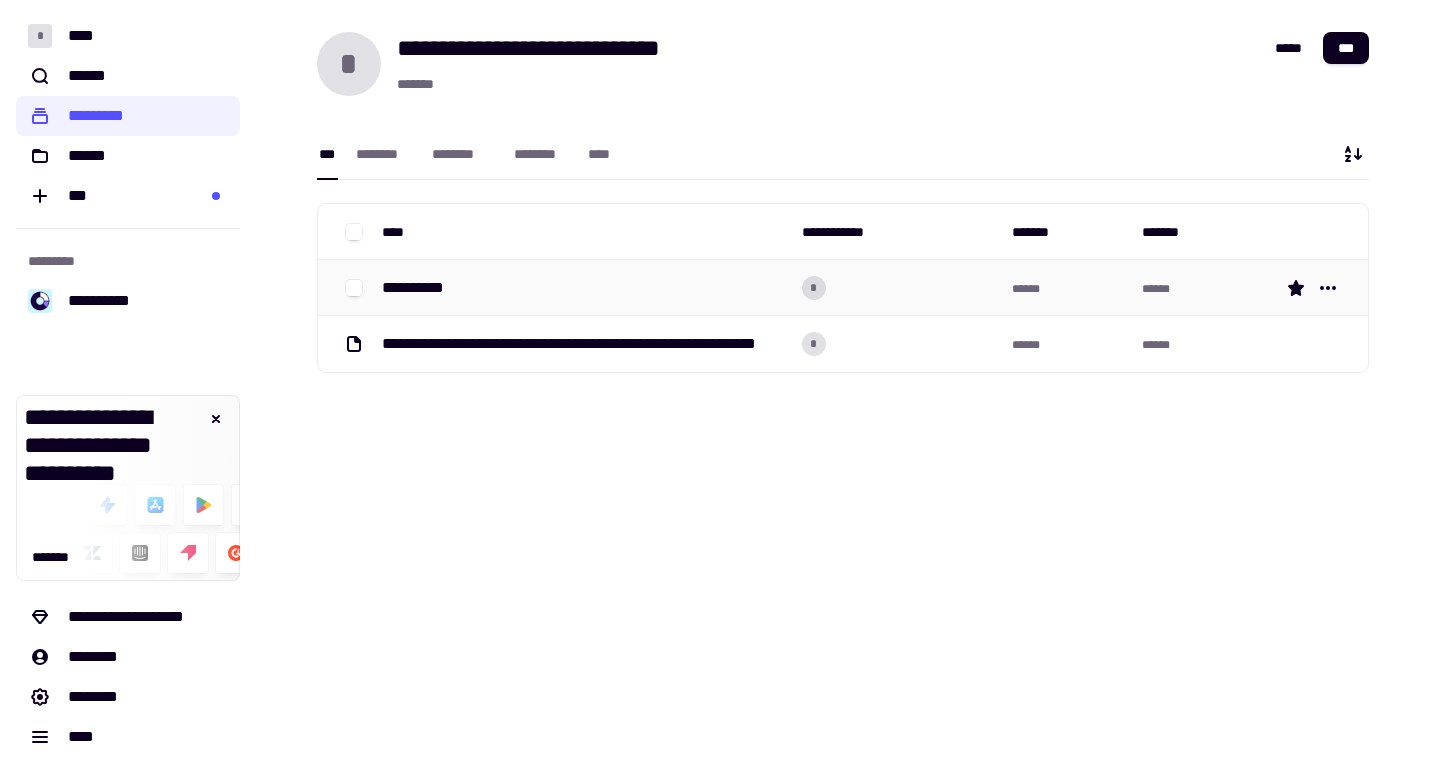 click on "**********" at bounding box center [584, 288] 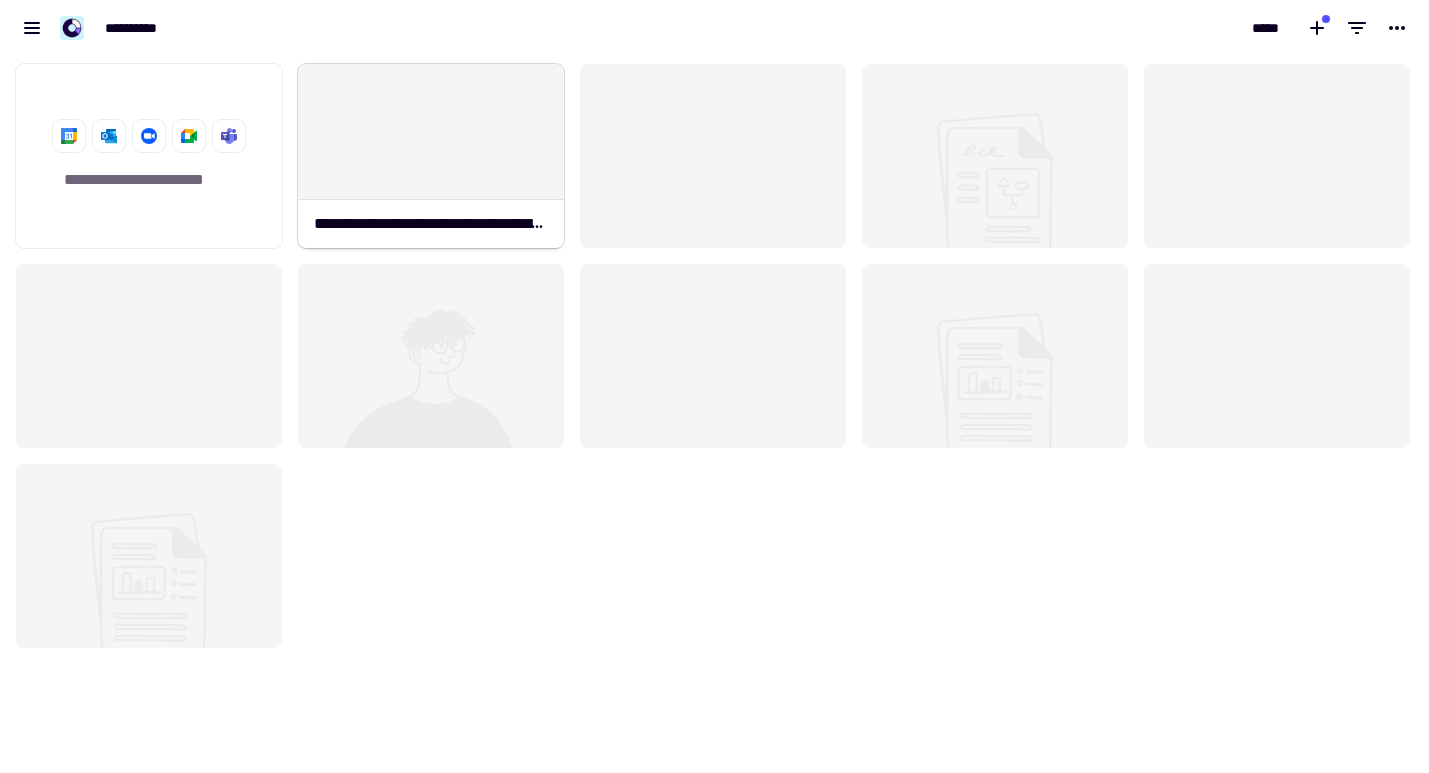 scroll, scrollTop: 1, scrollLeft: 1, axis: both 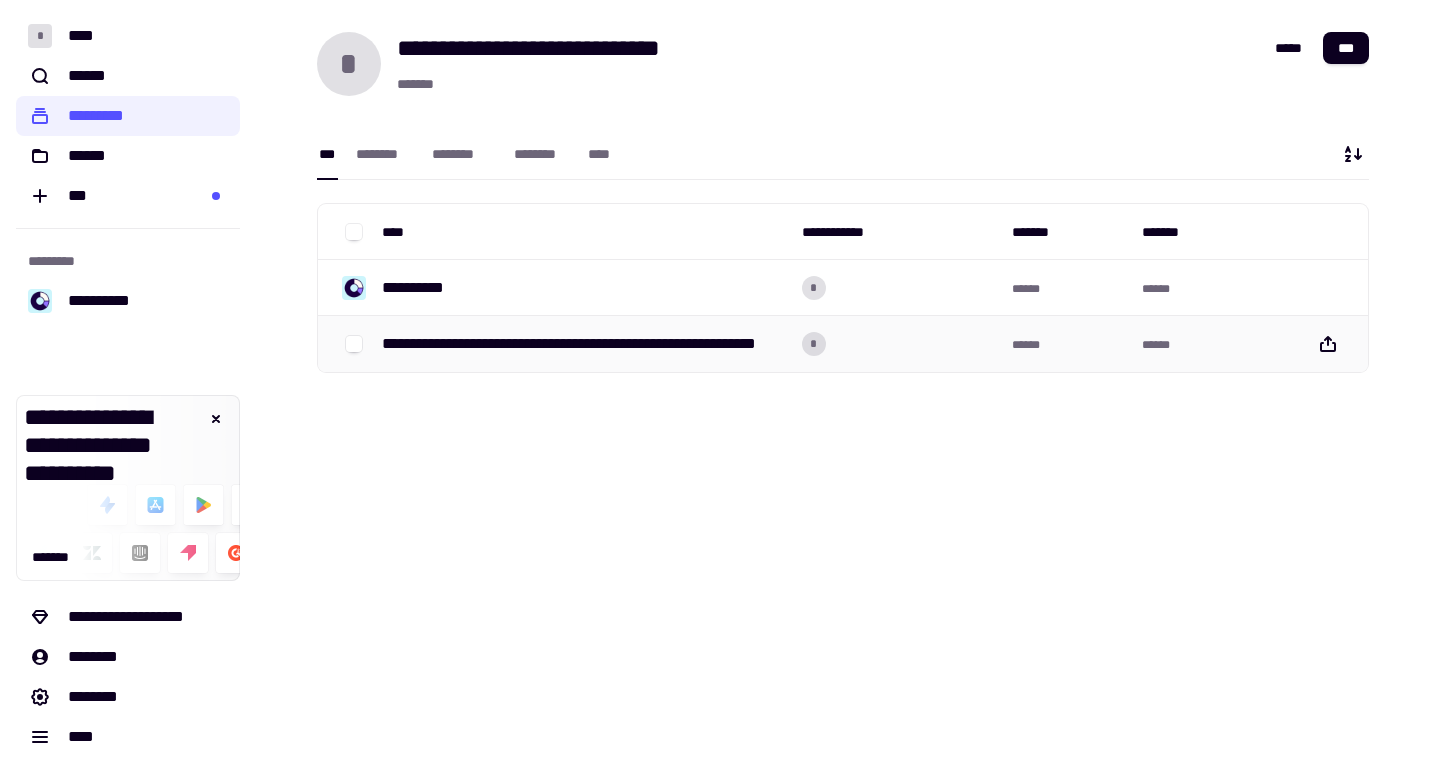 click on "**********" at bounding box center [584, 344] 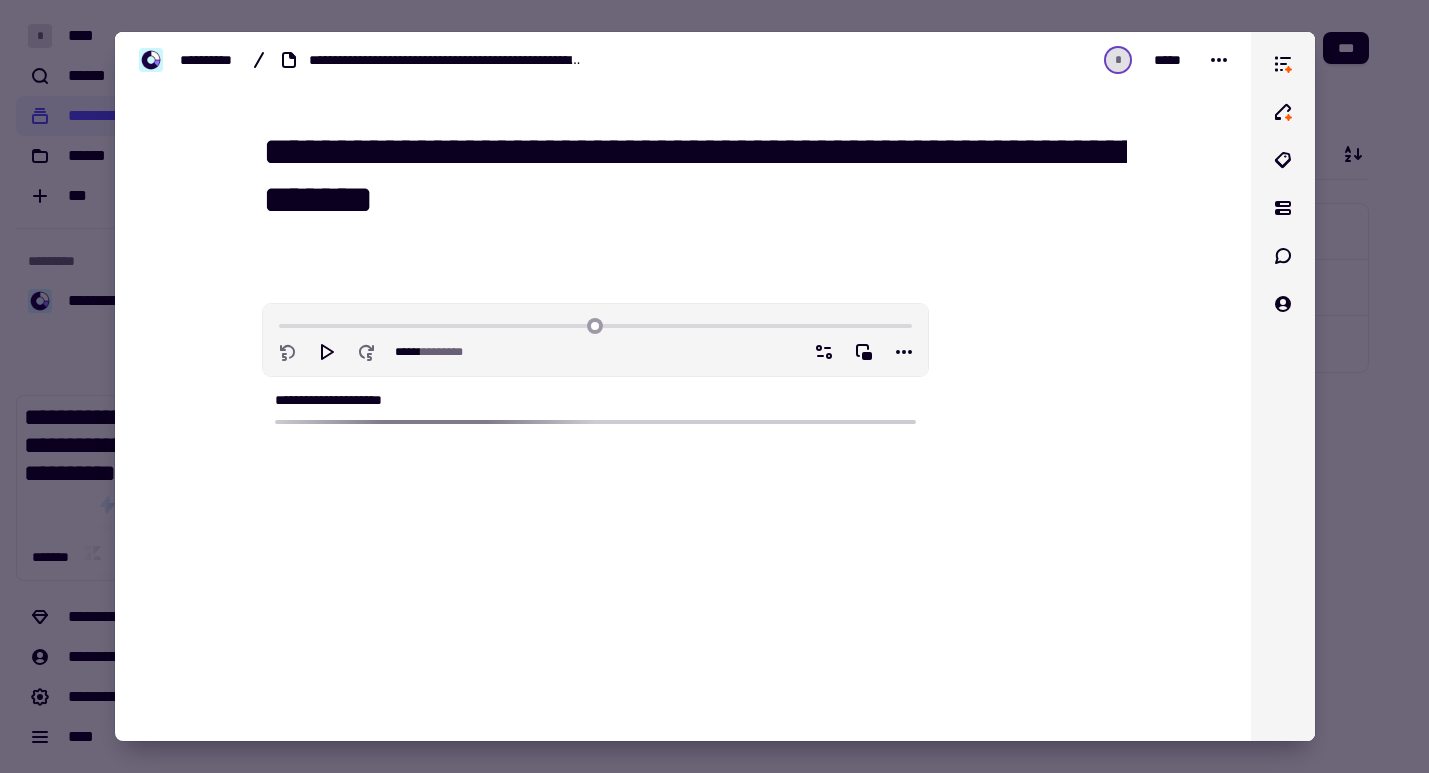 click on "**********" at bounding box center (595, 400) 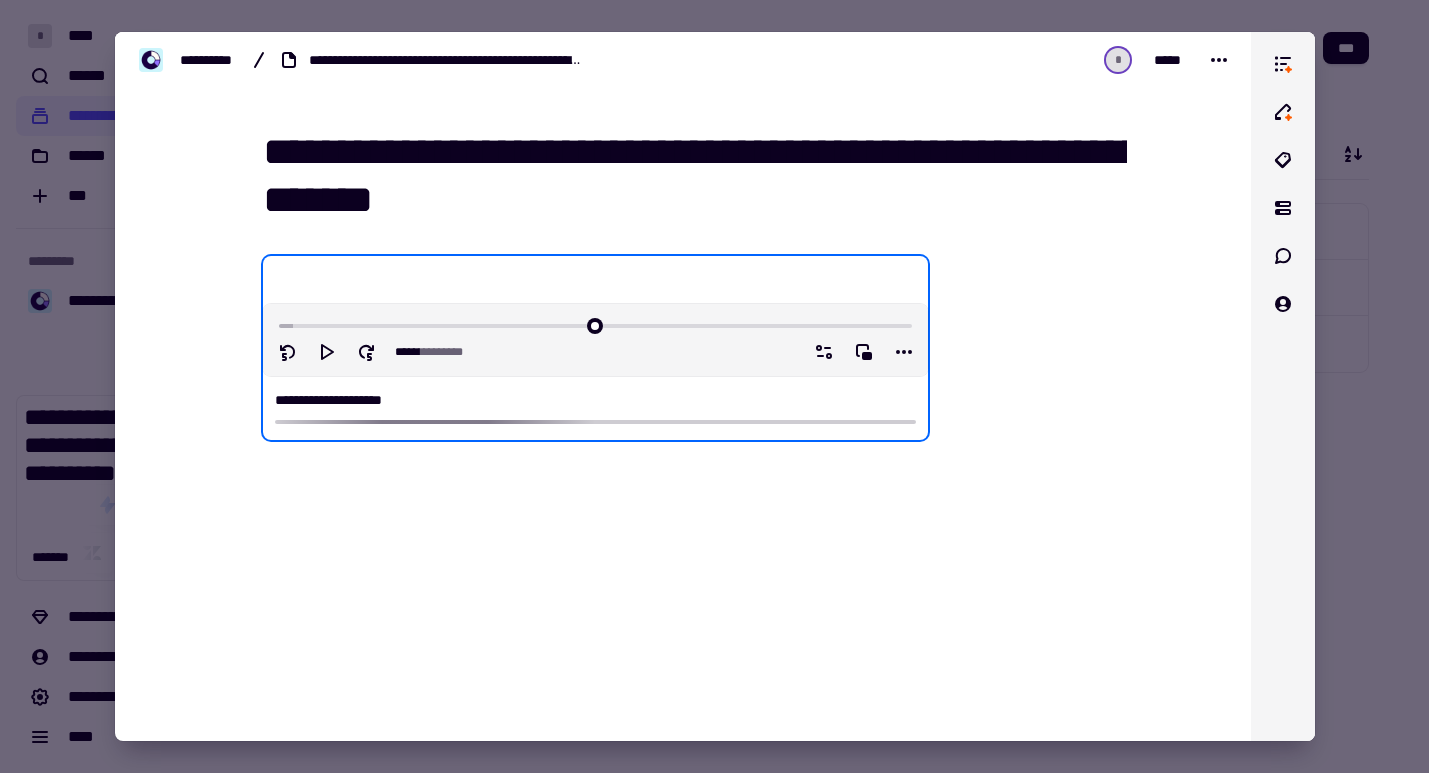 click on "**********" at bounding box center [595, 408] 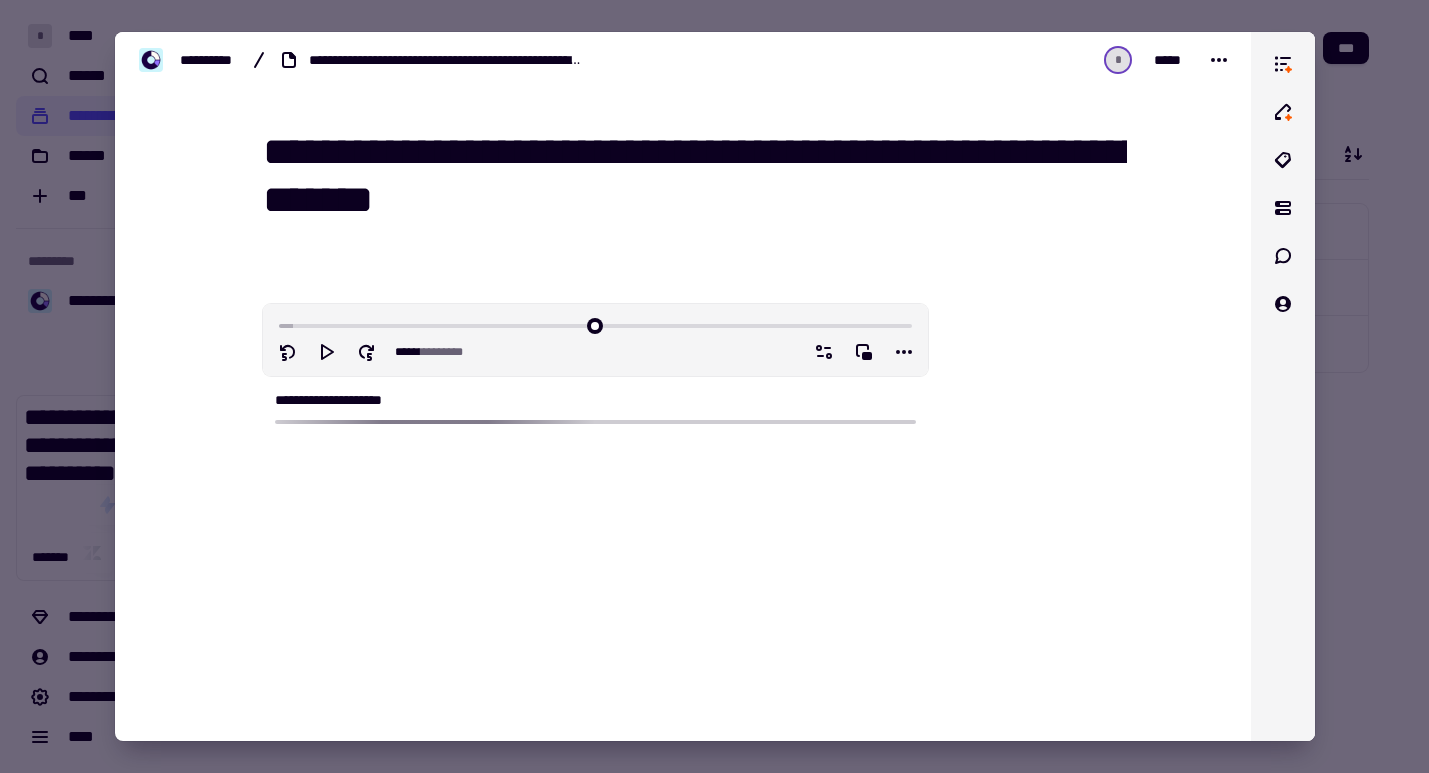 click on "**********" at bounding box center (595, 408) 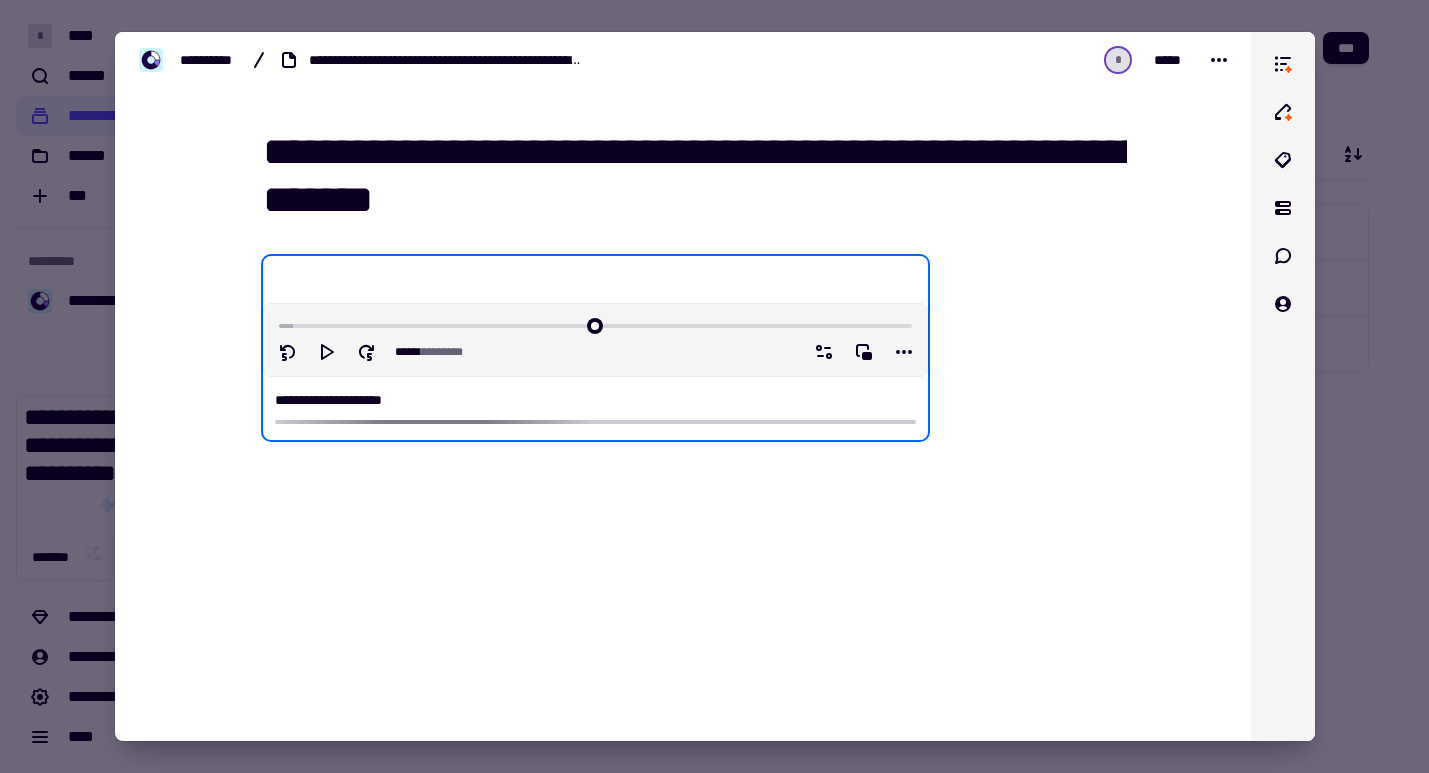 drag, startPoint x: 428, startPoint y: 401, endPoint x: 368, endPoint y: 23, distance: 382.73227 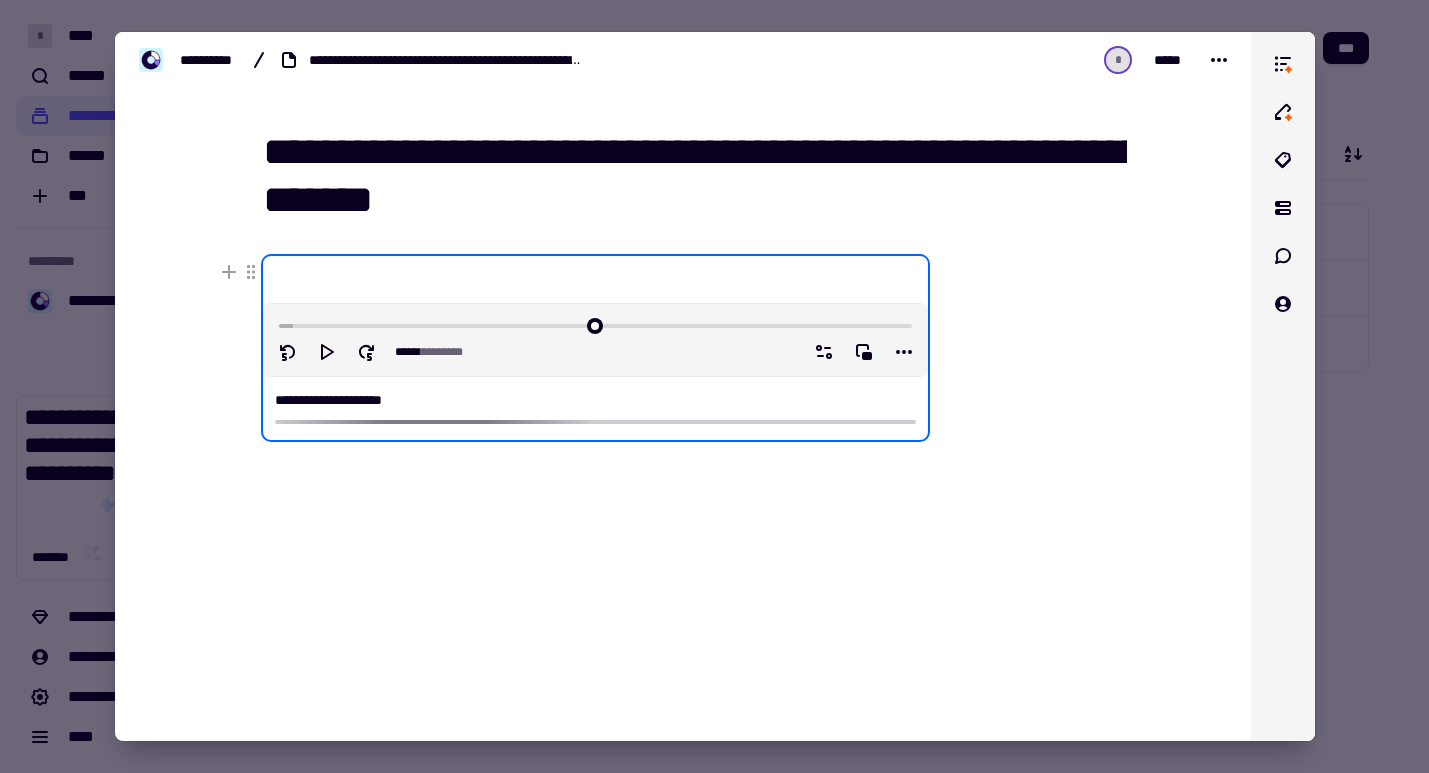 click on "**********" at bounding box center [595, 400] 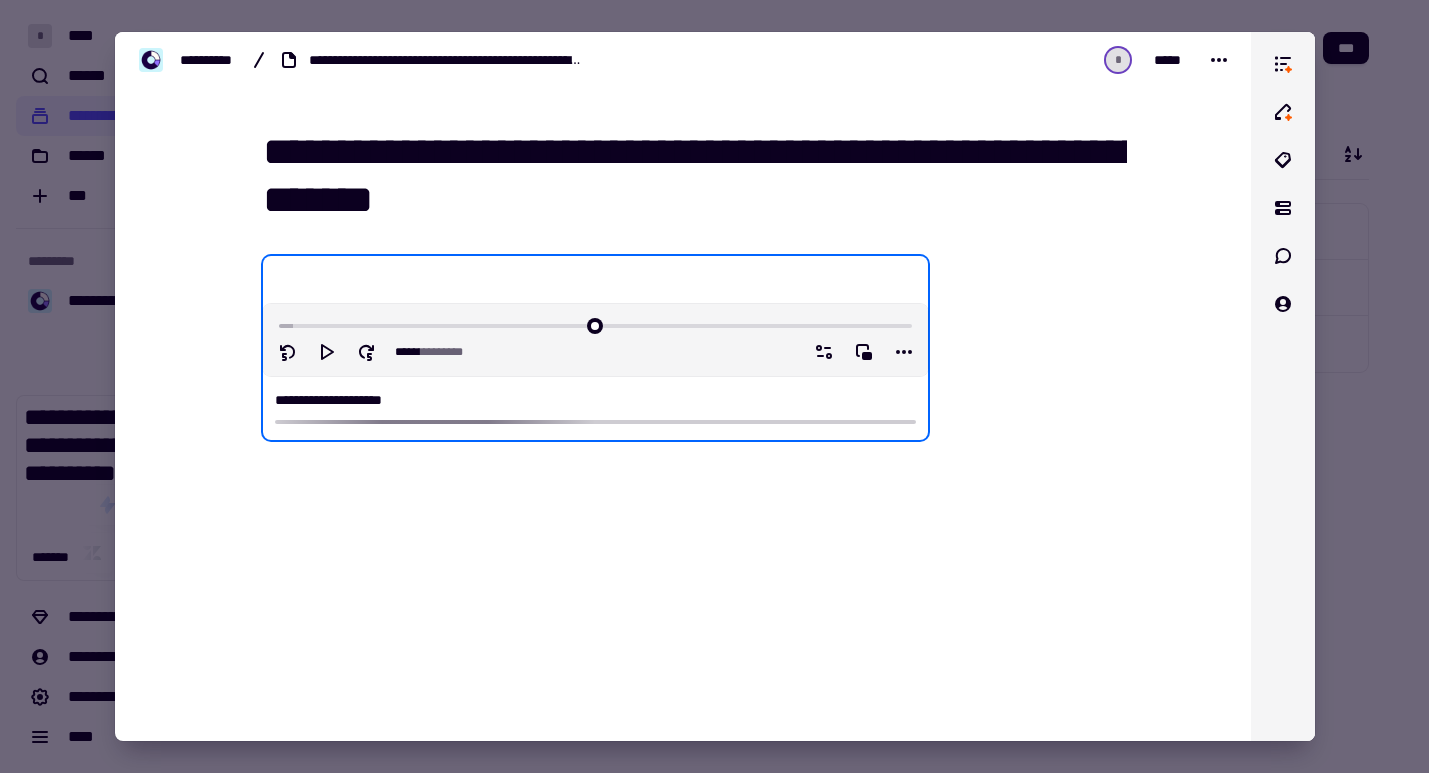 click at bounding box center (714, 386) 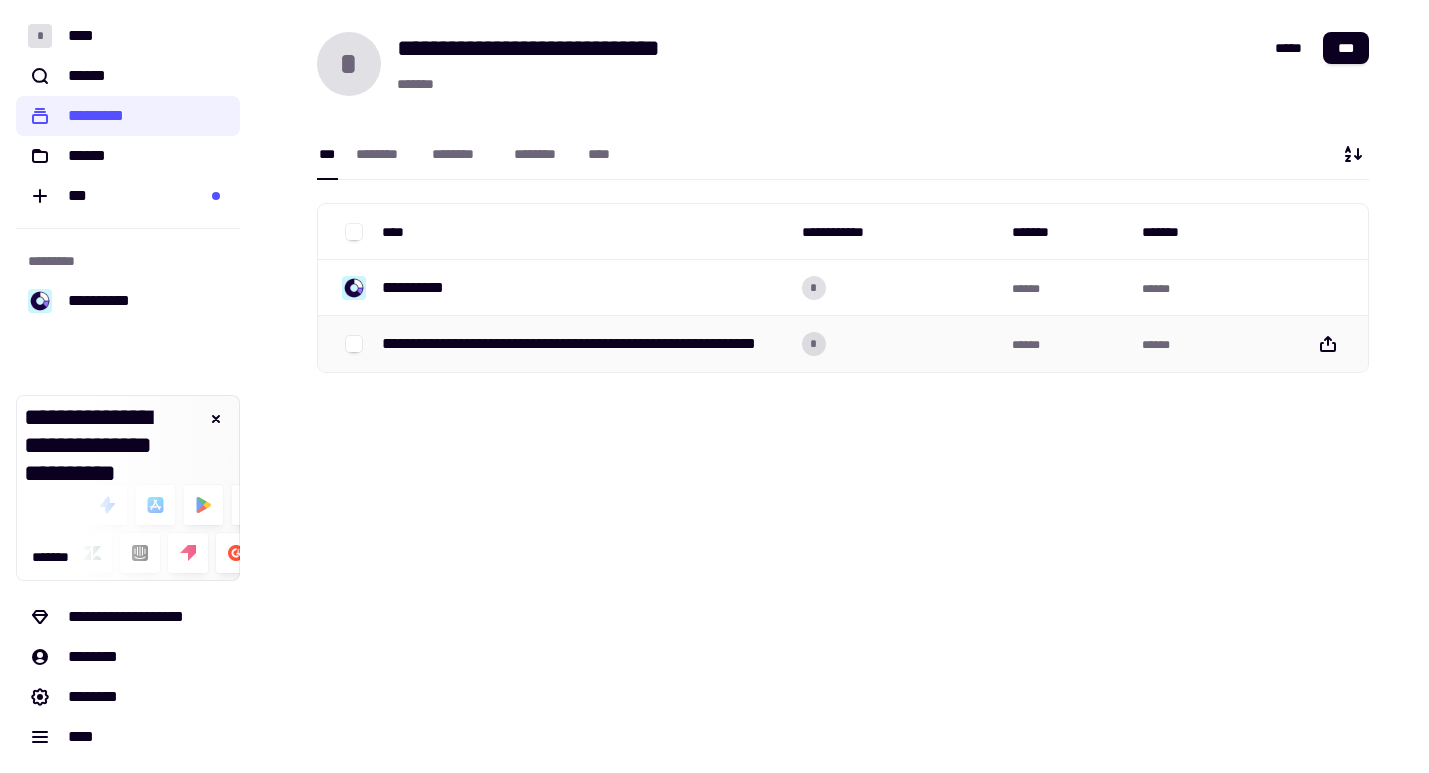 click on "**********" at bounding box center (584, 344) 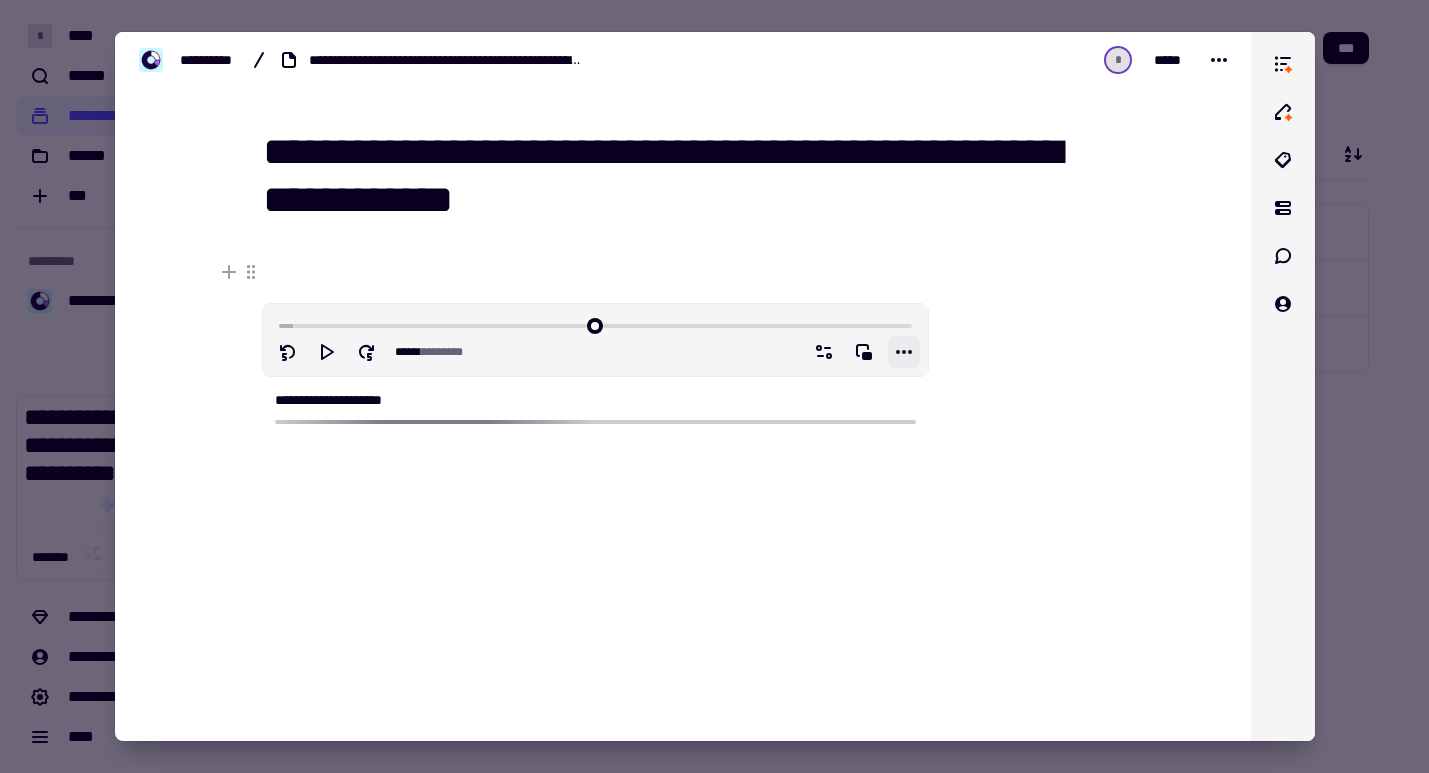 click 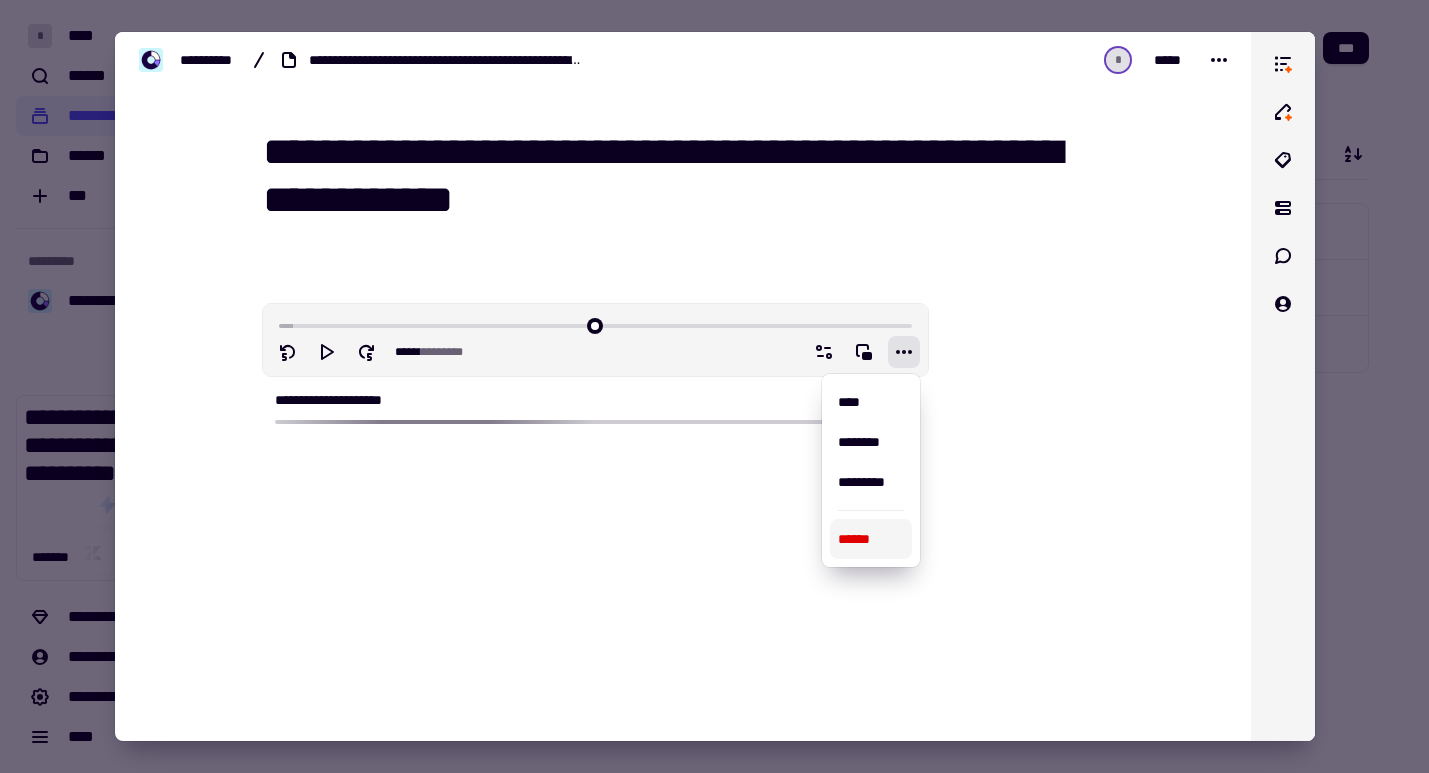 click on "******" at bounding box center (871, 539) 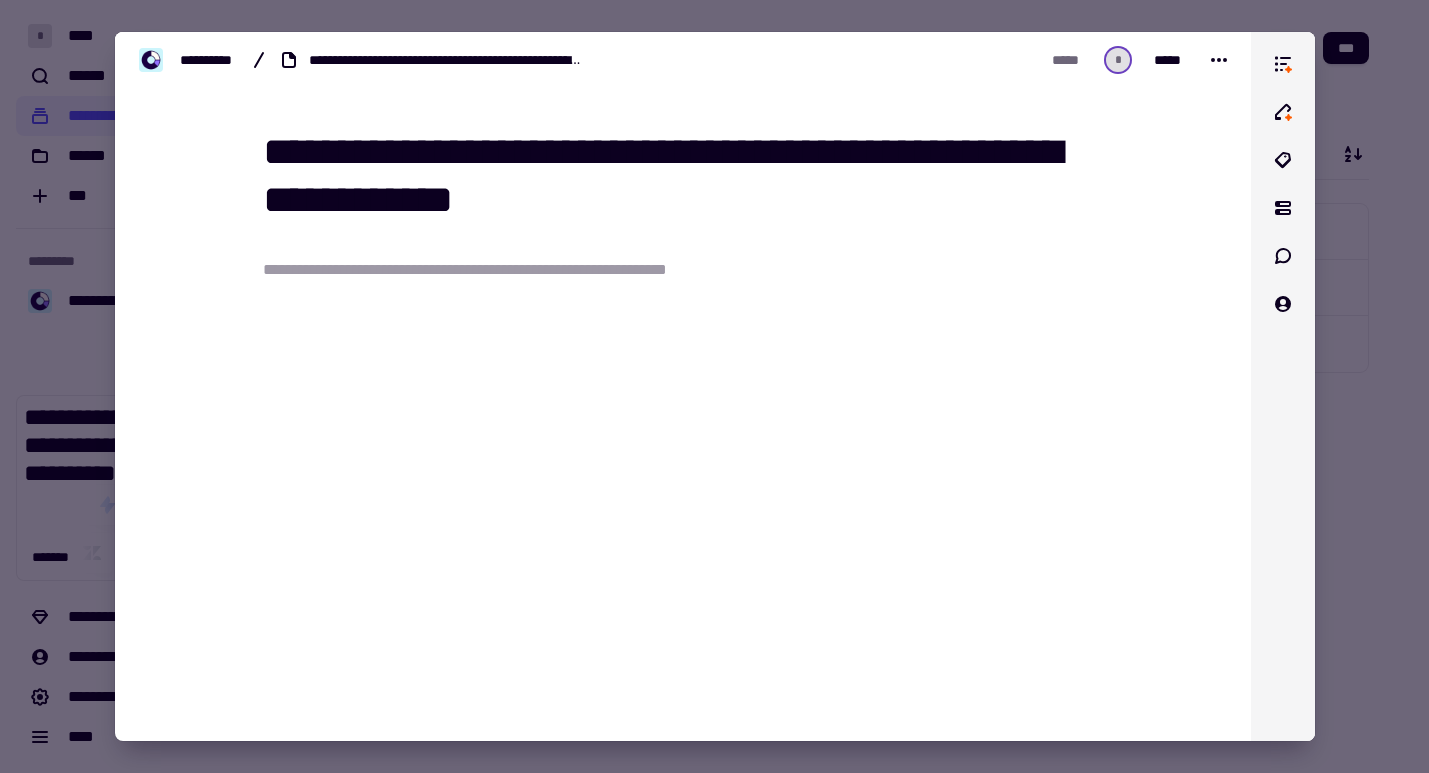 click at bounding box center (714, 386) 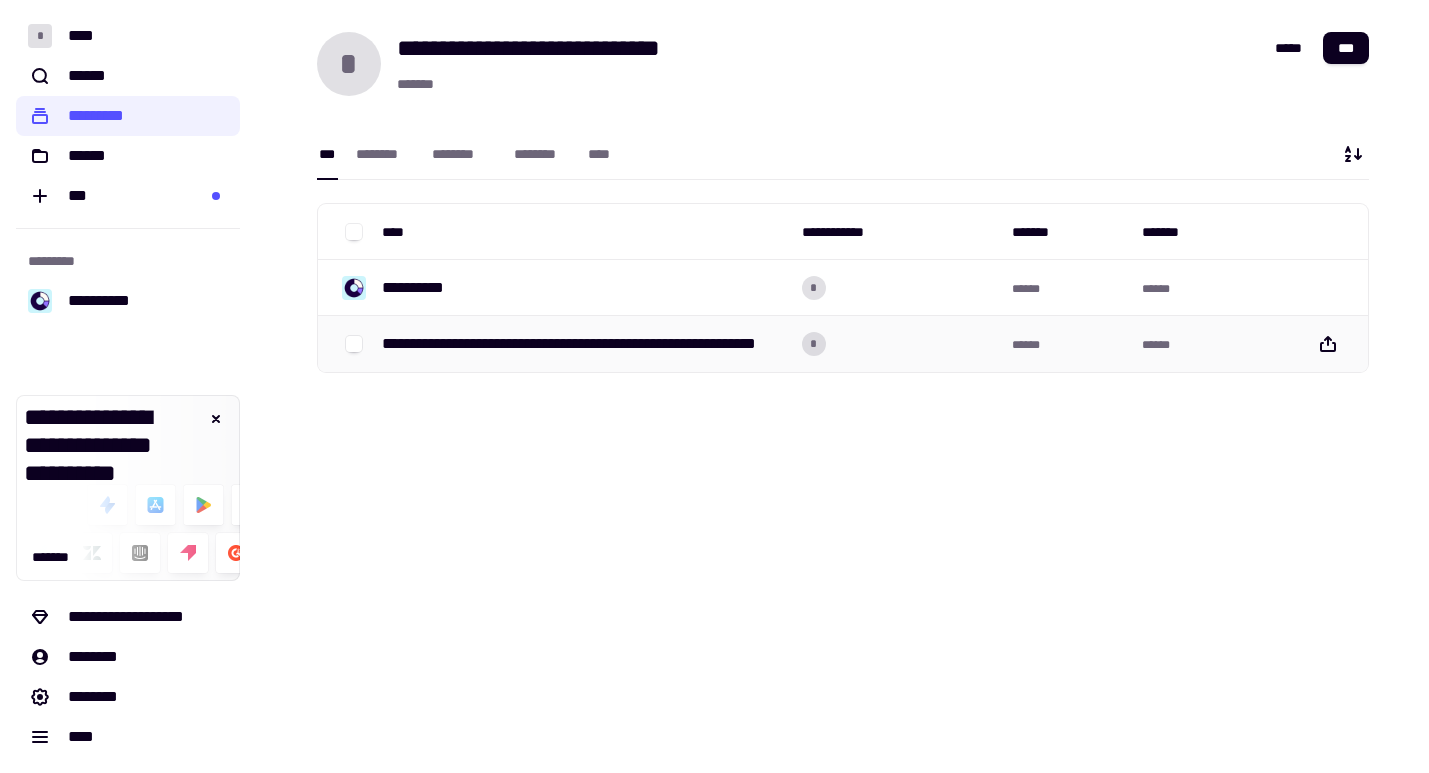 click on "******" at bounding box center (1069, 344) 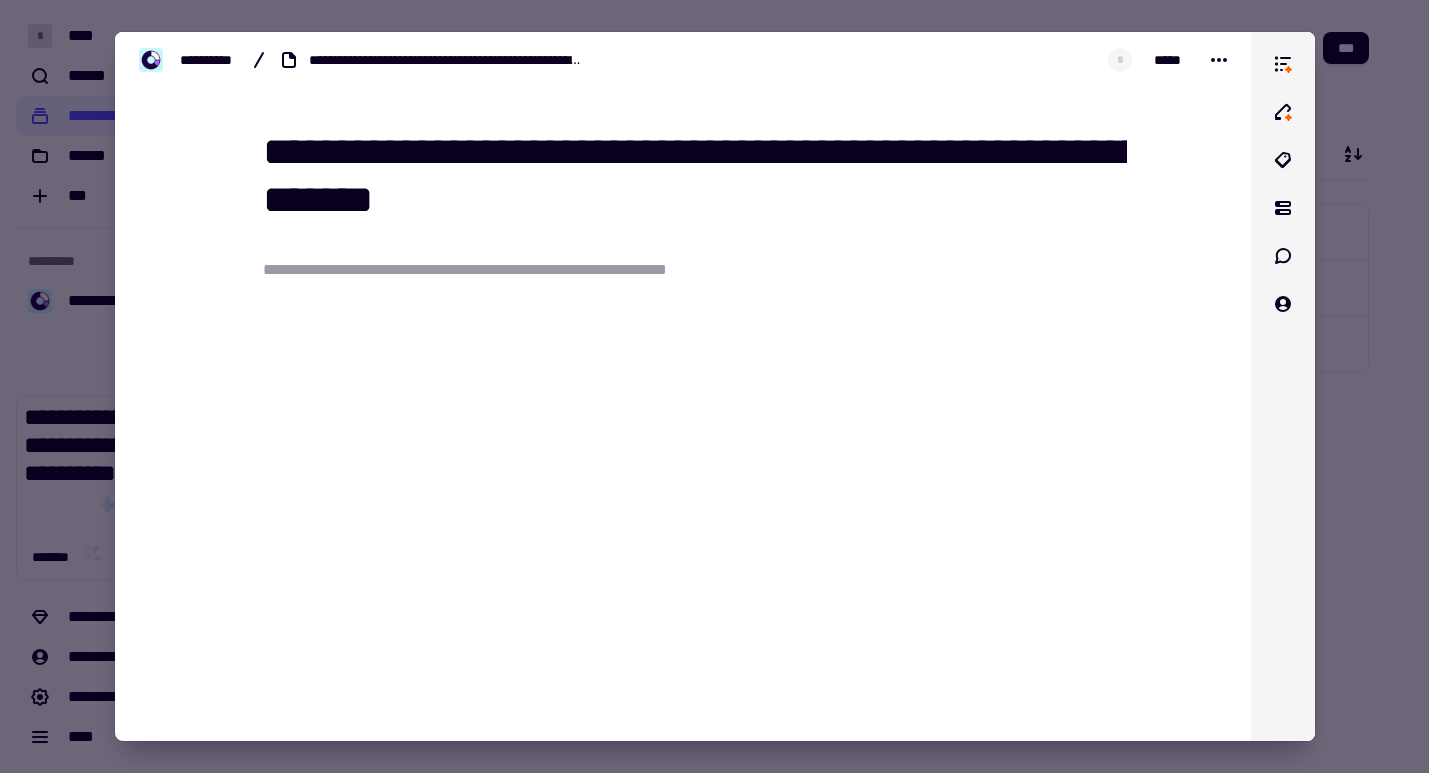 click at bounding box center [695, 416] 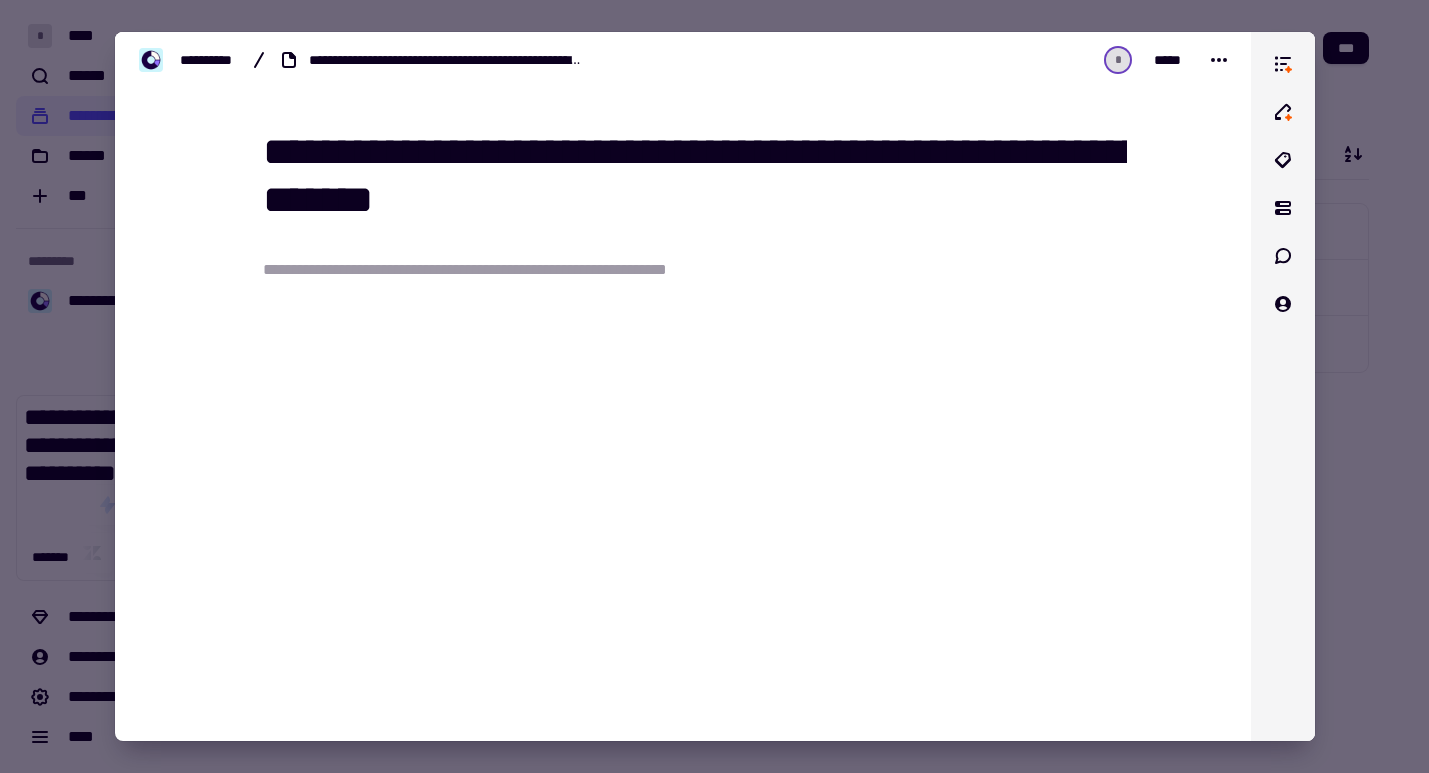 type 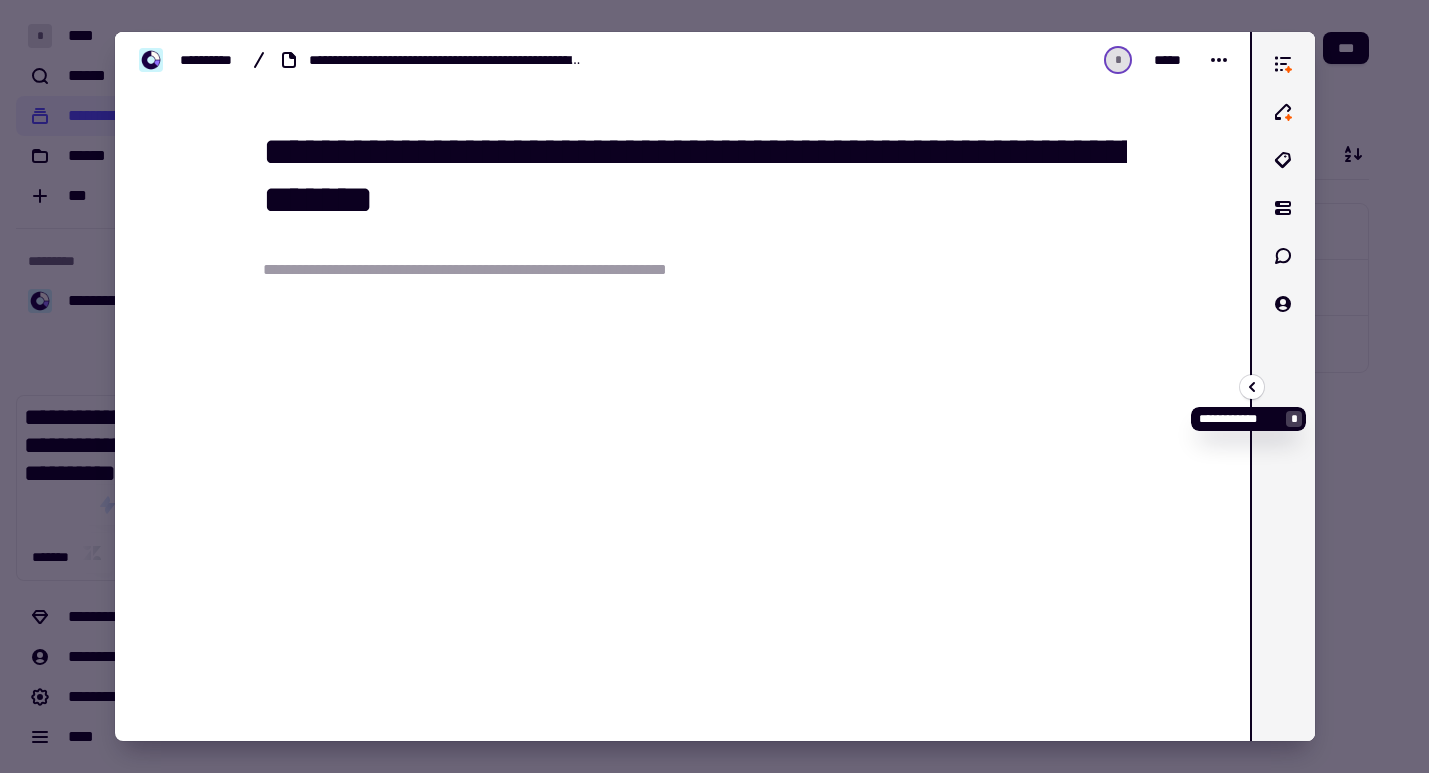 click 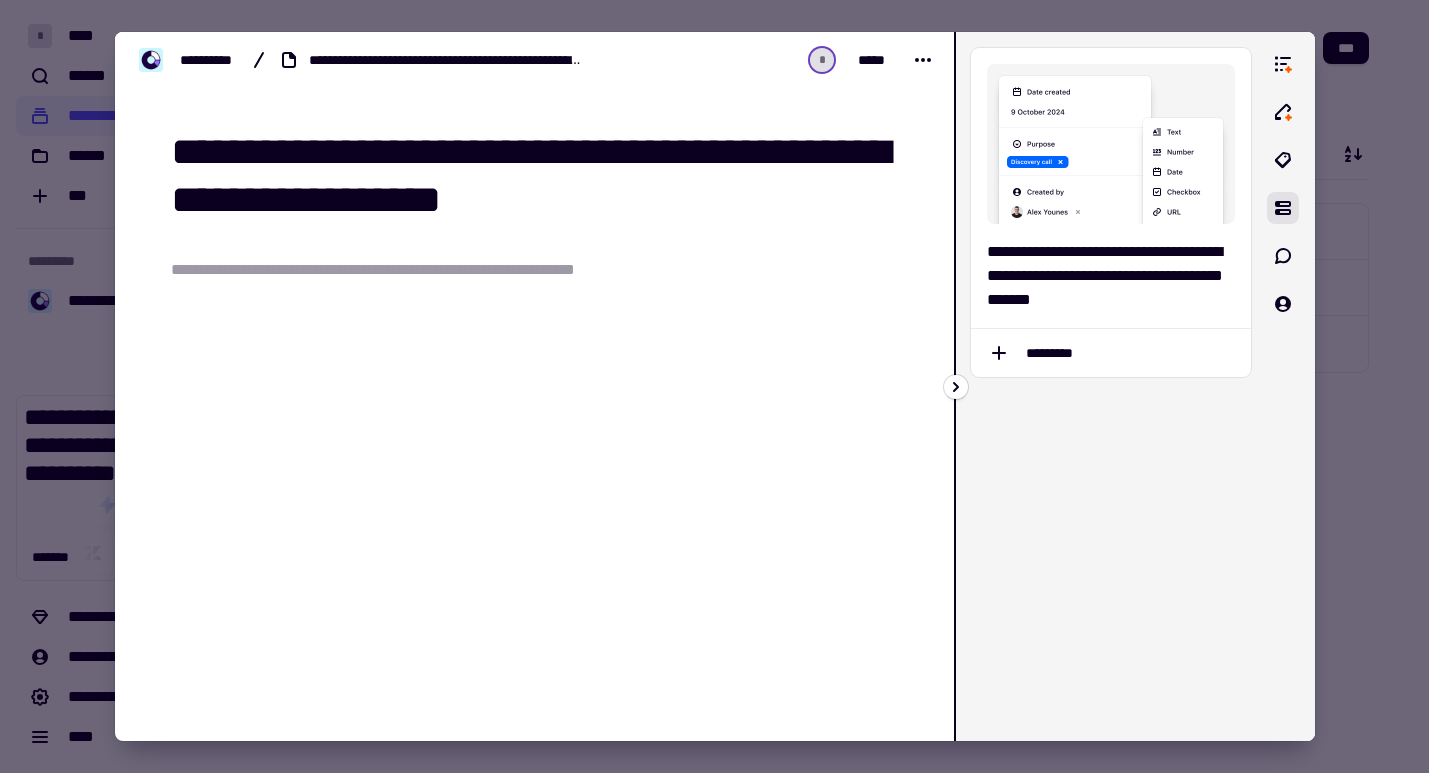 click 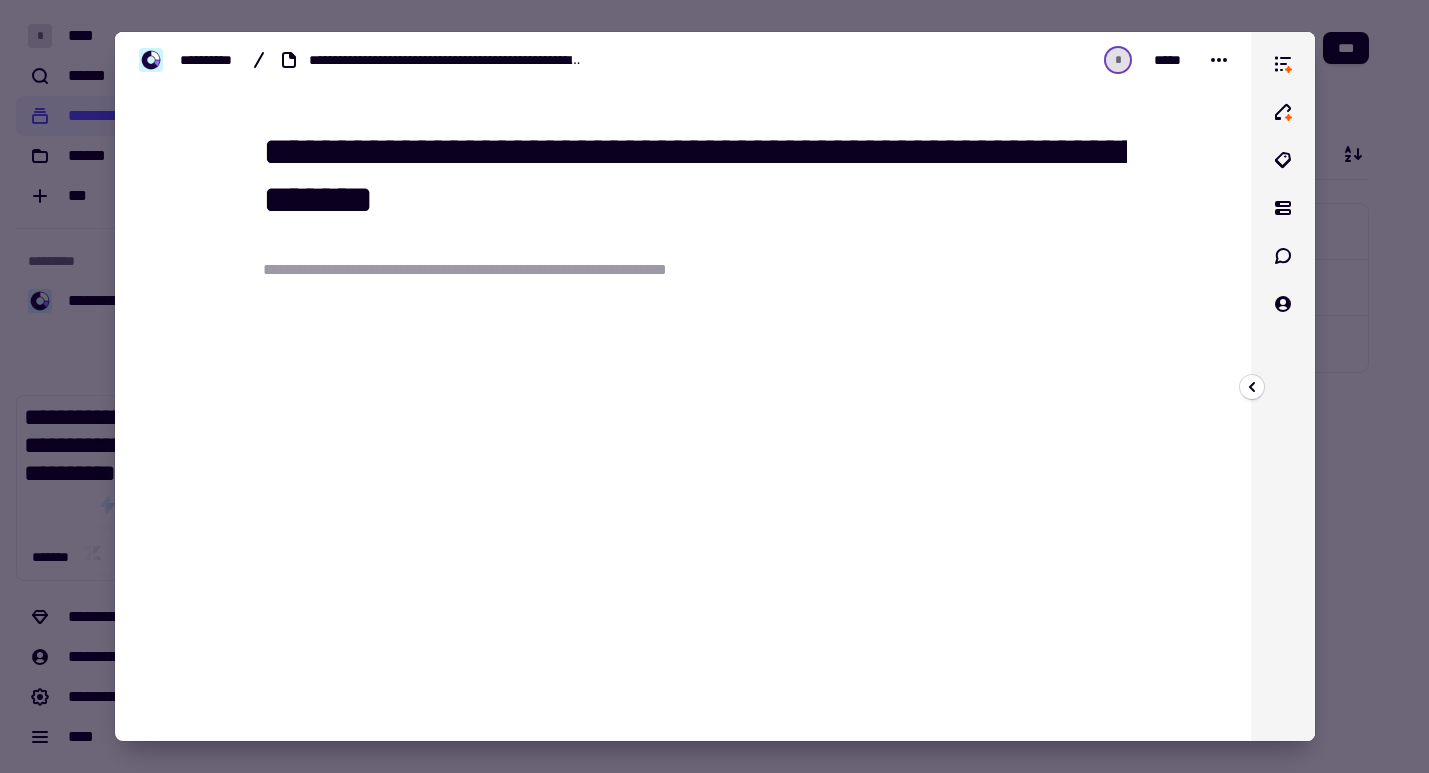 click at bounding box center [714, 386] 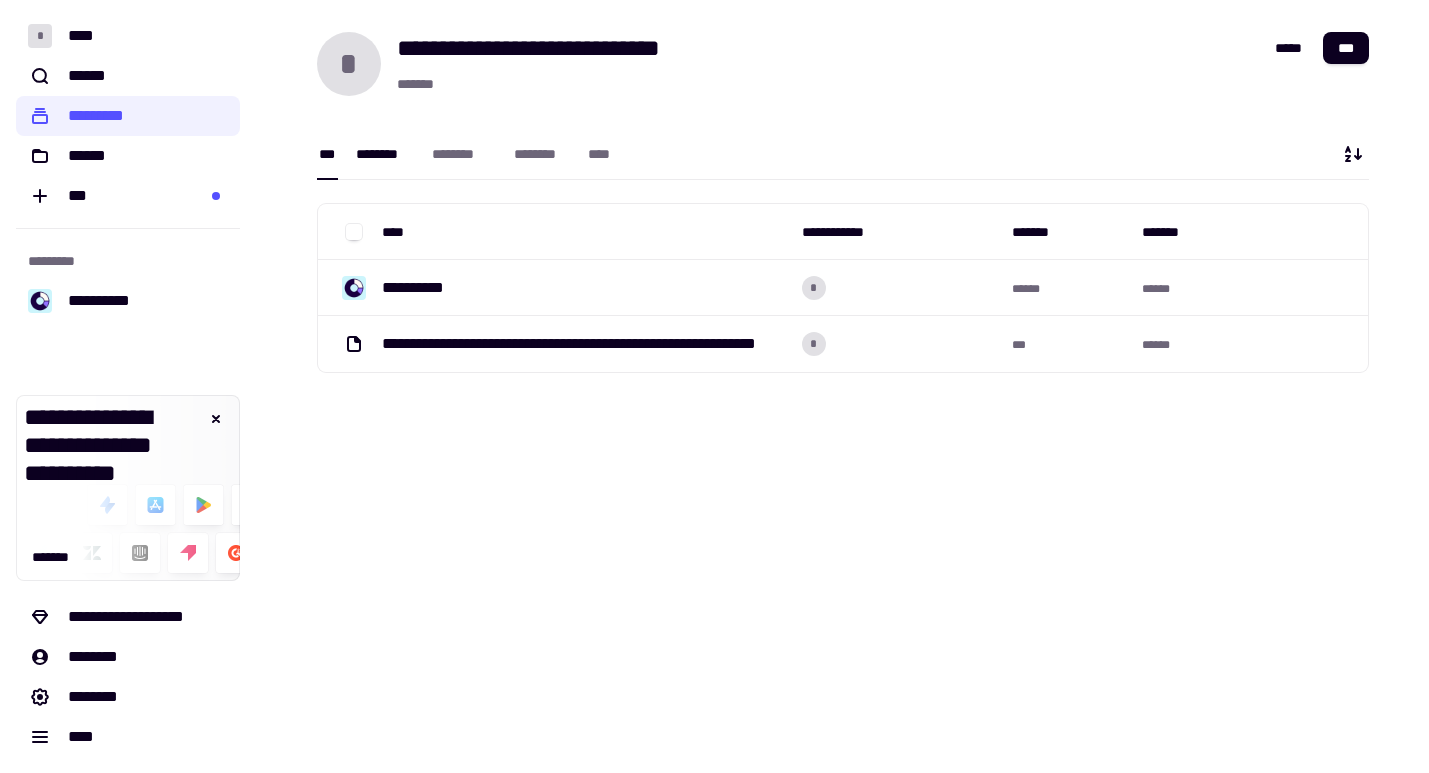 click on "********" at bounding box center [384, 154] 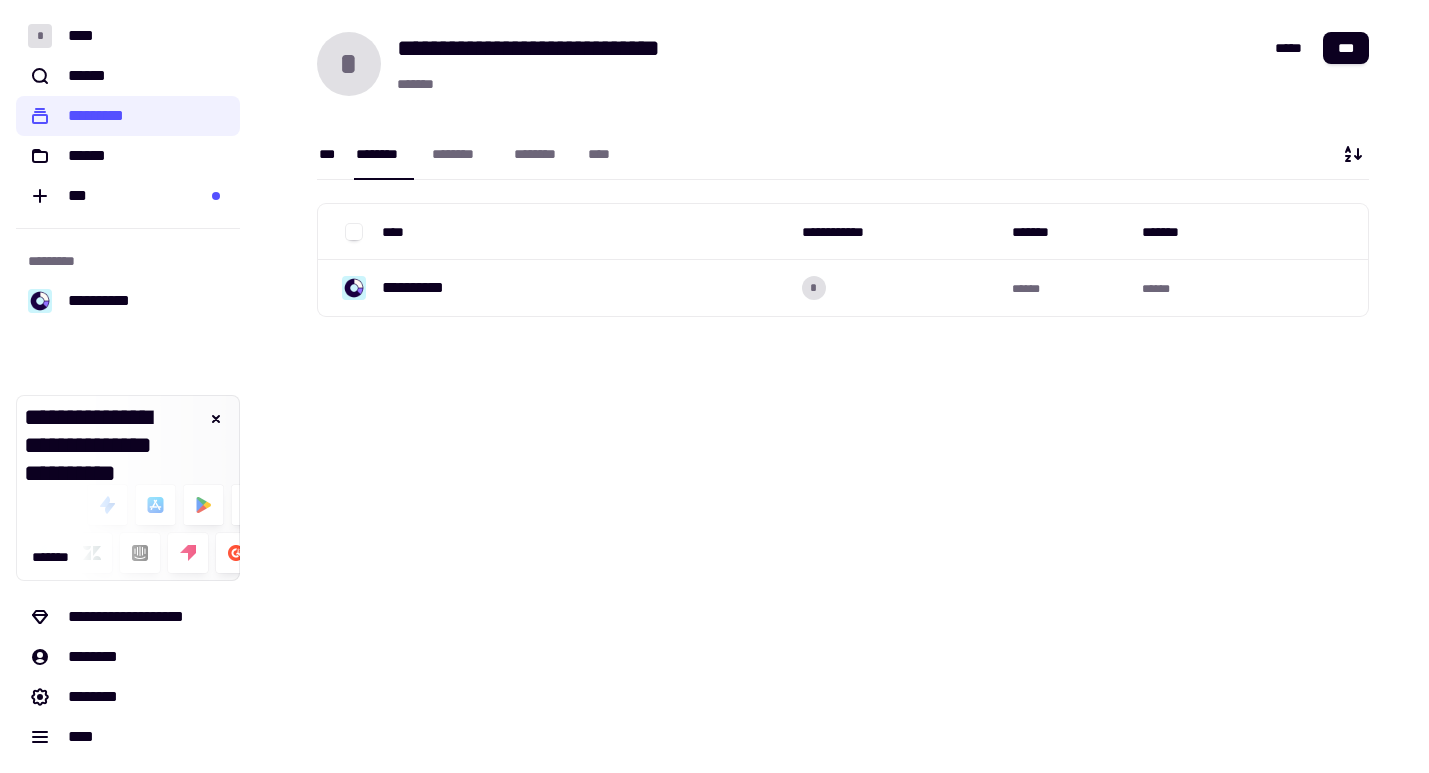 click on "***" at bounding box center [327, 154] 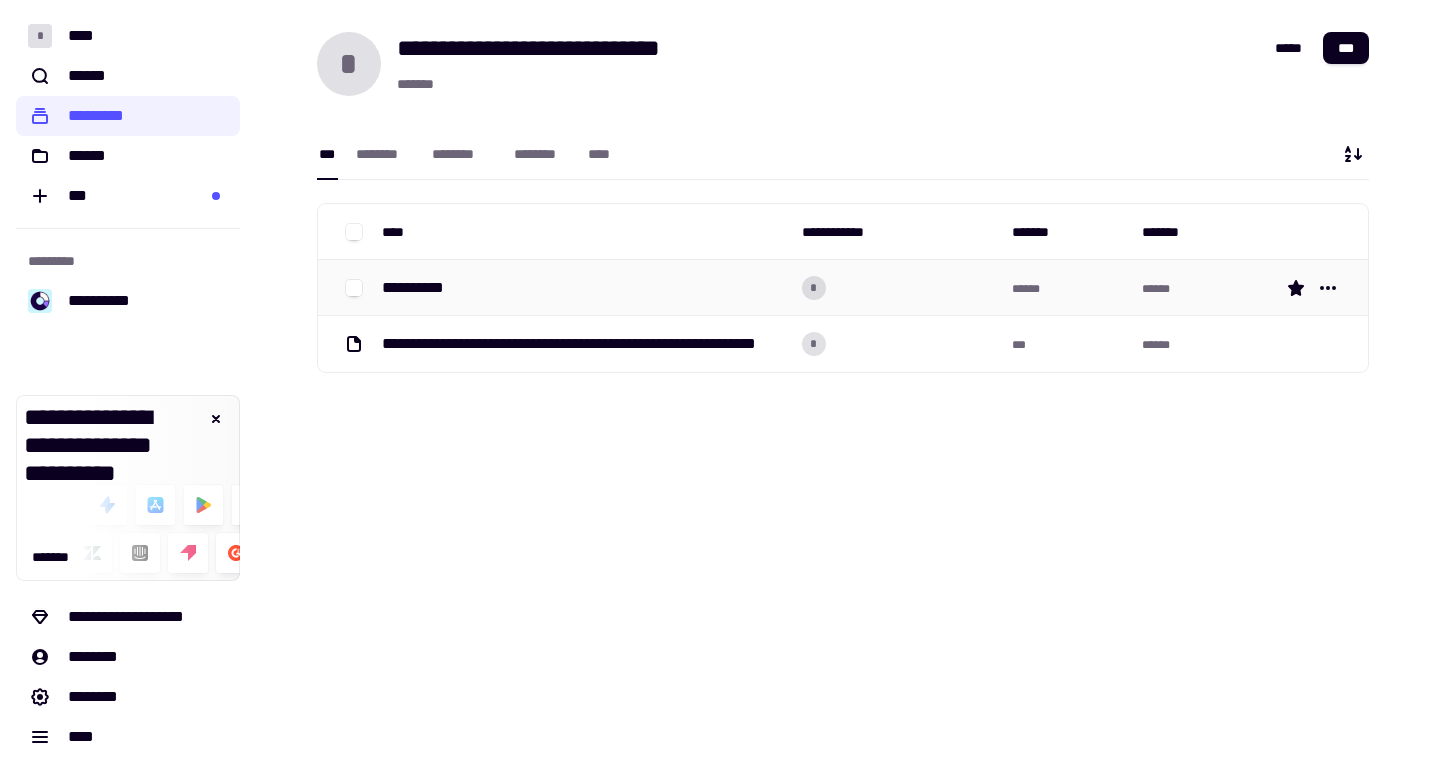 click on "**********" at bounding box center [584, 288] 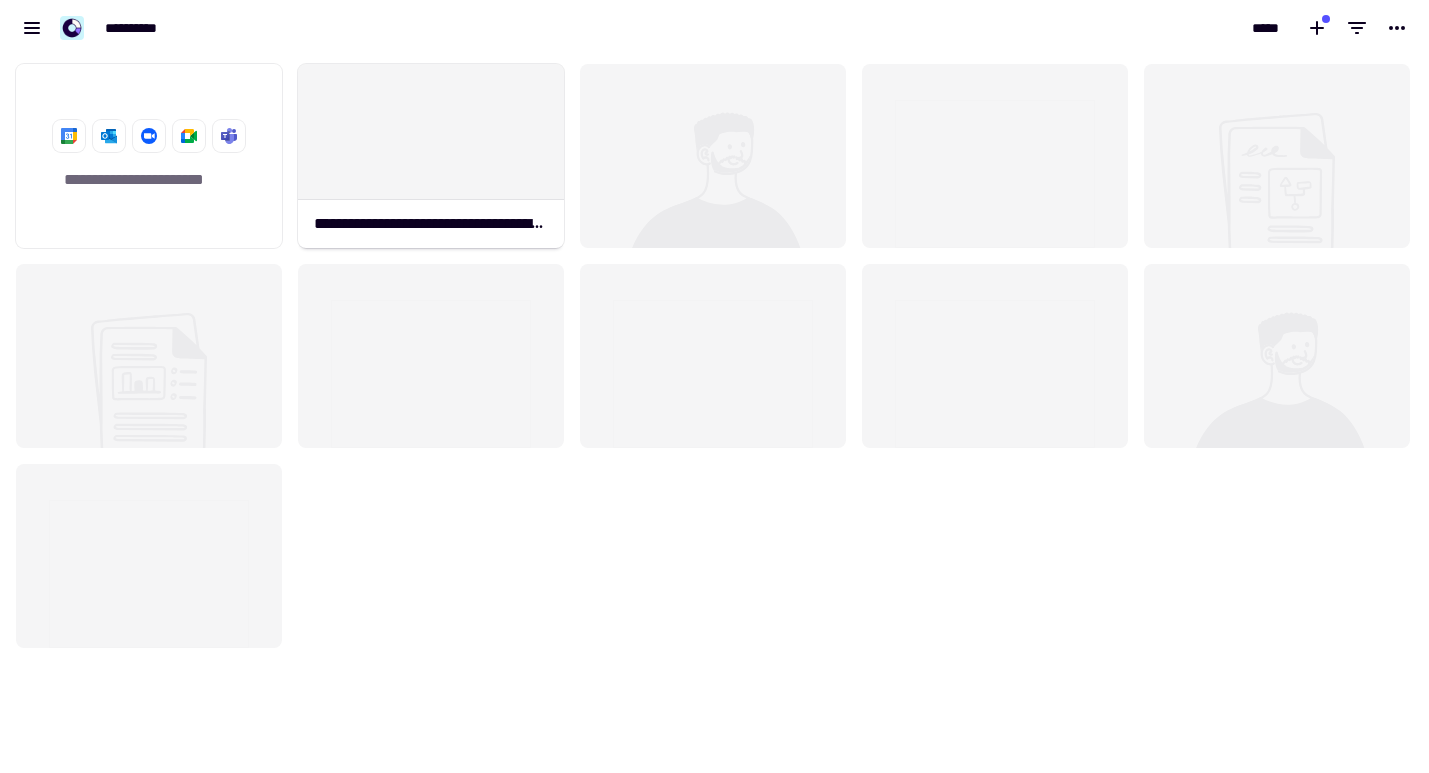 scroll, scrollTop: 1, scrollLeft: 1, axis: both 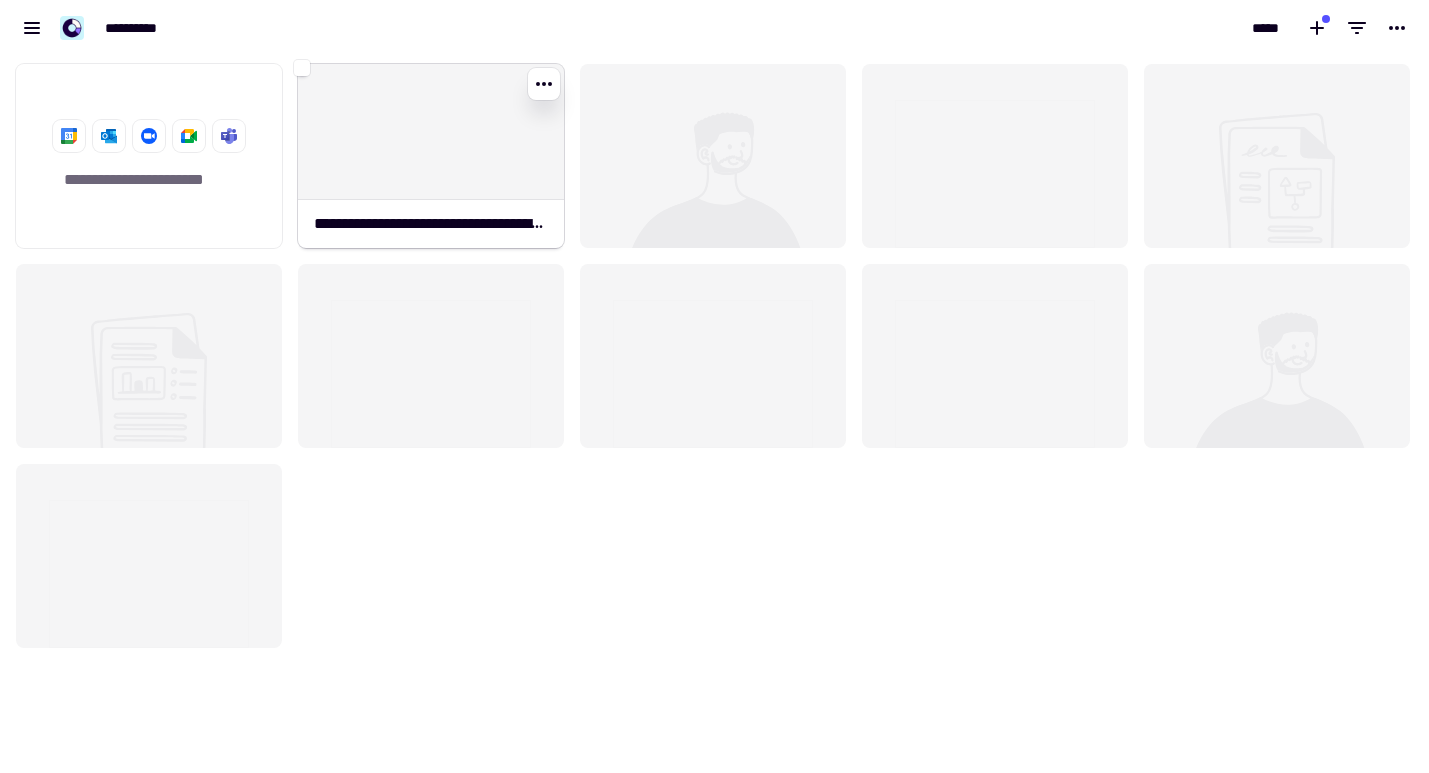 click 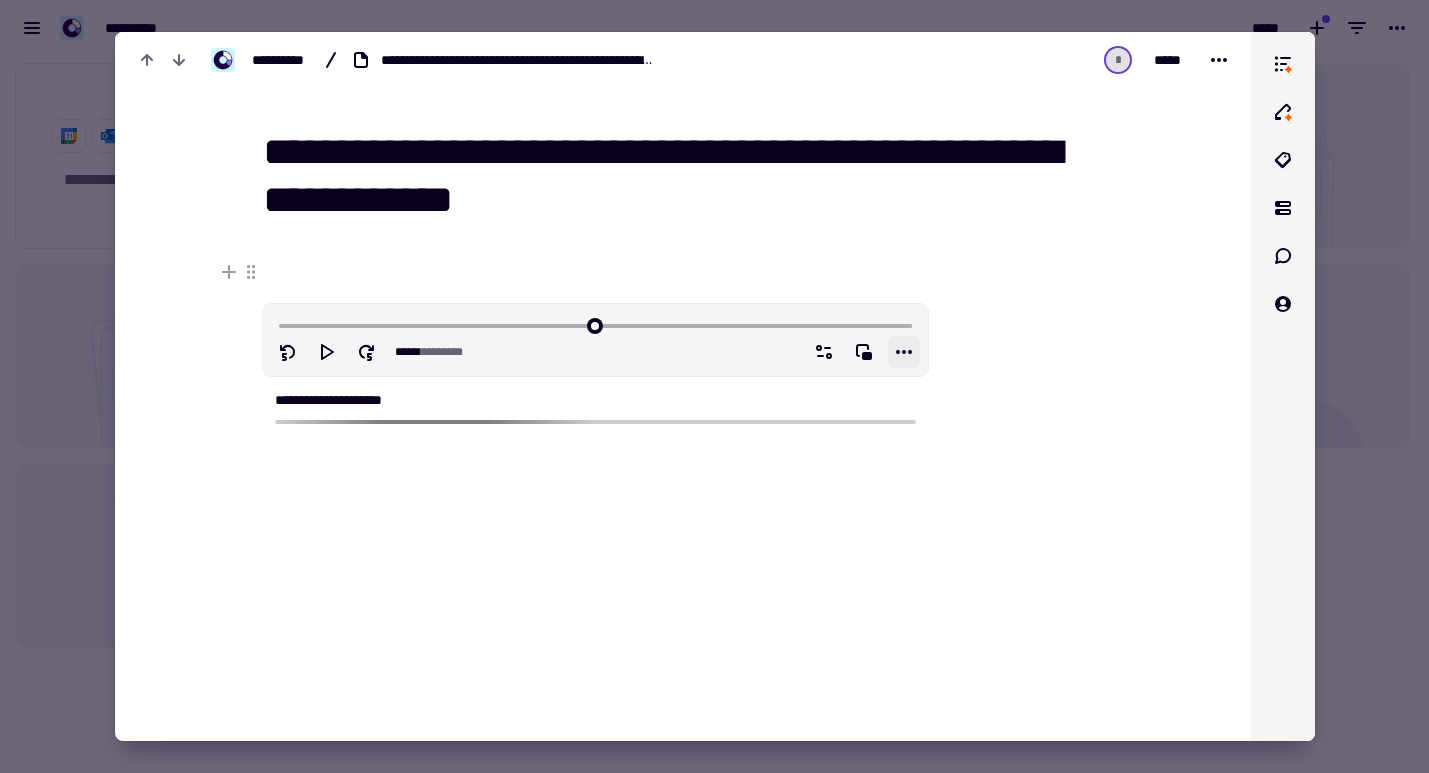 click 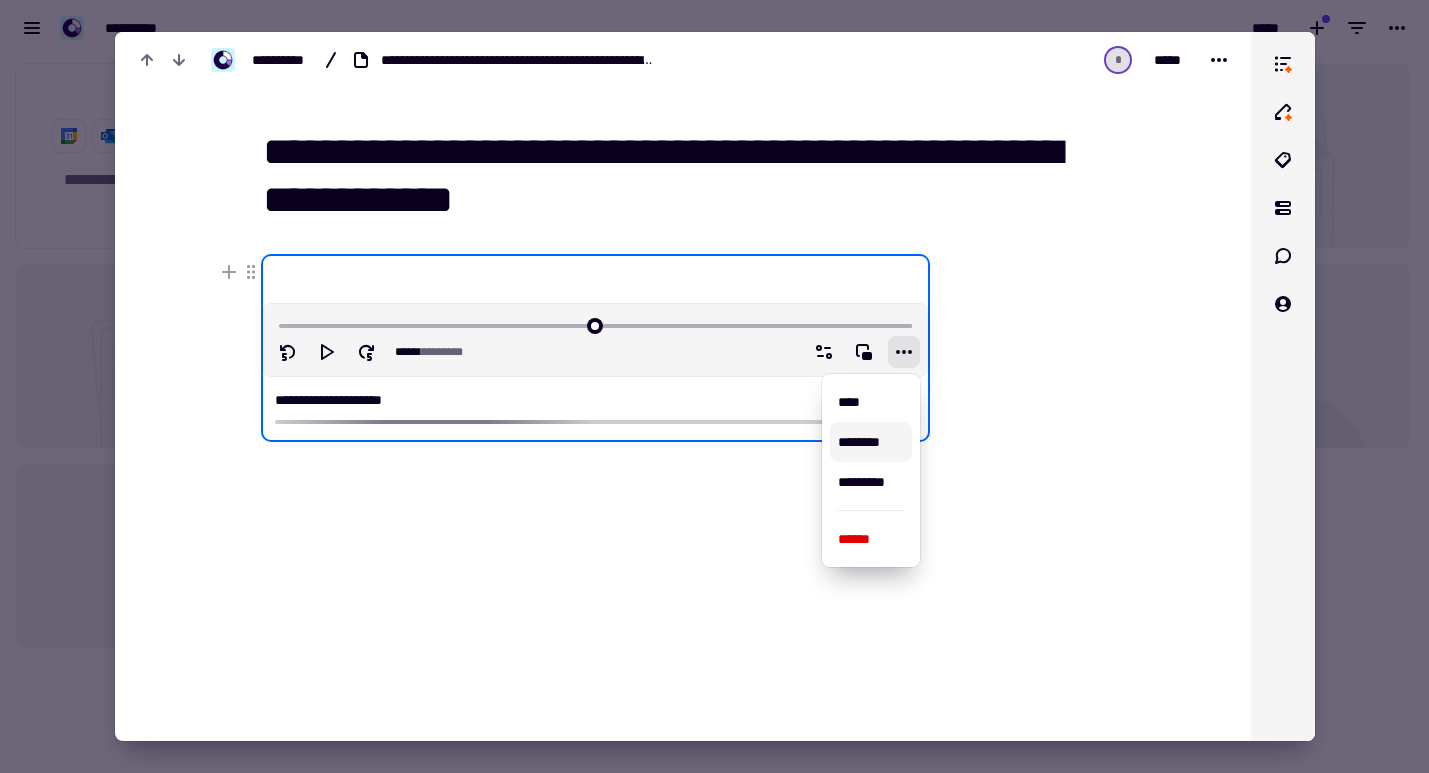 click on "**********" at bounding box center [595, 400] 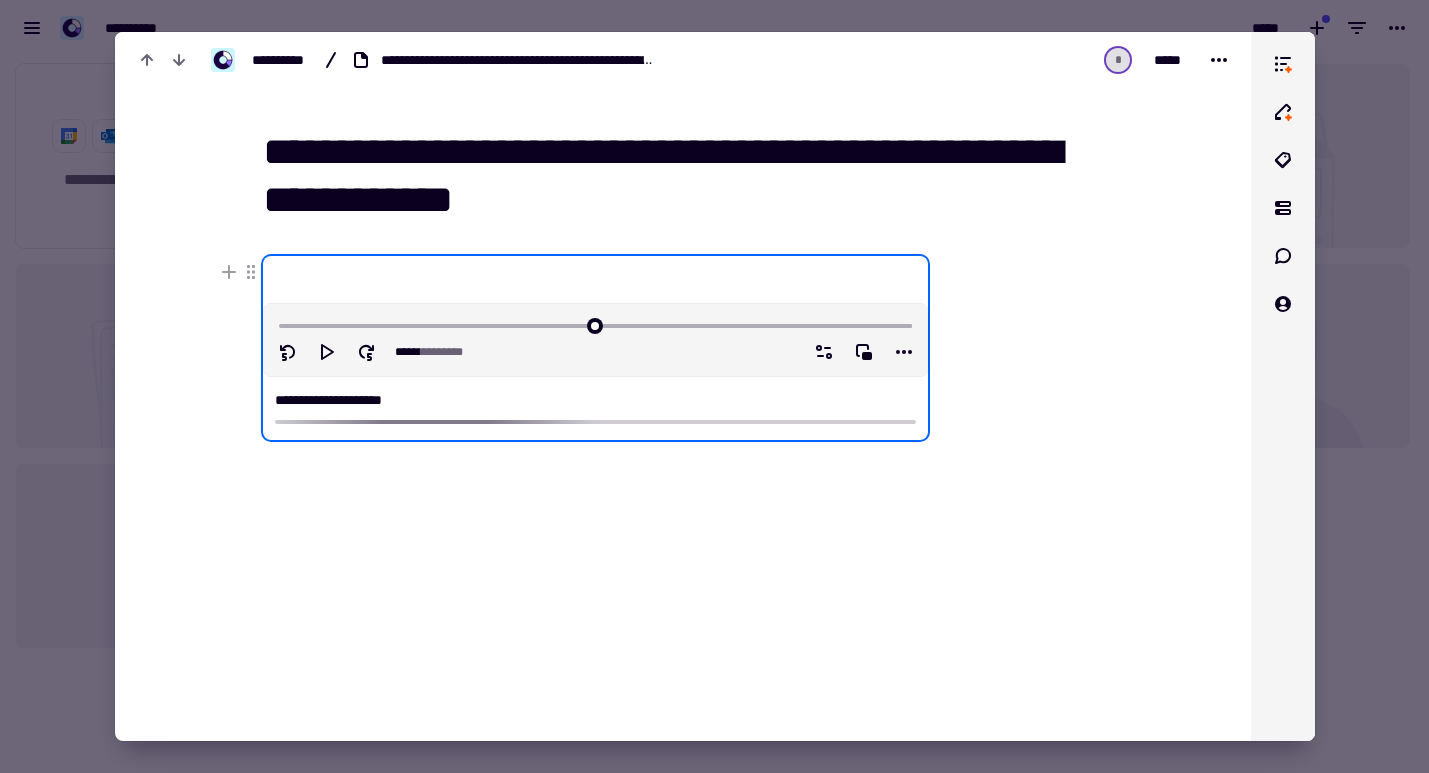 click on "**********" at bounding box center (595, 400) 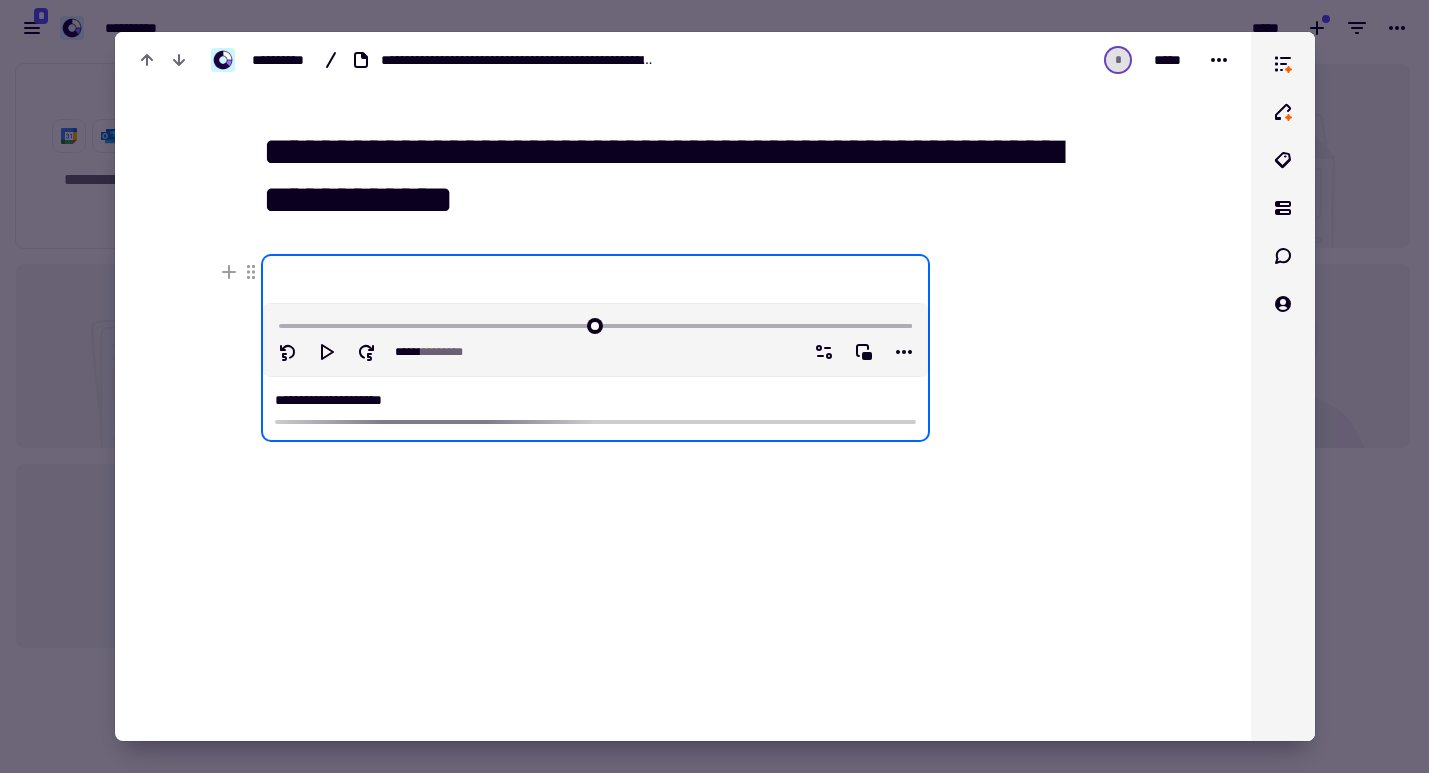 click at bounding box center [714, 386] 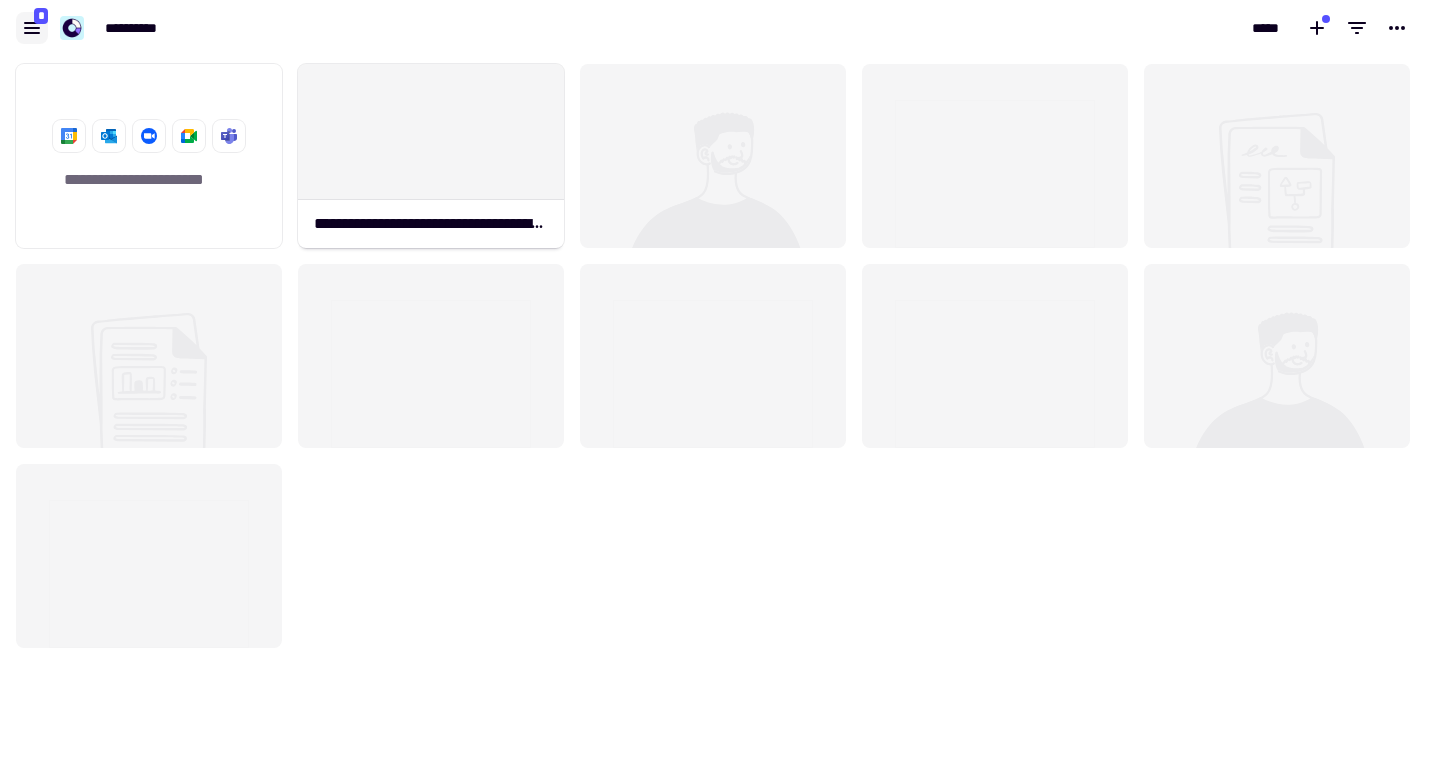click 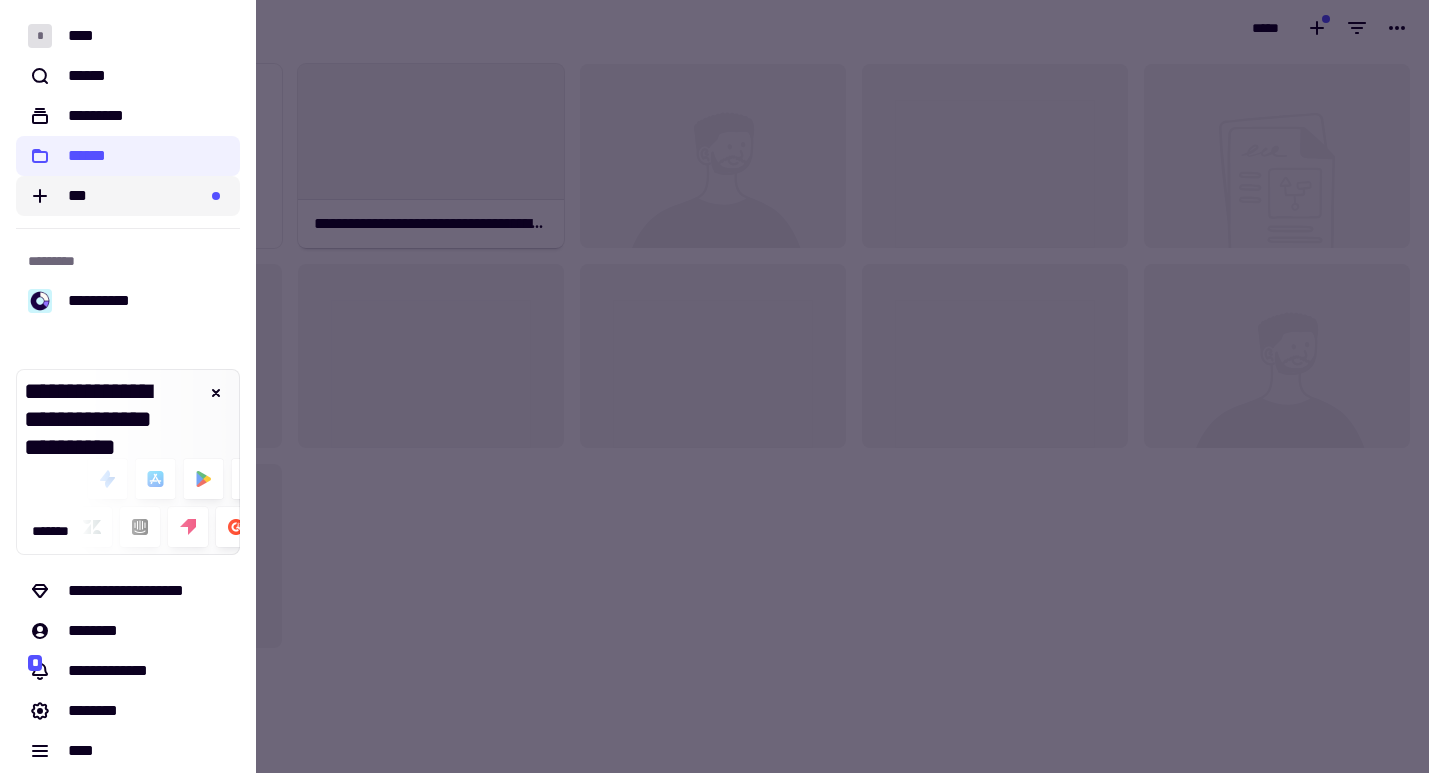 click on "***" 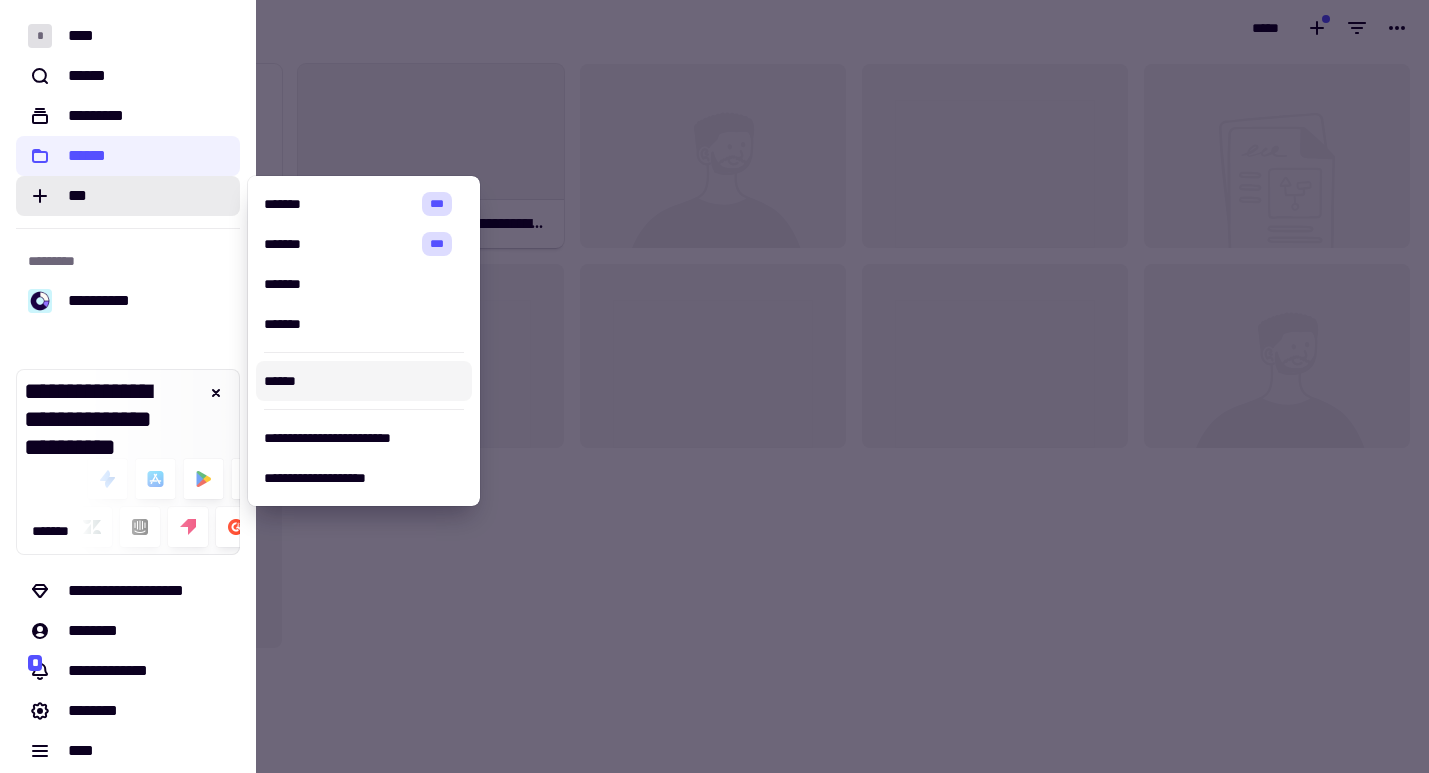 click at bounding box center (714, 386) 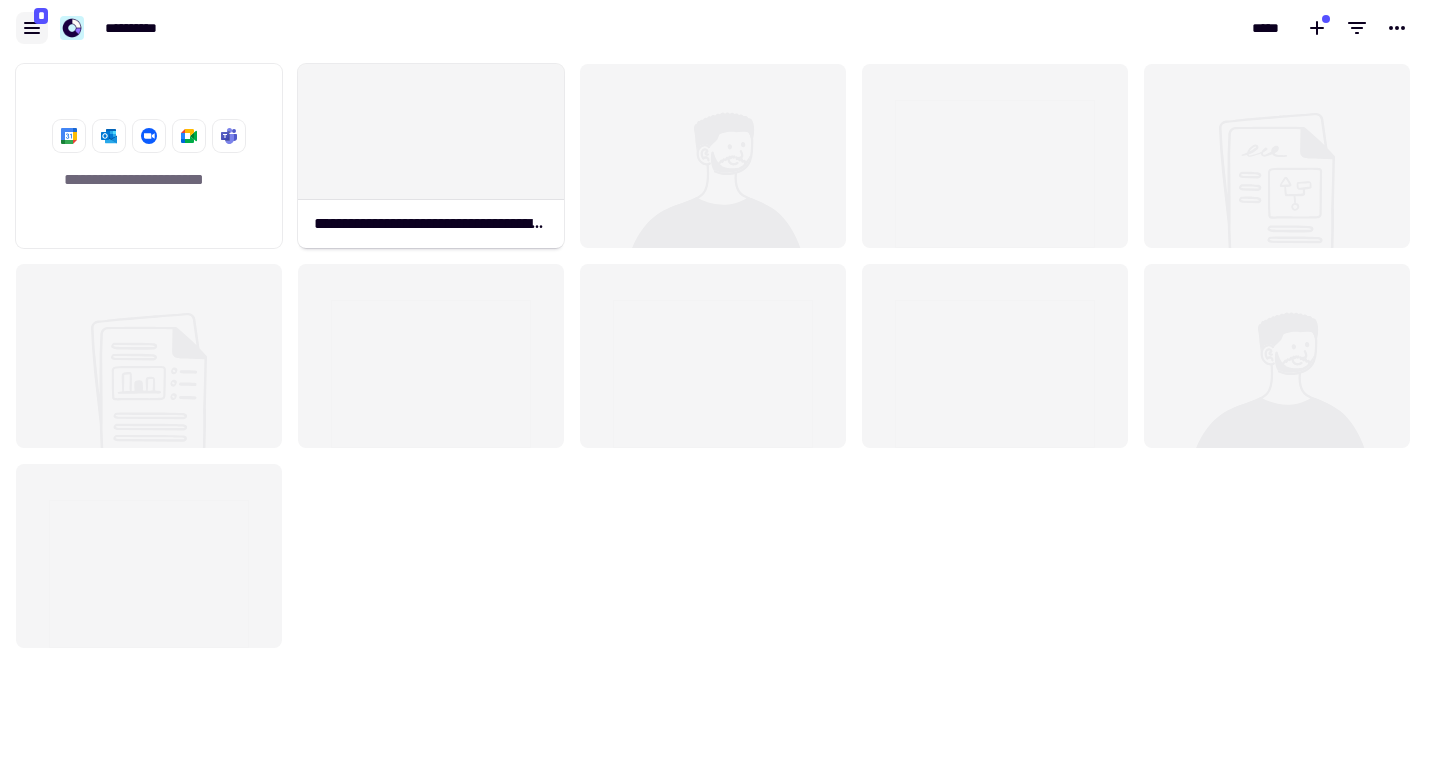 click 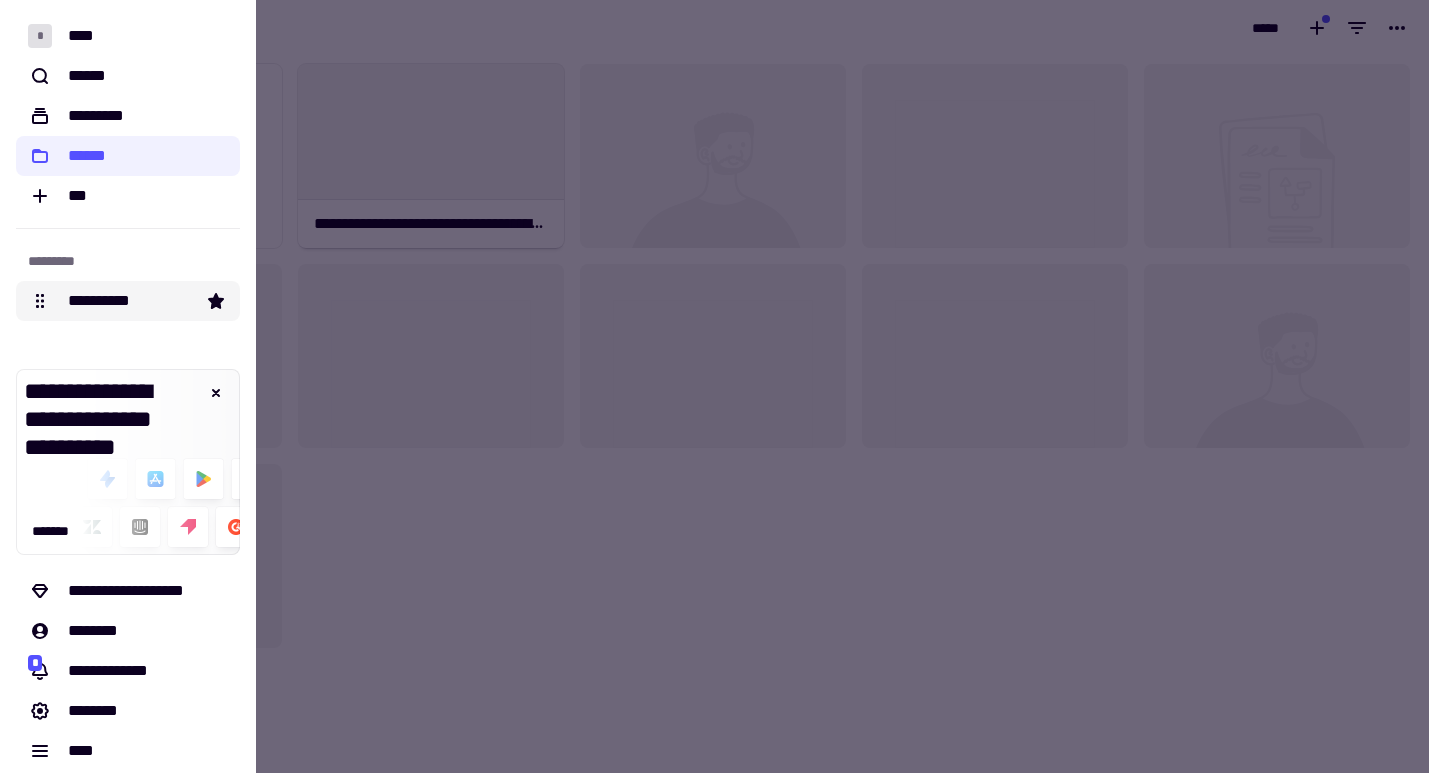 scroll, scrollTop: 14, scrollLeft: 0, axis: vertical 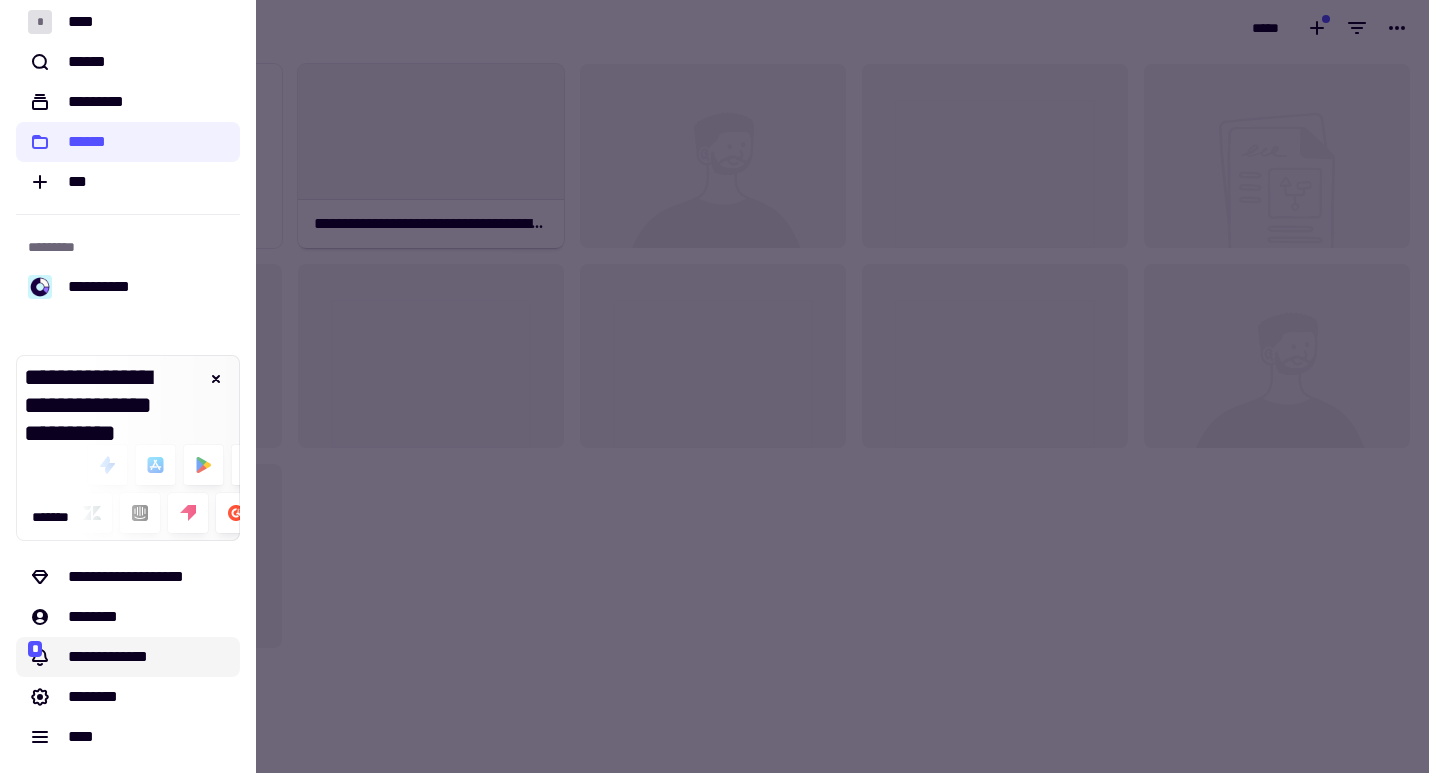 click on "**********" 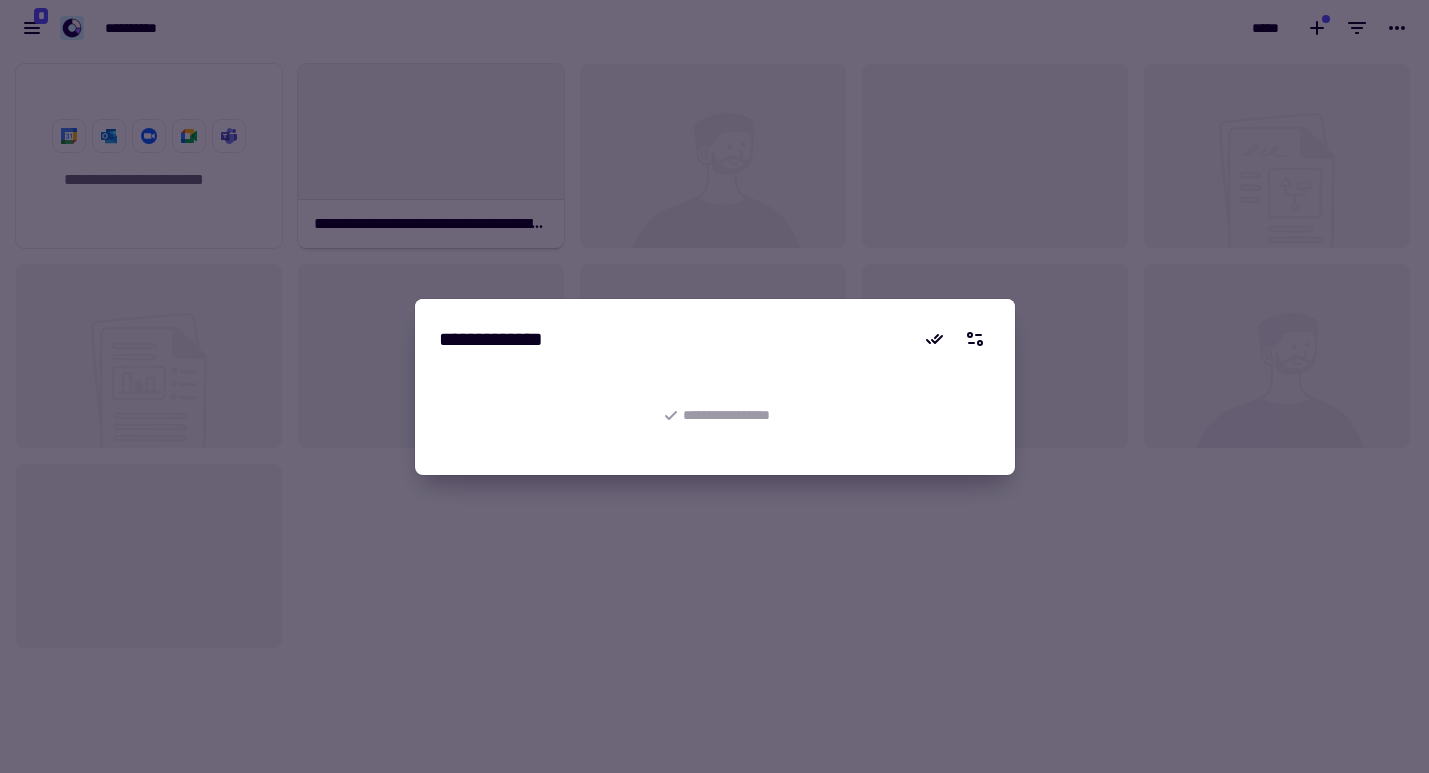 click at bounding box center (714, 386) 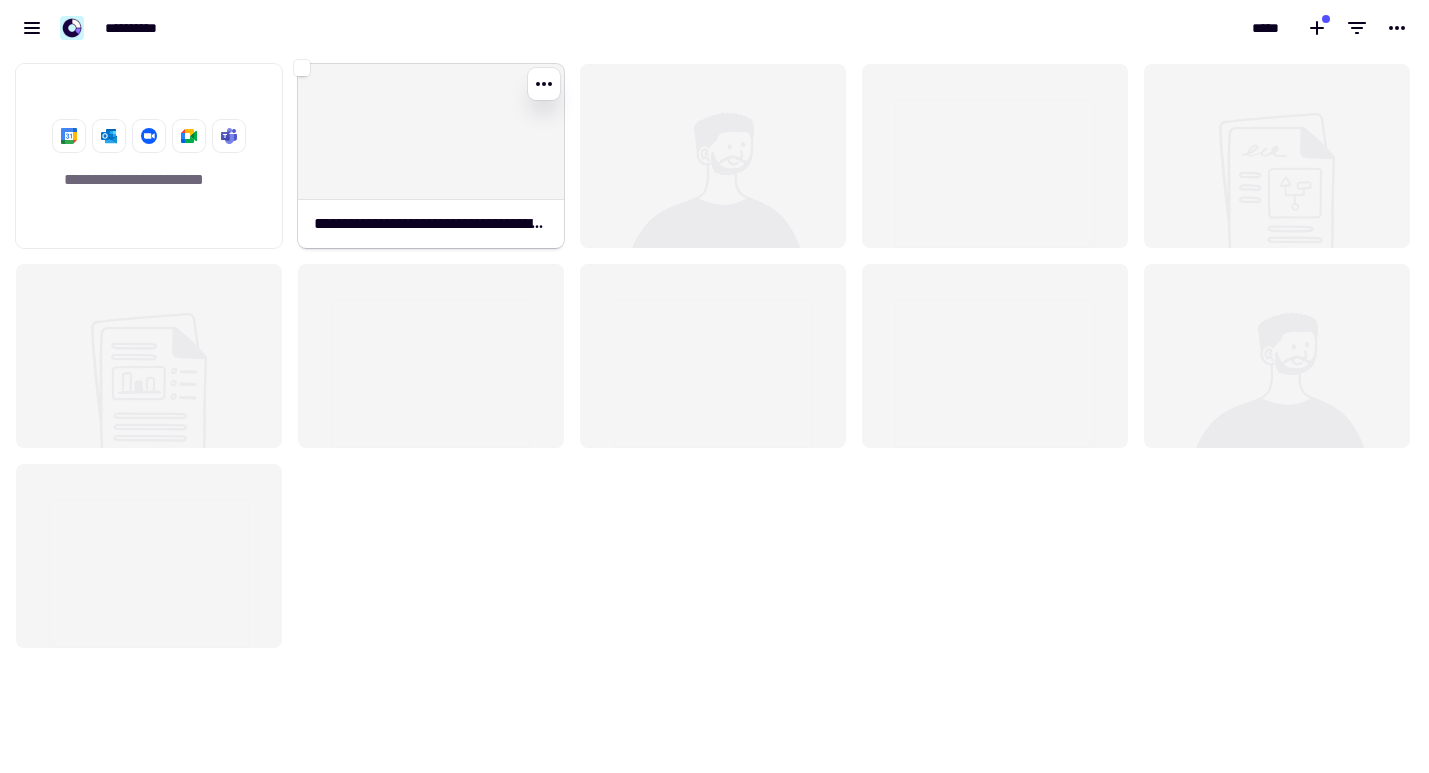 click 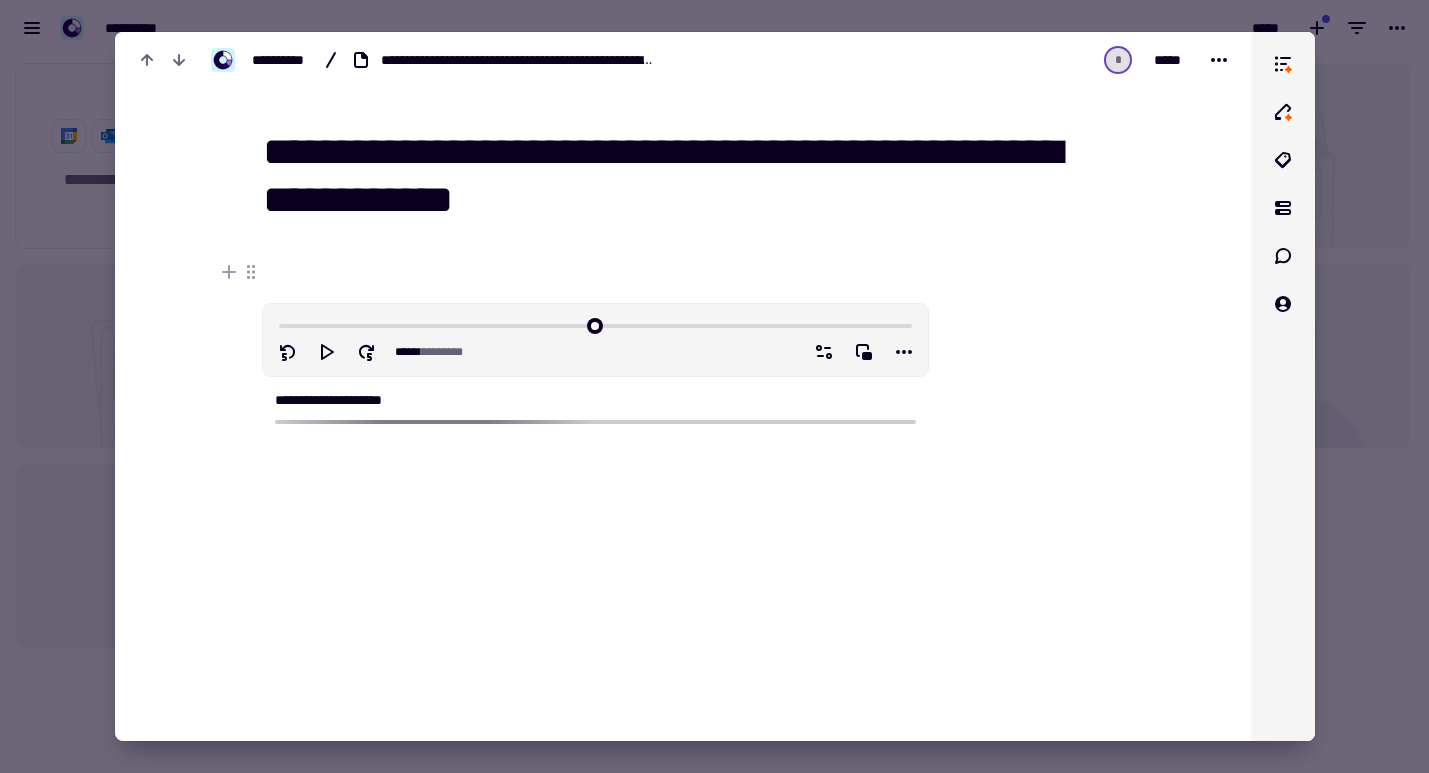 click on "**********" at bounding box center [595, 400] 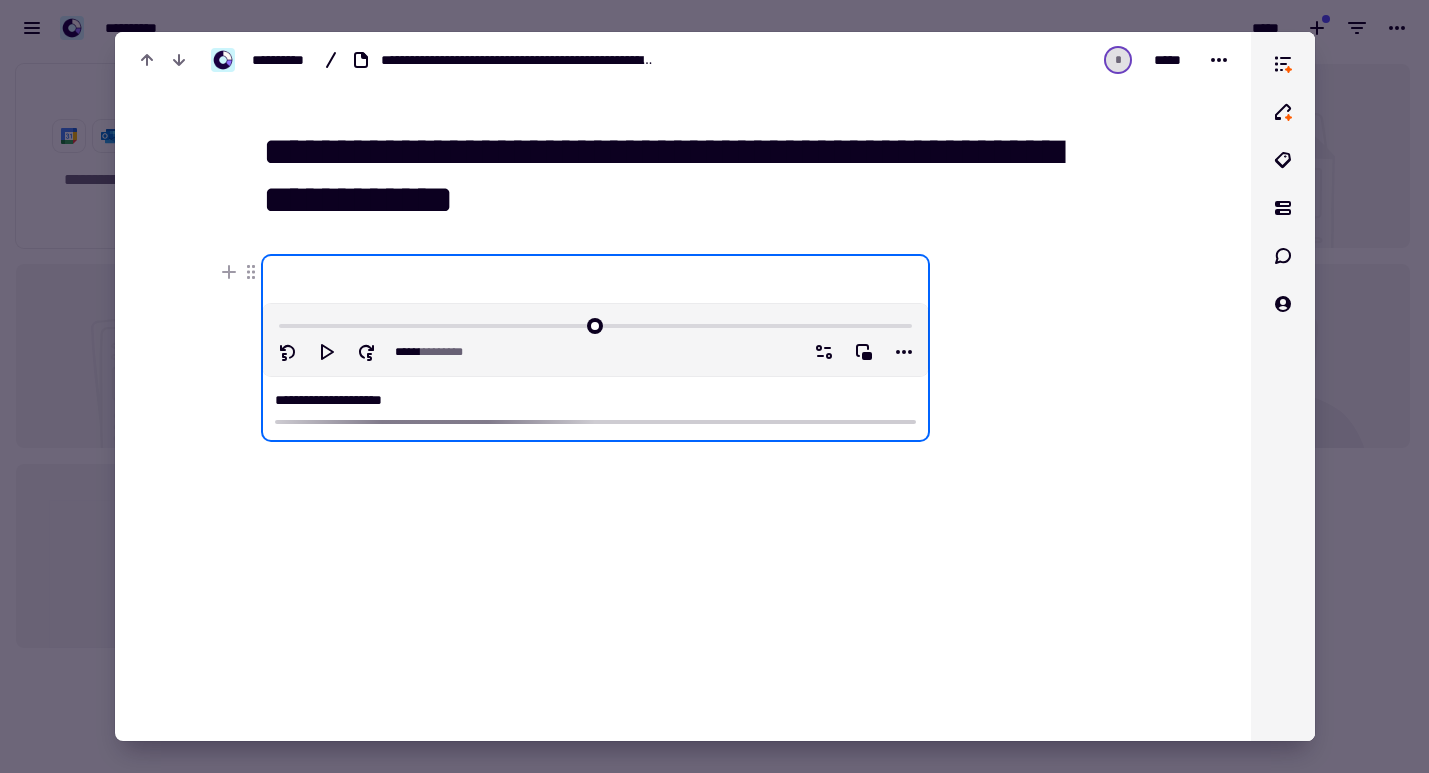 click on "**********" at bounding box center [595, 400] 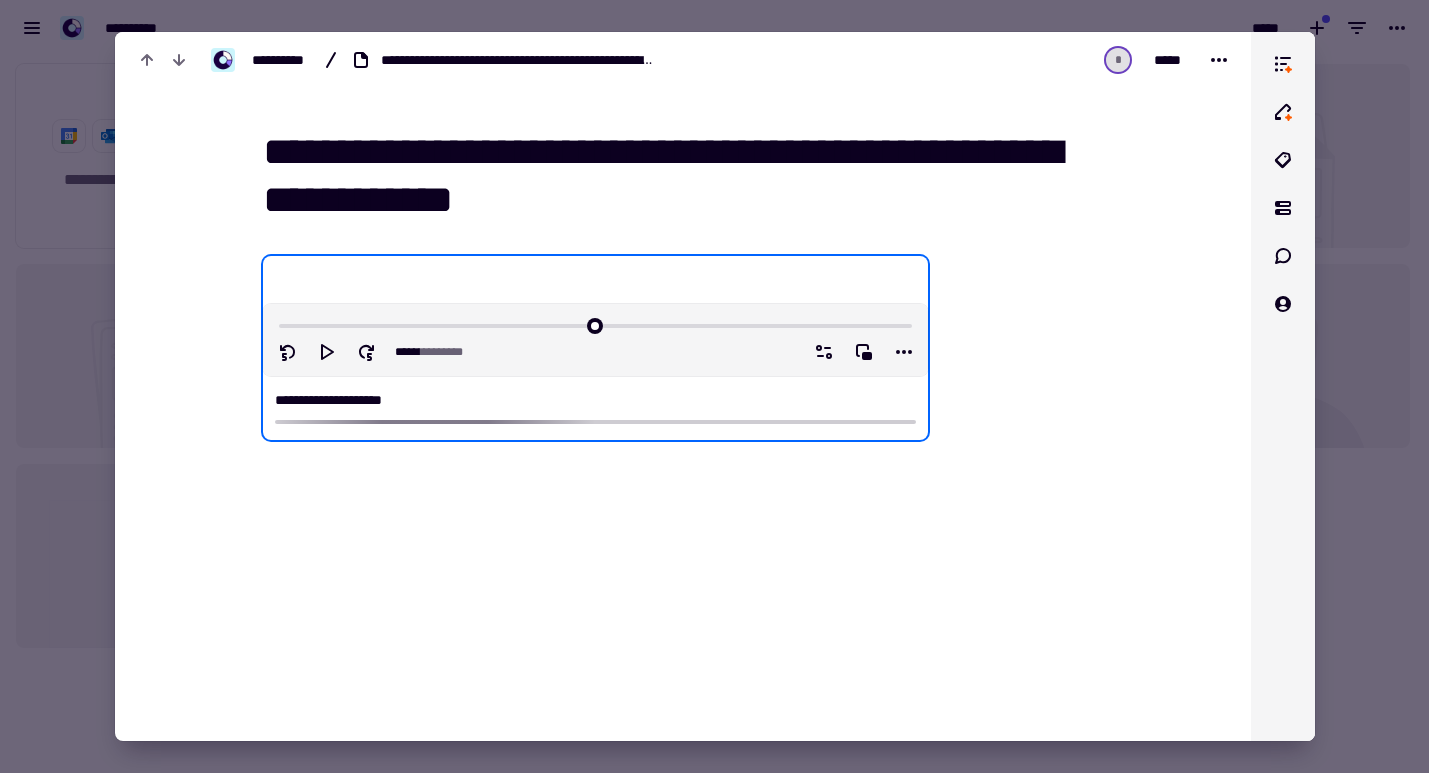 click at bounding box center (714, 386) 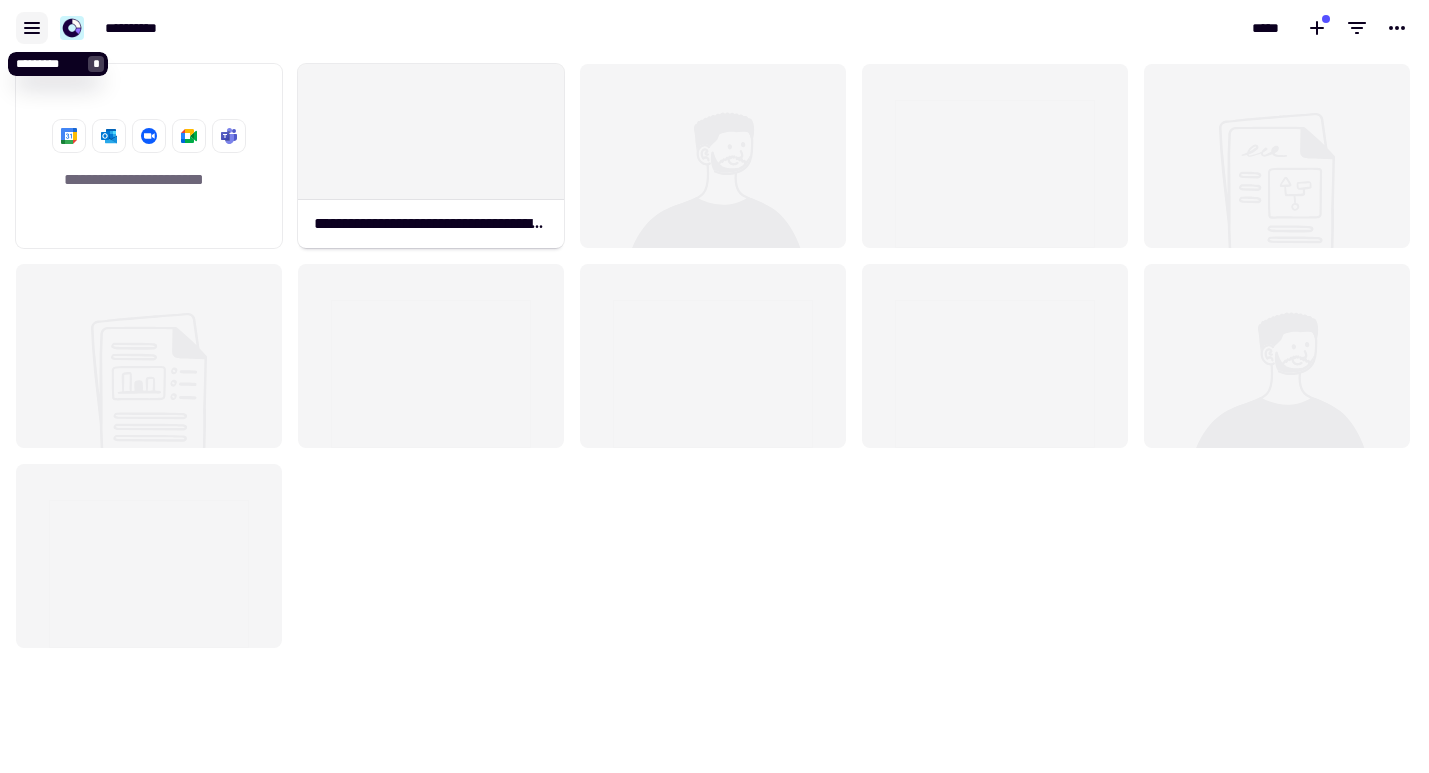 click 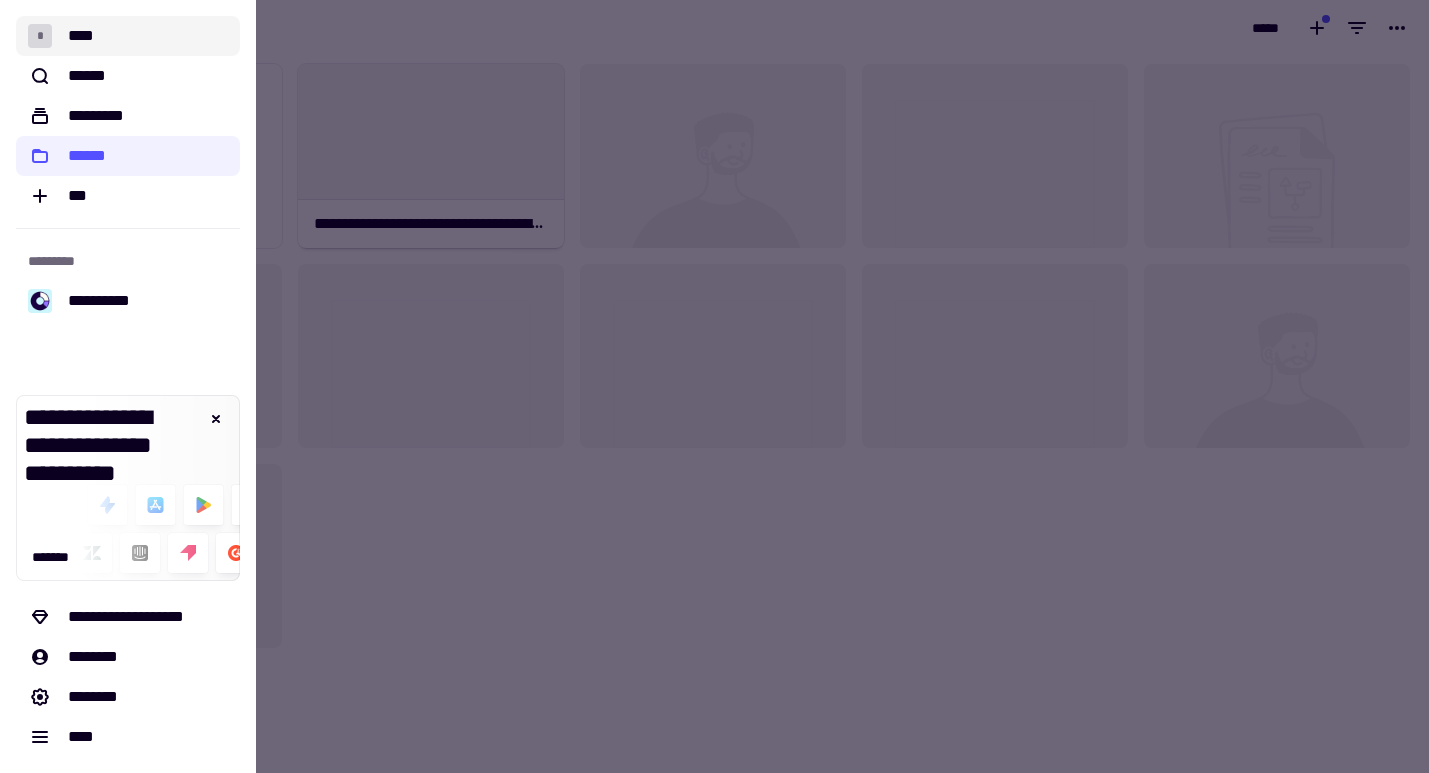 click on "* ****" 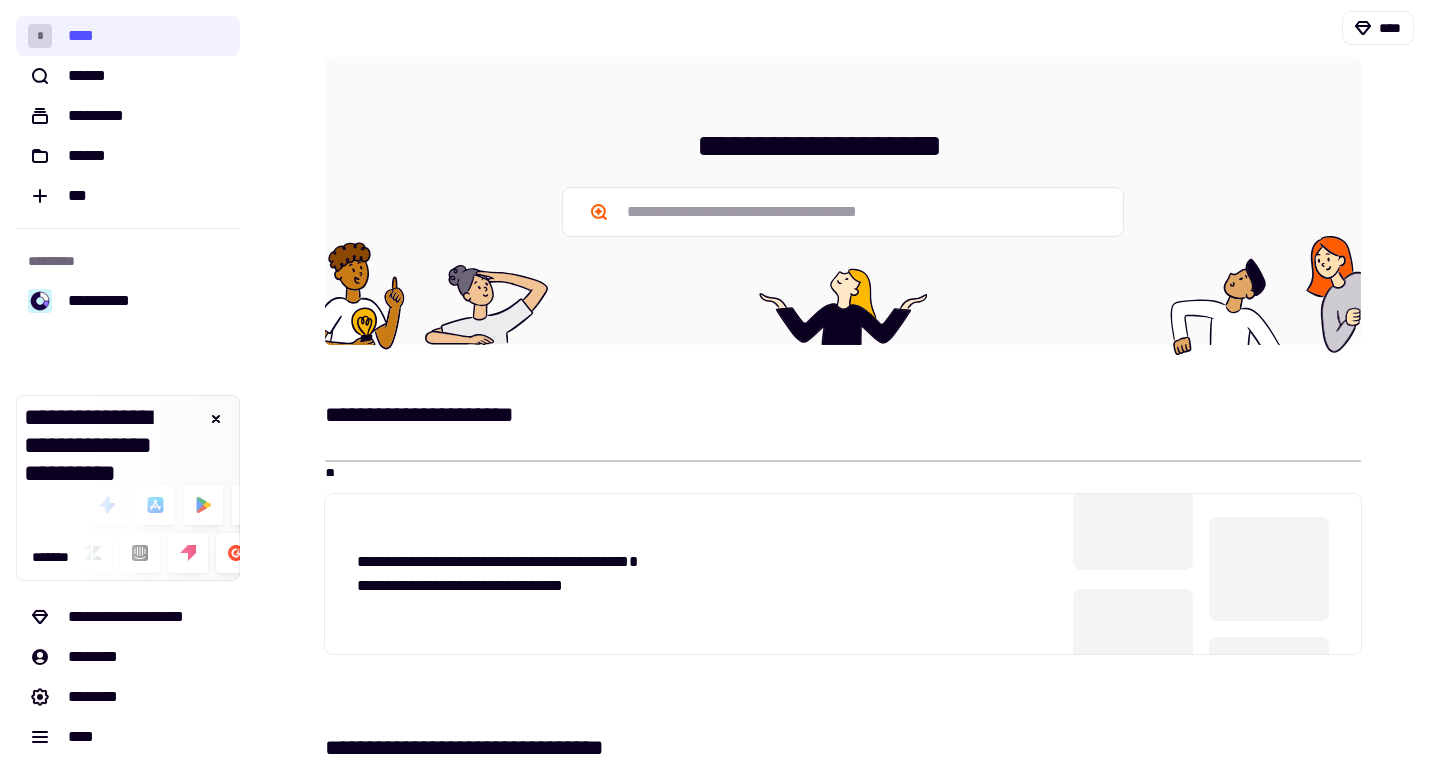 scroll, scrollTop: 0, scrollLeft: 0, axis: both 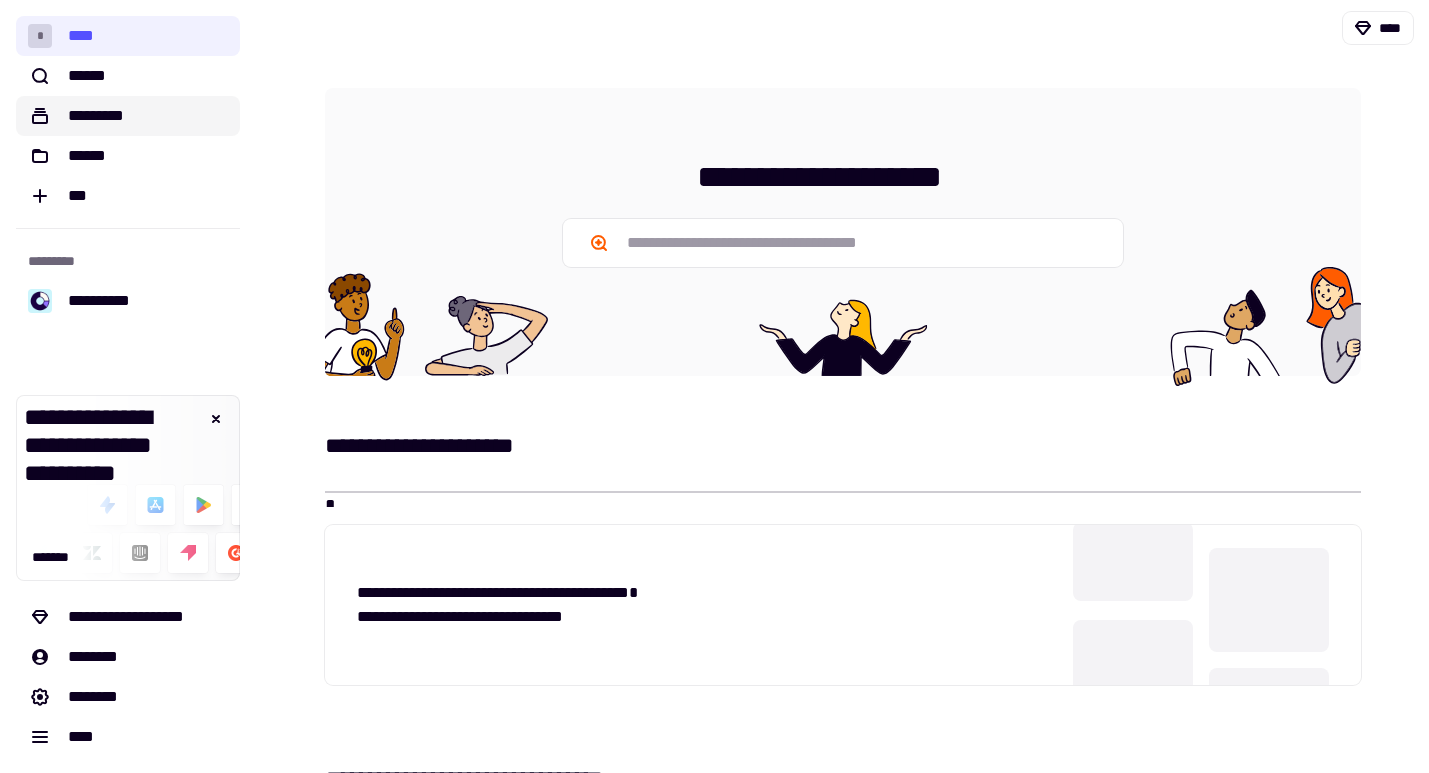 click on "*********" 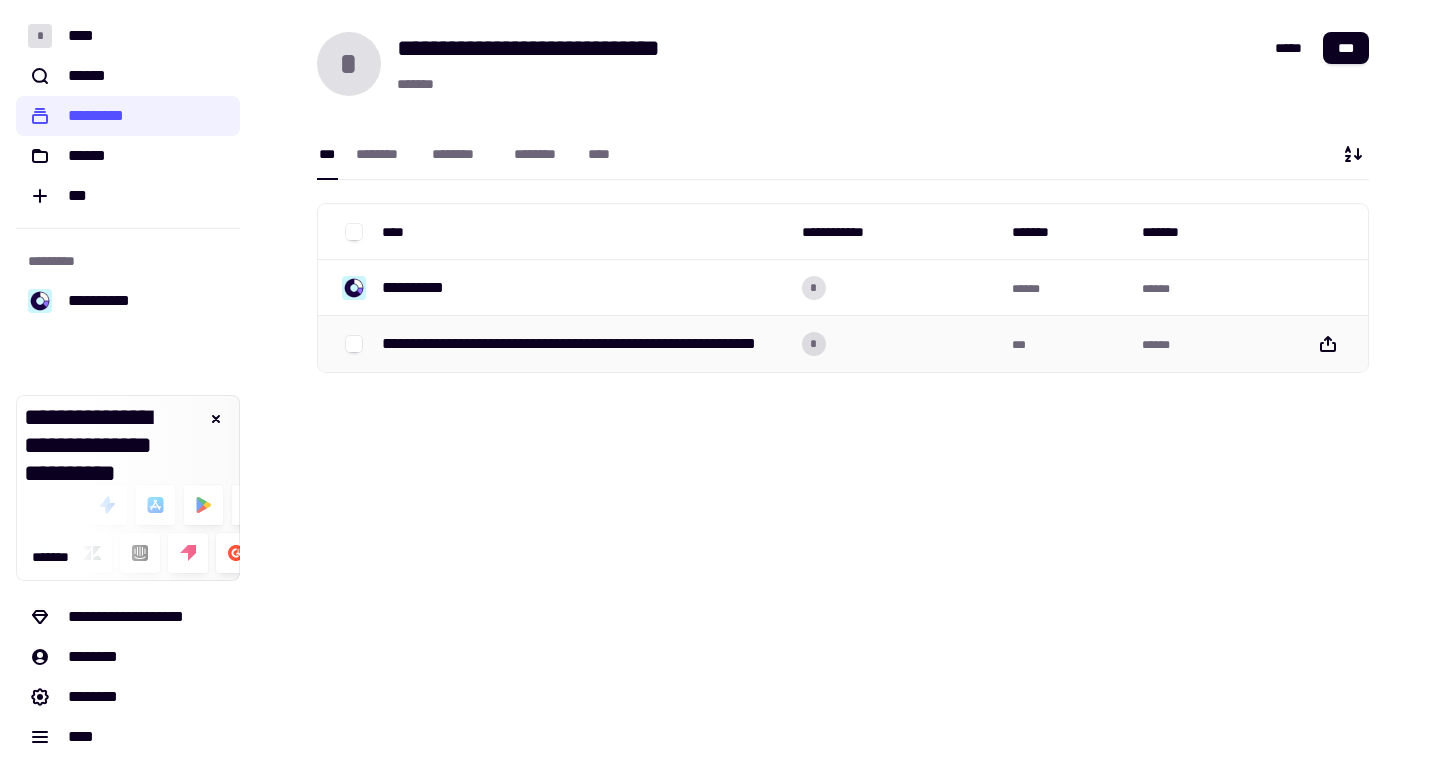 click on "**********" at bounding box center (584, 344) 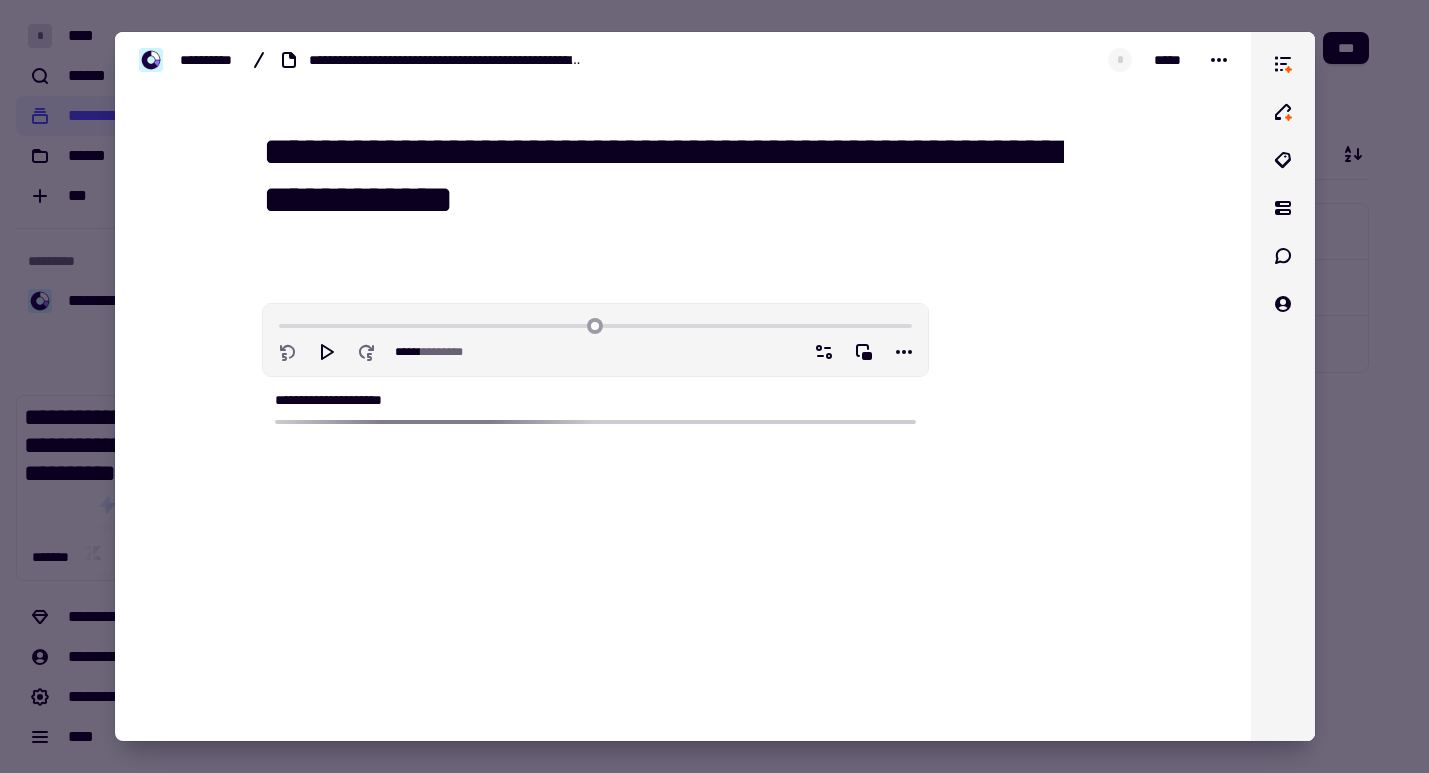 click at bounding box center [714, 386] 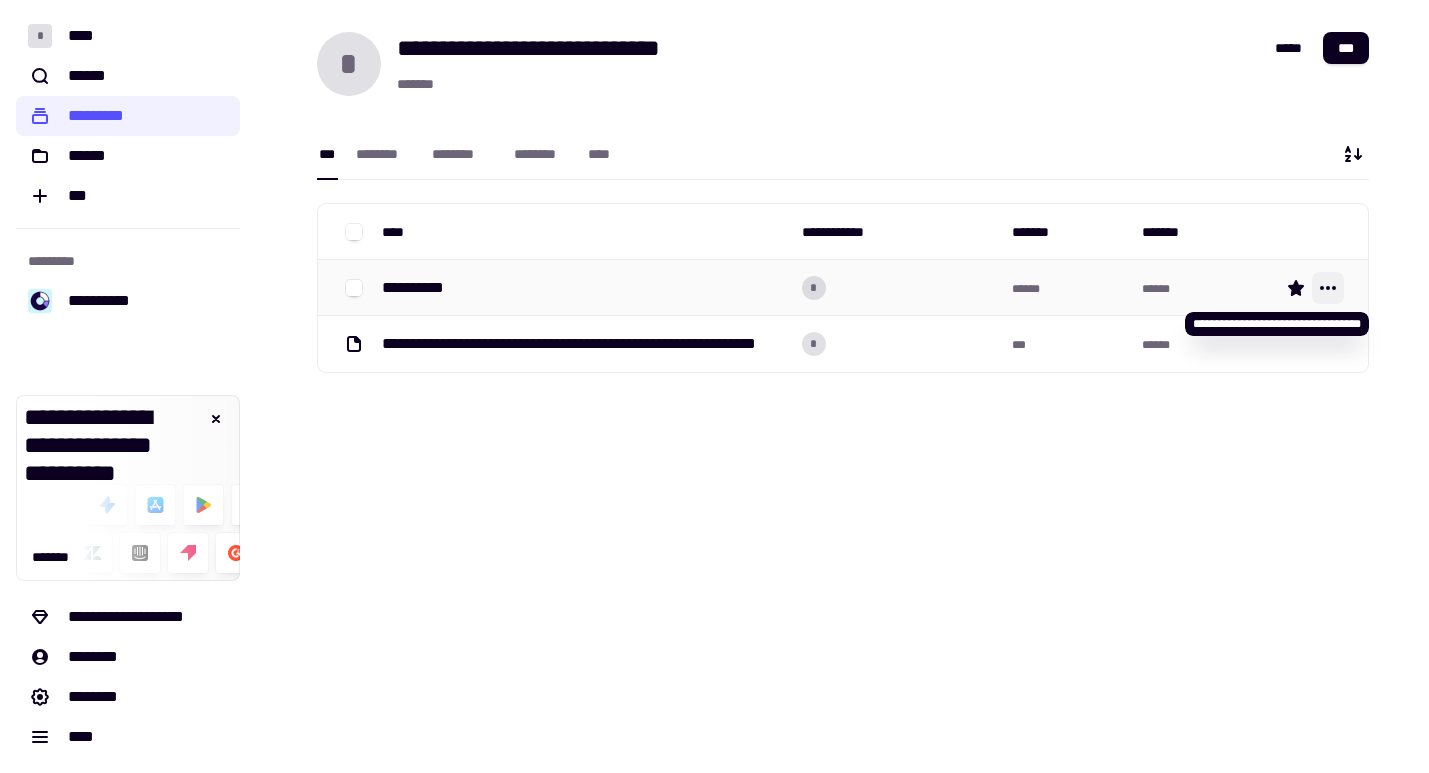 click 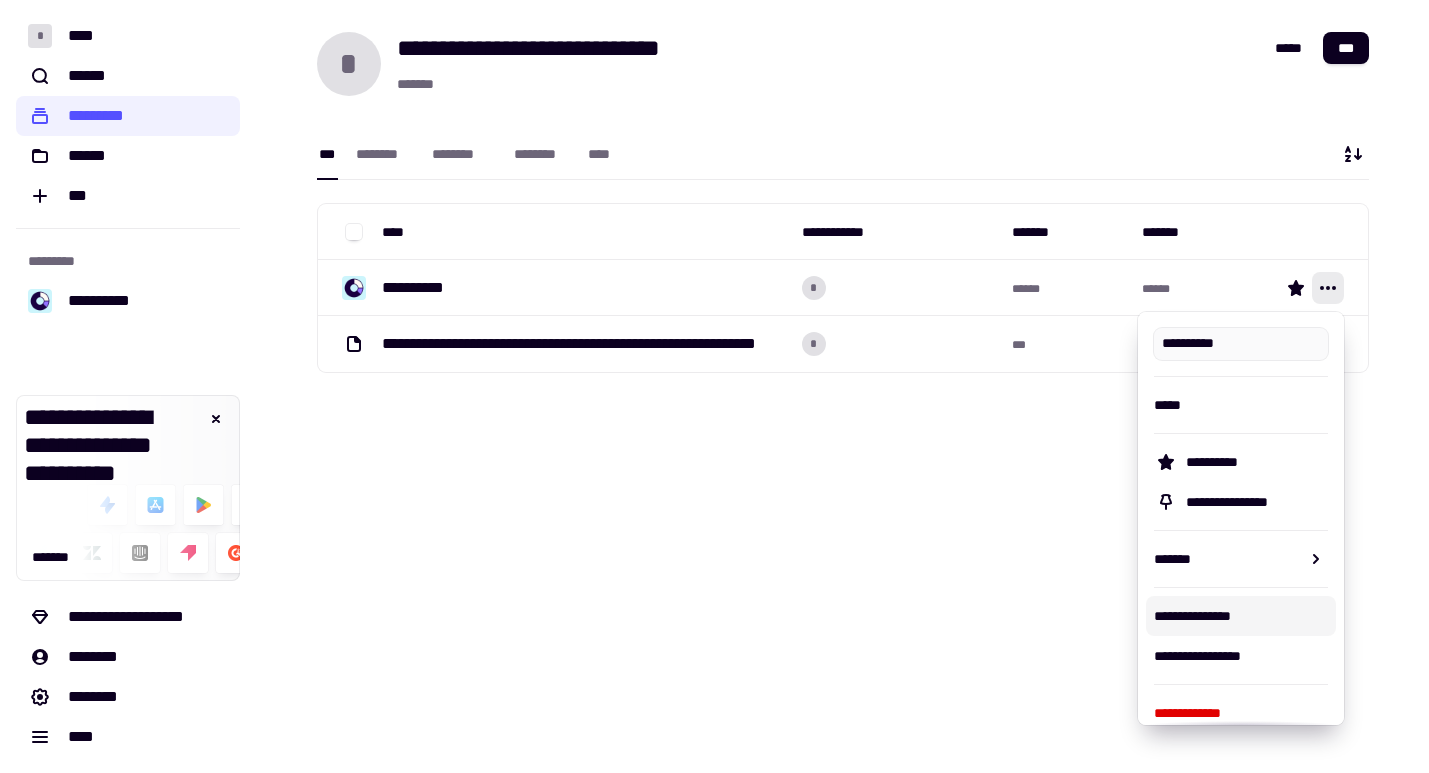 scroll, scrollTop: 15, scrollLeft: 0, axis: vertical 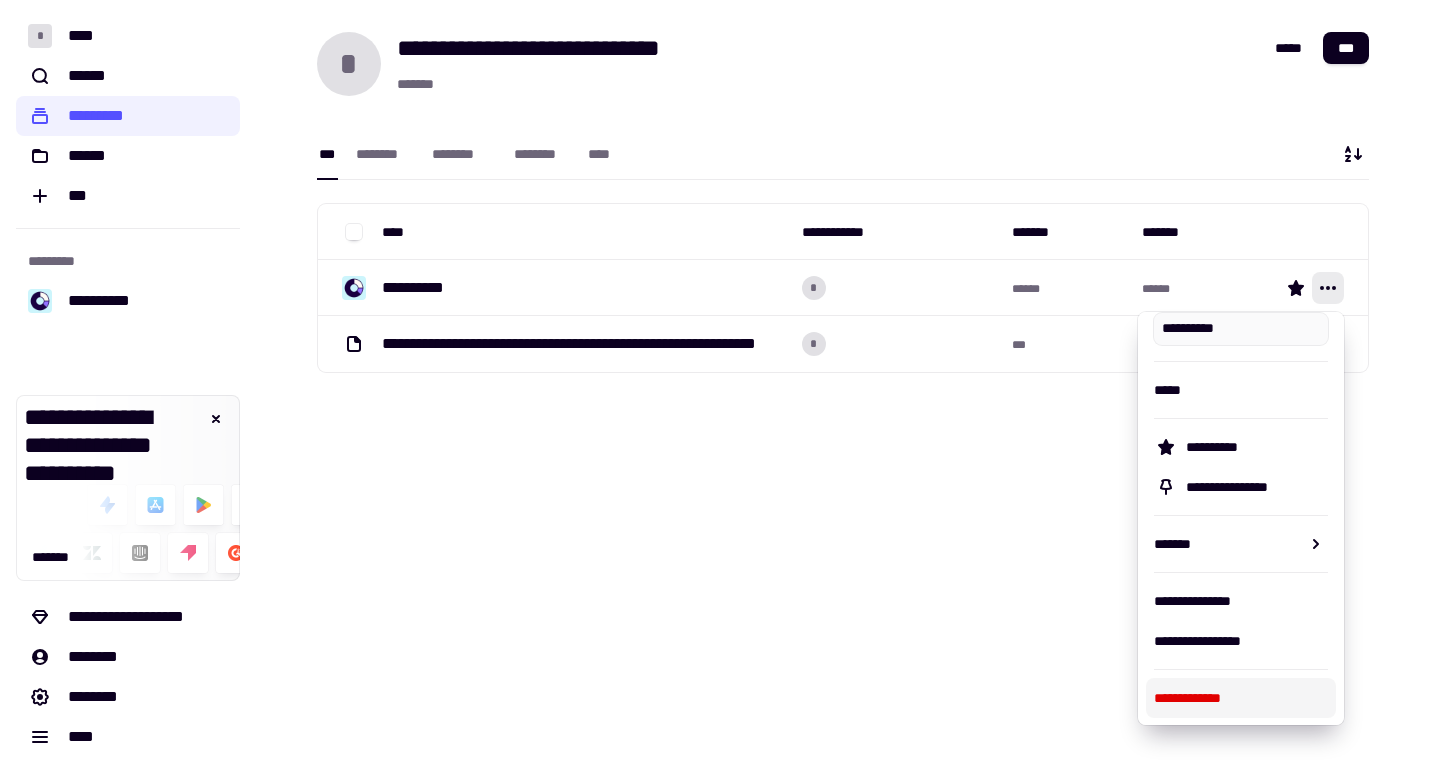 click on "**********" at bounding box center [1241, 698] 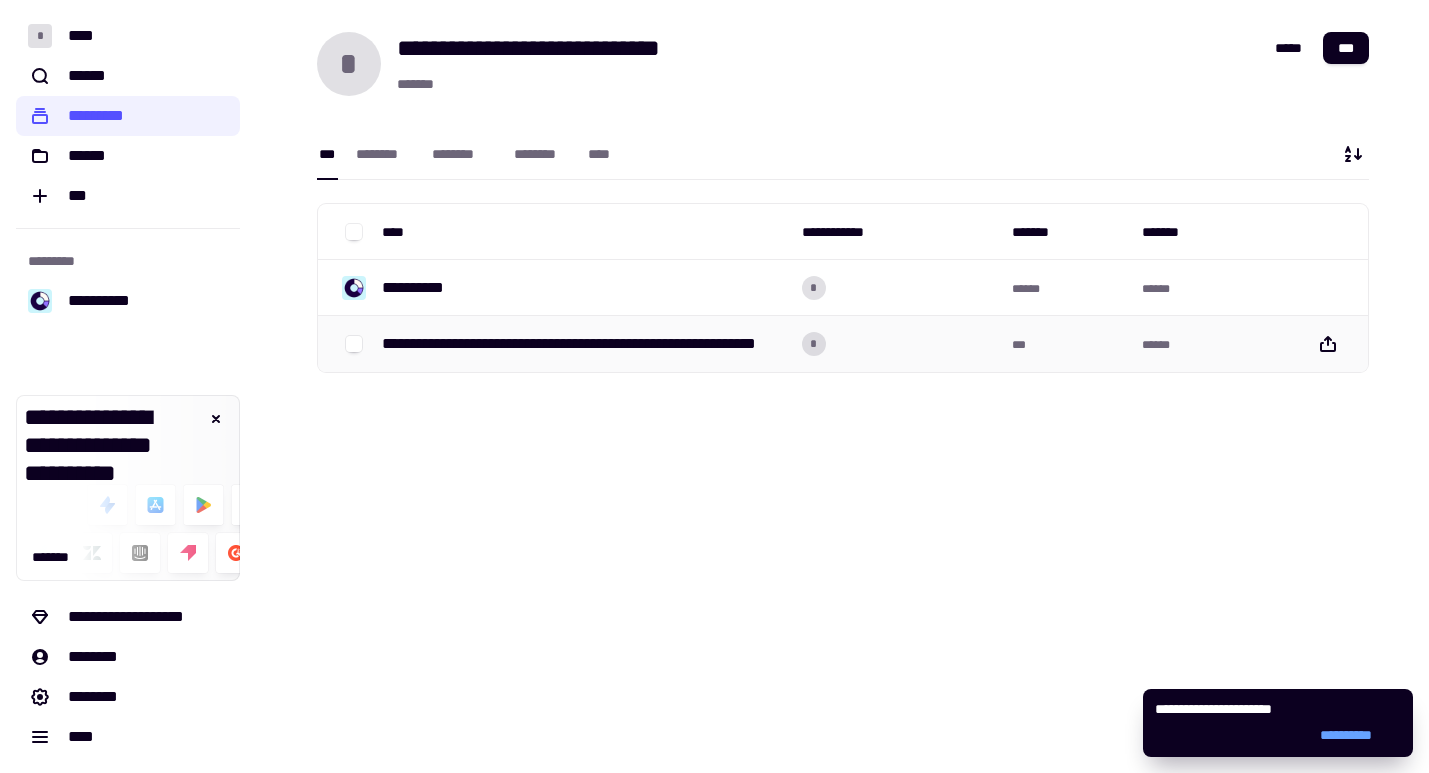 click on "**********" at bounding box center [584, 344] 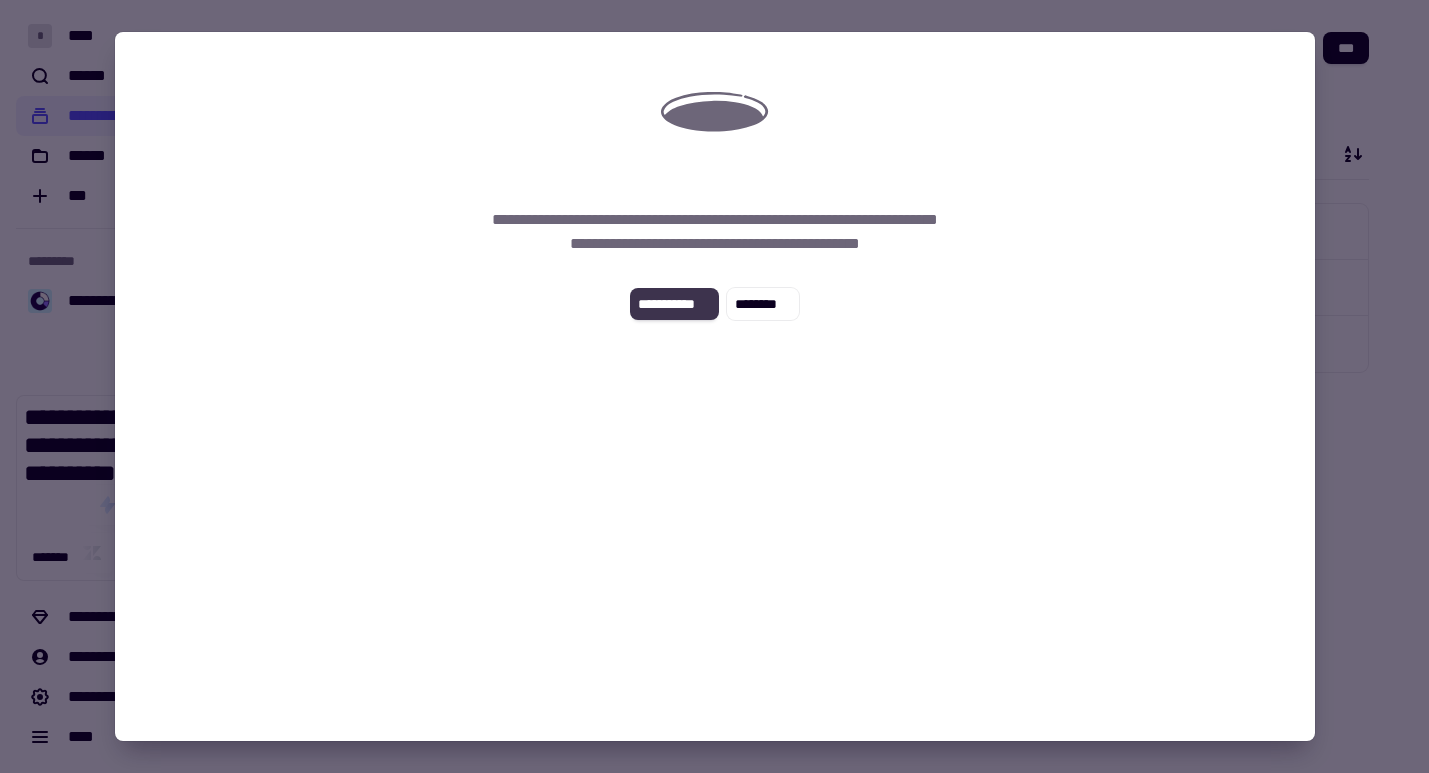click on "**********" 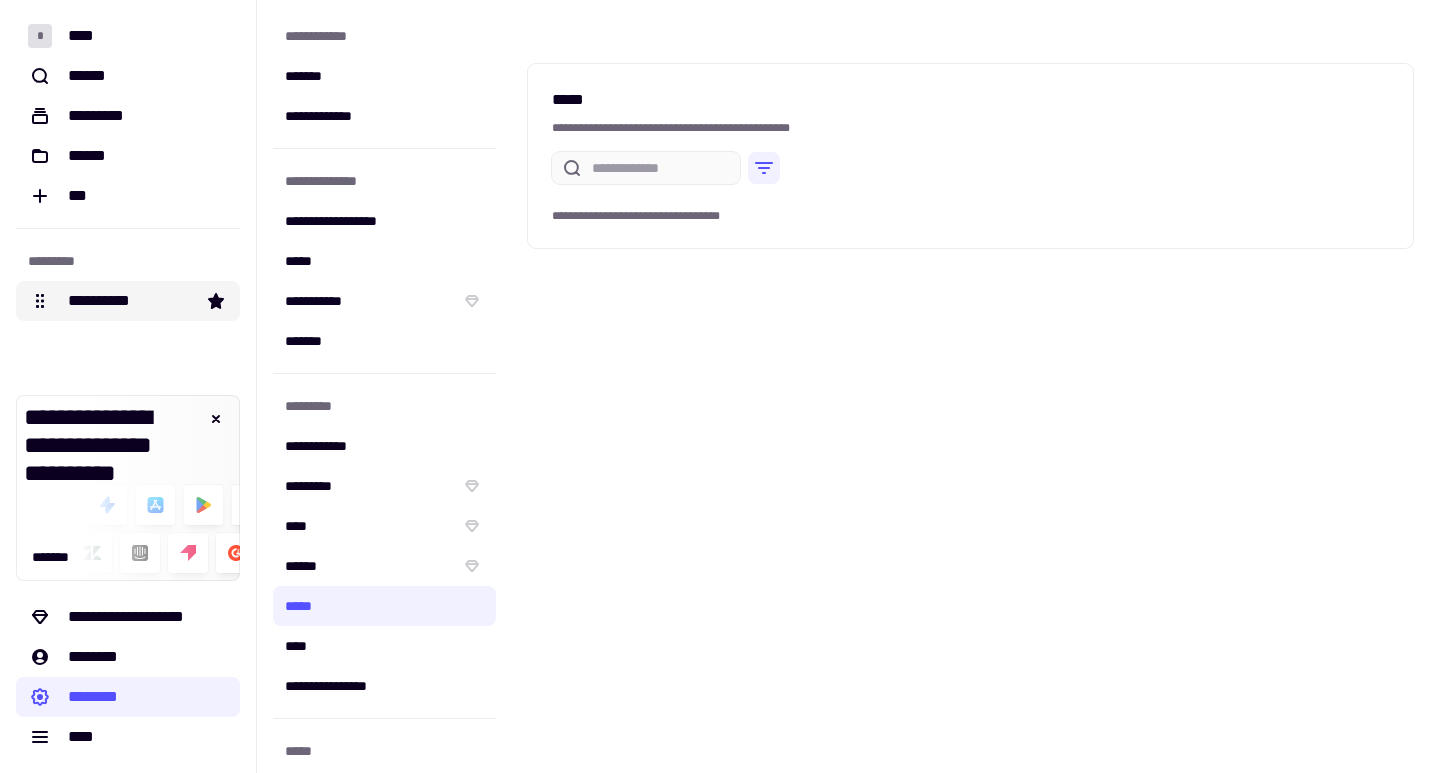 click on "**********" 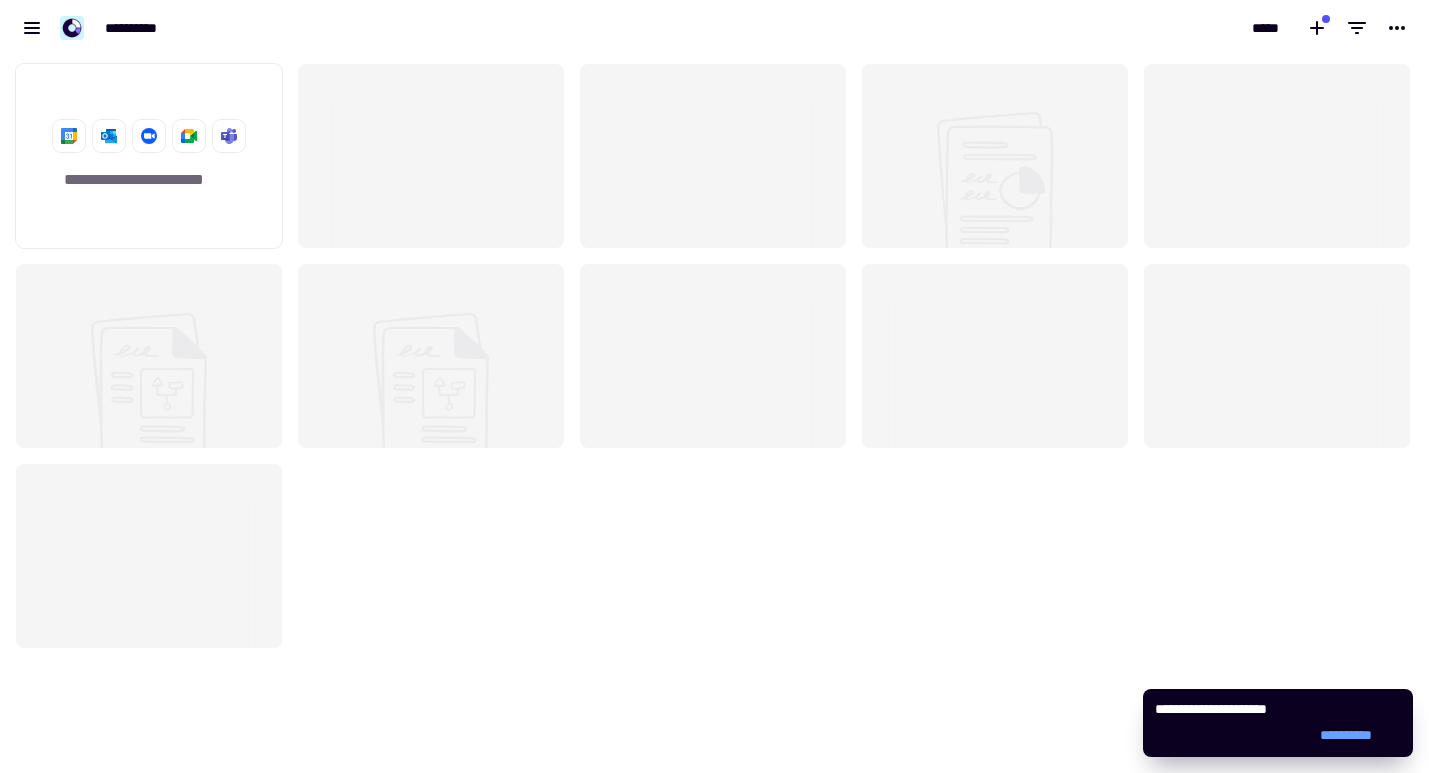scroll, scrollTop: 1, scrollLeft: 1, axis: both 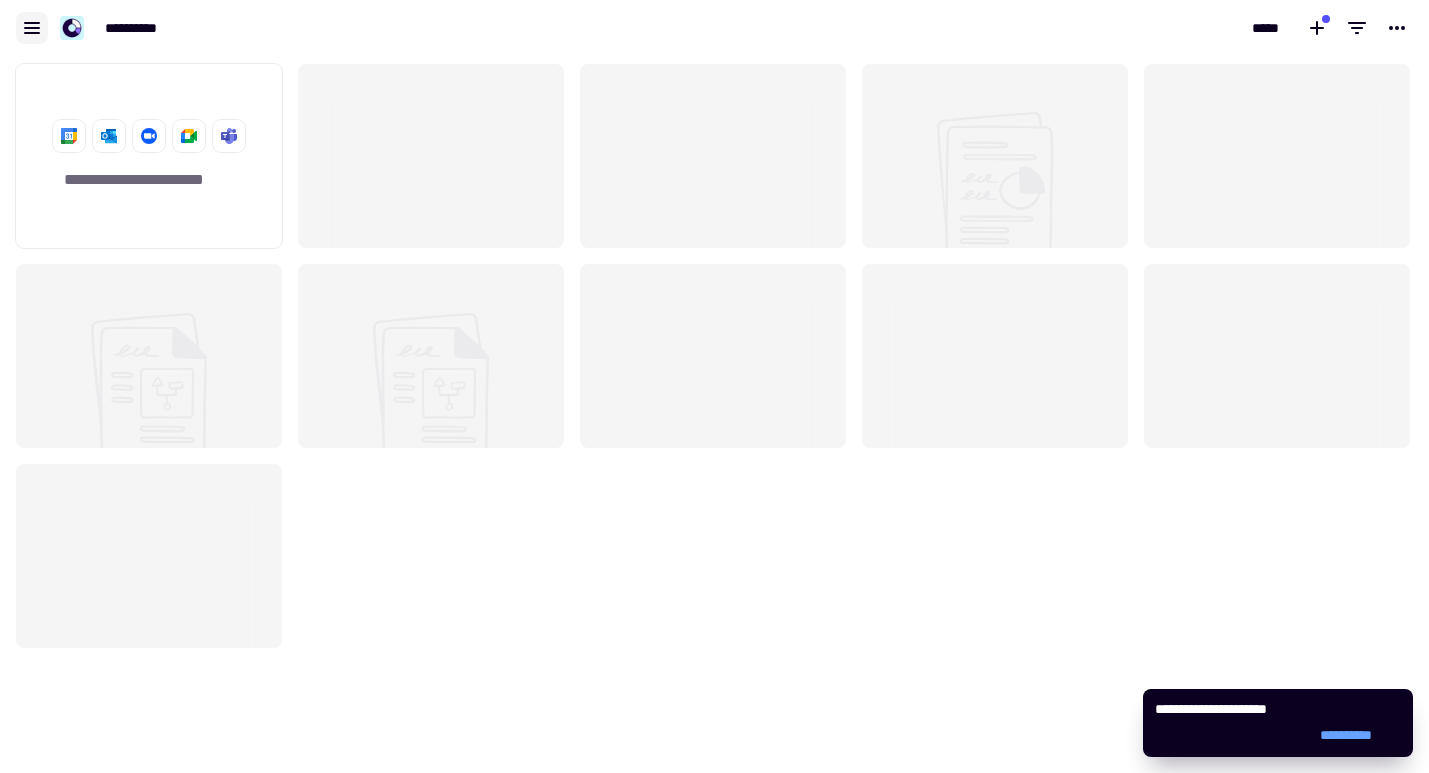 click 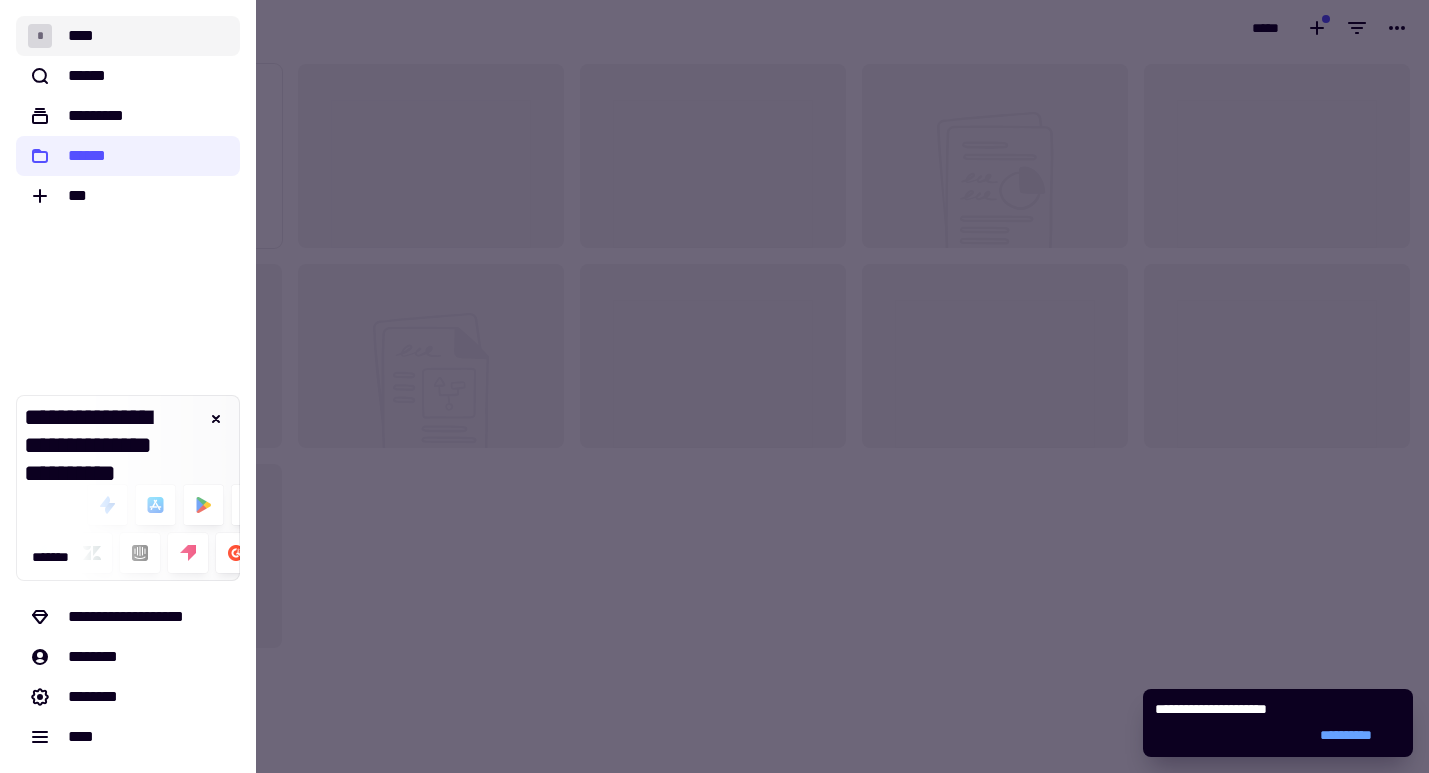 click on "* ****" 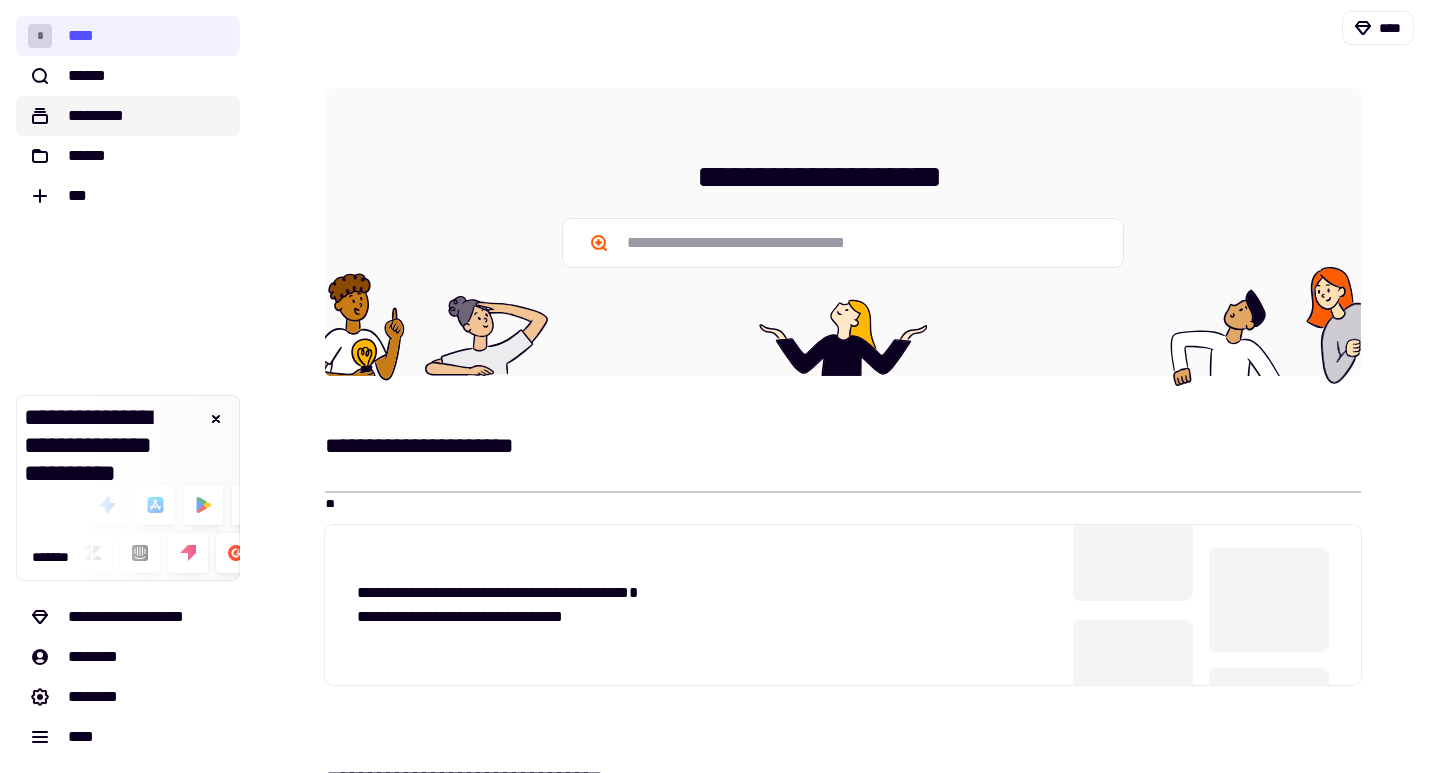 click on "*********" 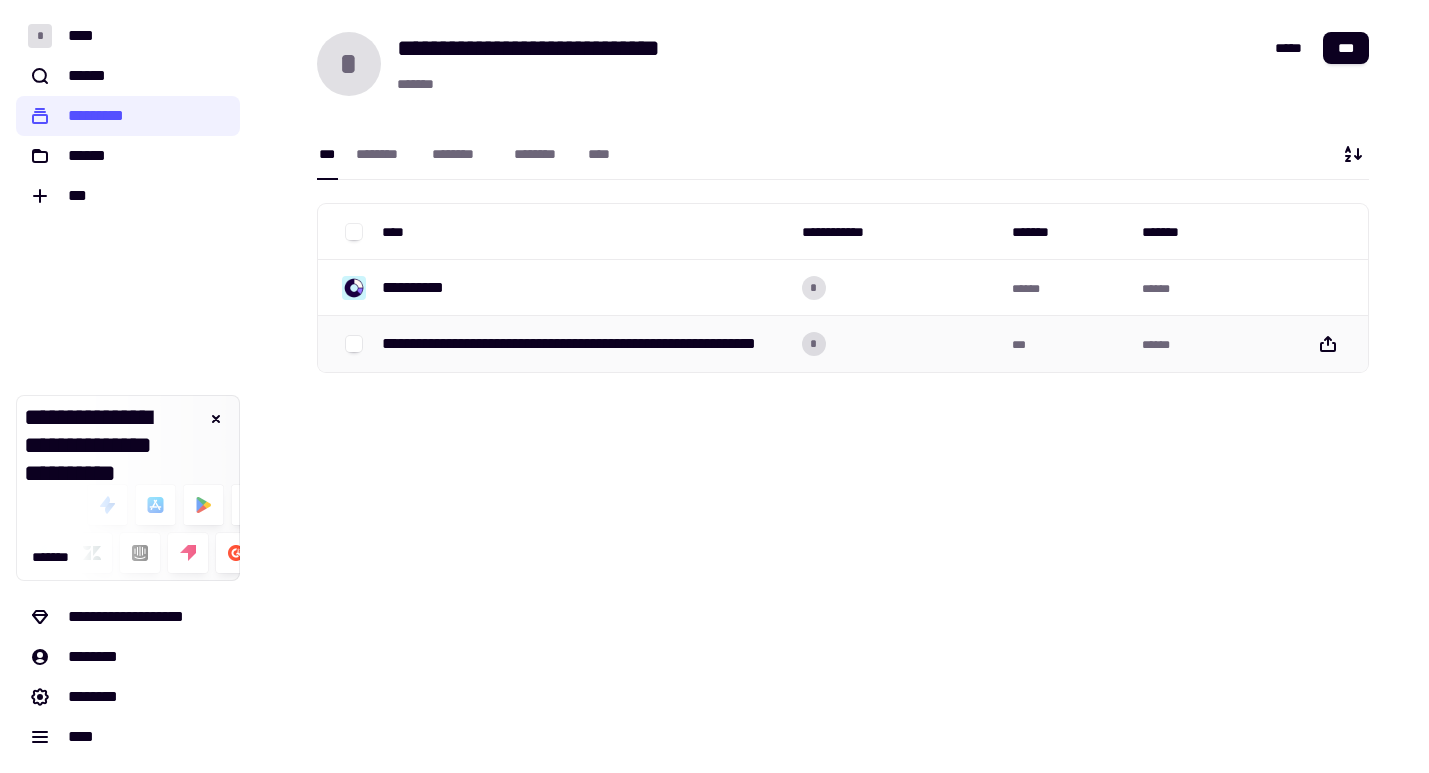click on "**********" at bounding box center (584, 344) 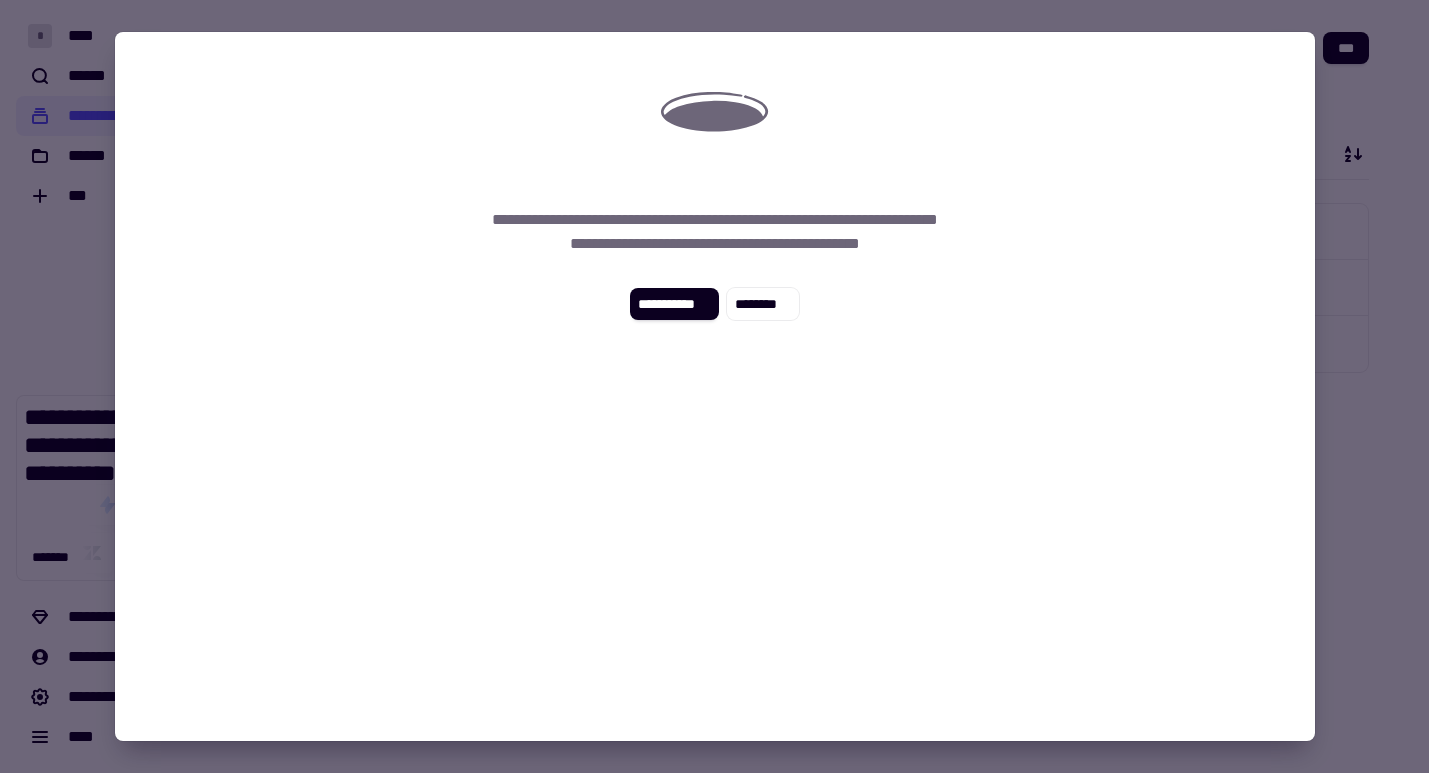 click on "**********" at bounding box center [715, 386] 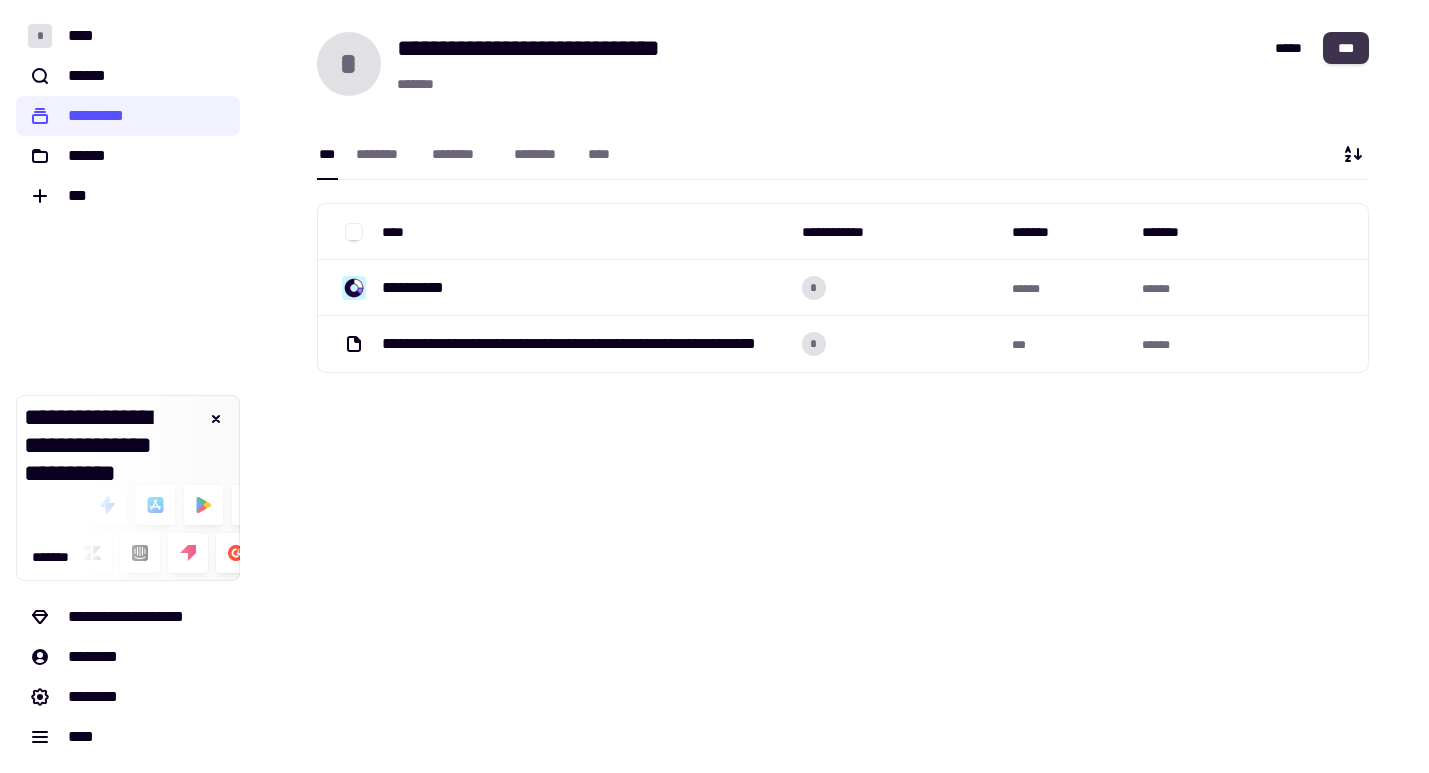 click on "***" 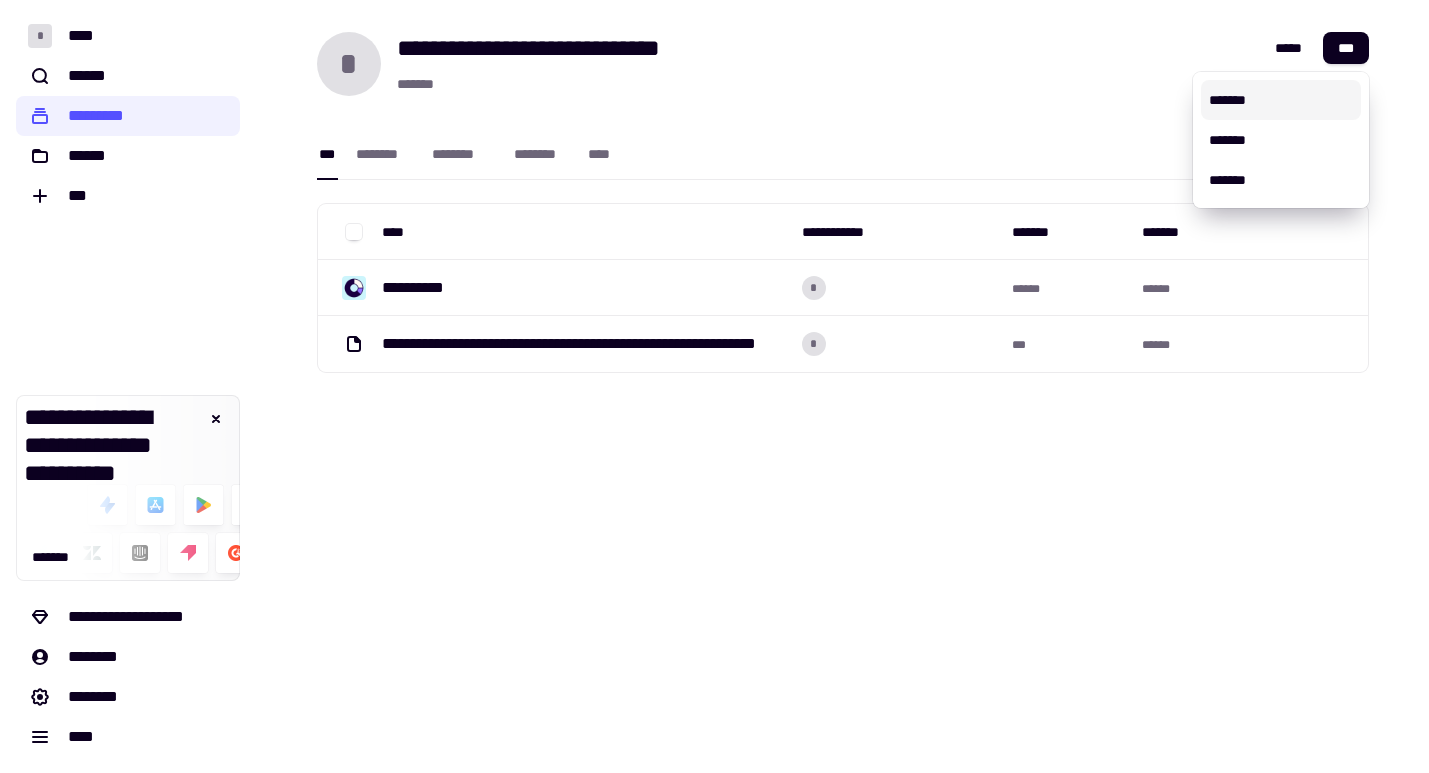 click on "*******" at bounding box center (1281, 100) 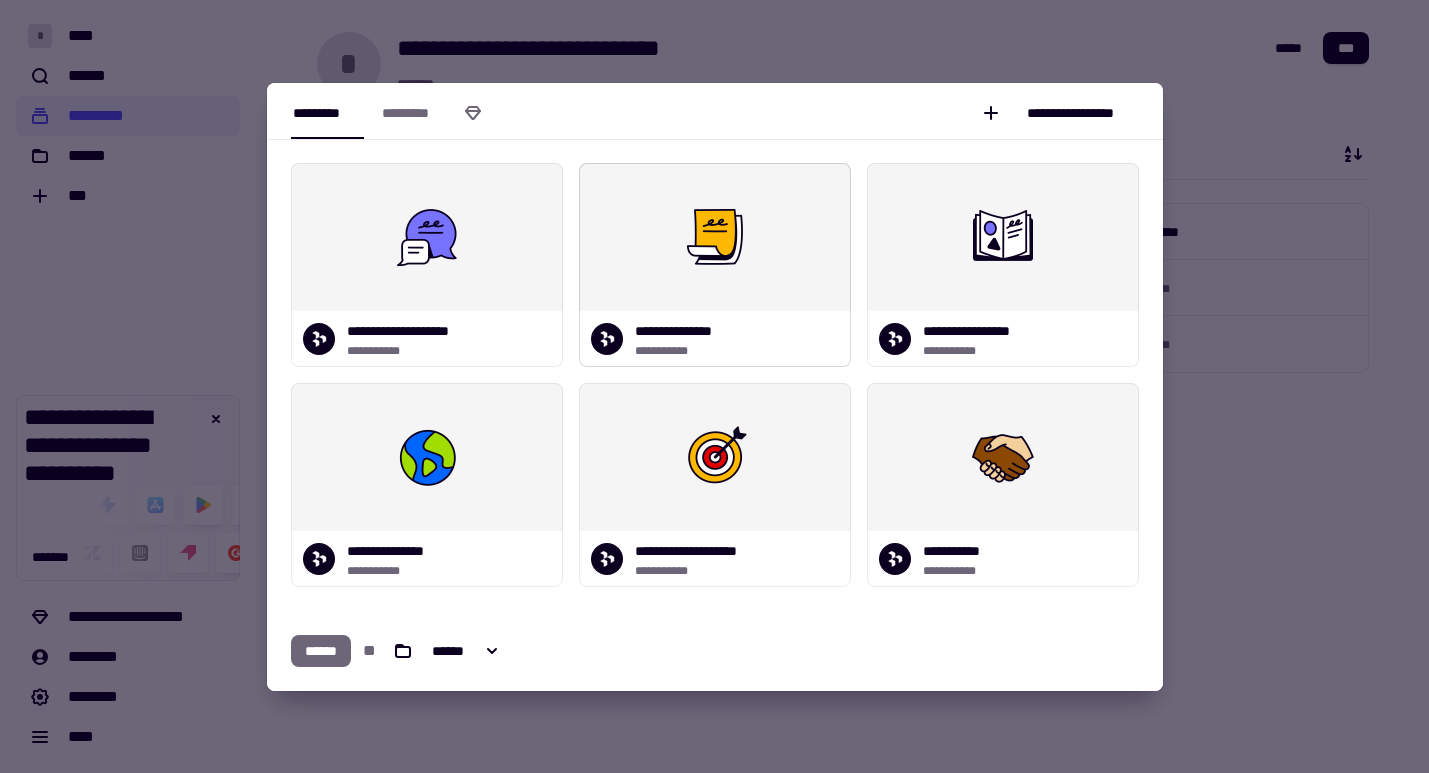 click at bounding box center (715, 237) 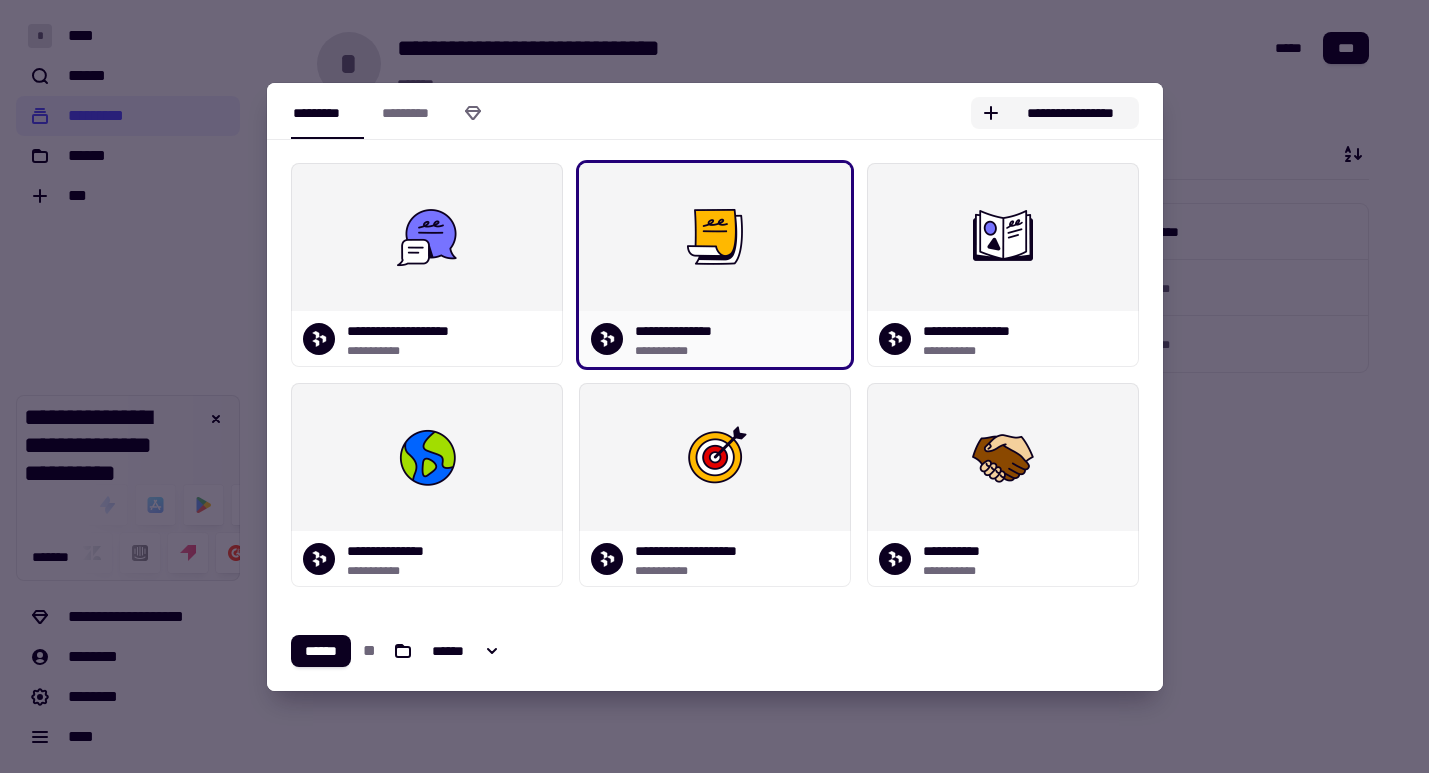 click on "**********" 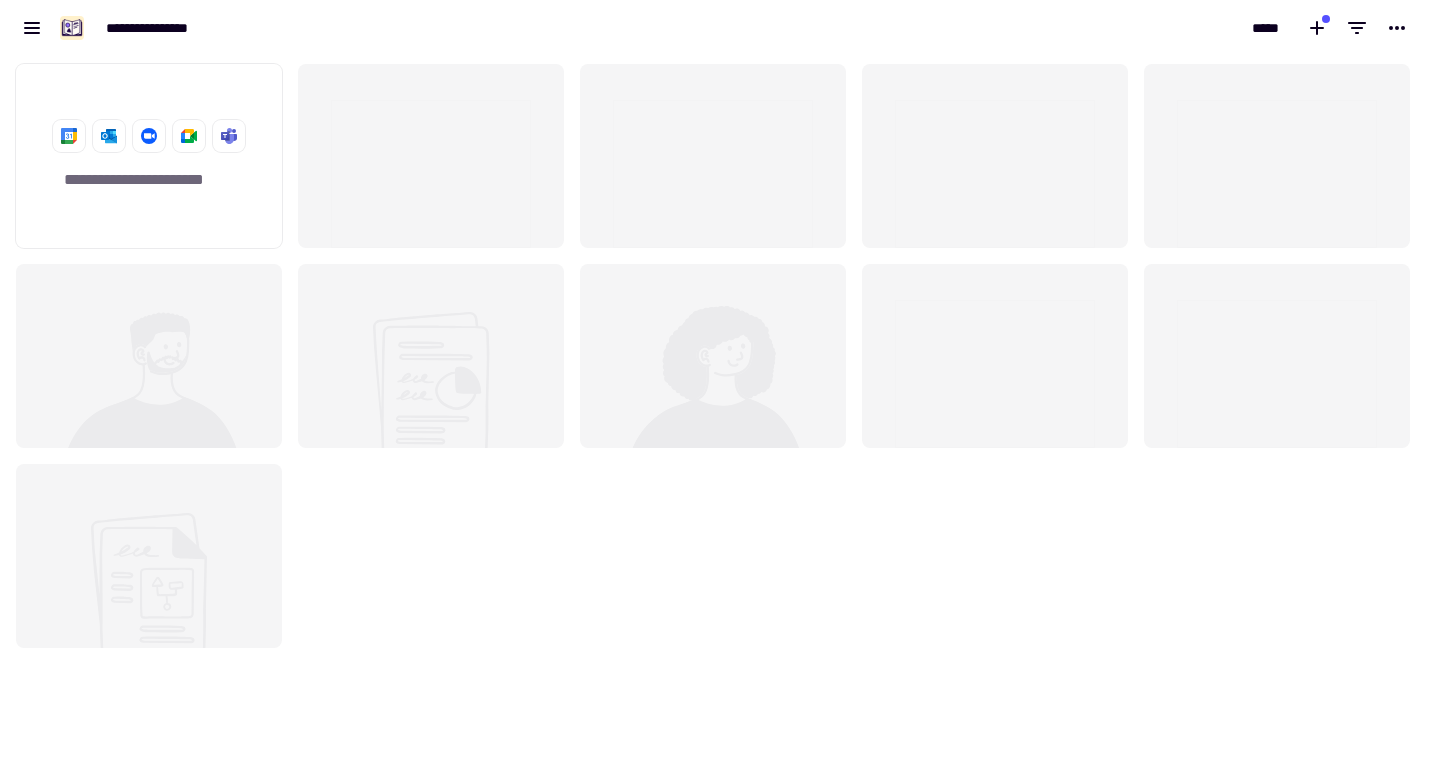 scroll, scrollTop: 1, scrollLeft: 1, axis: both 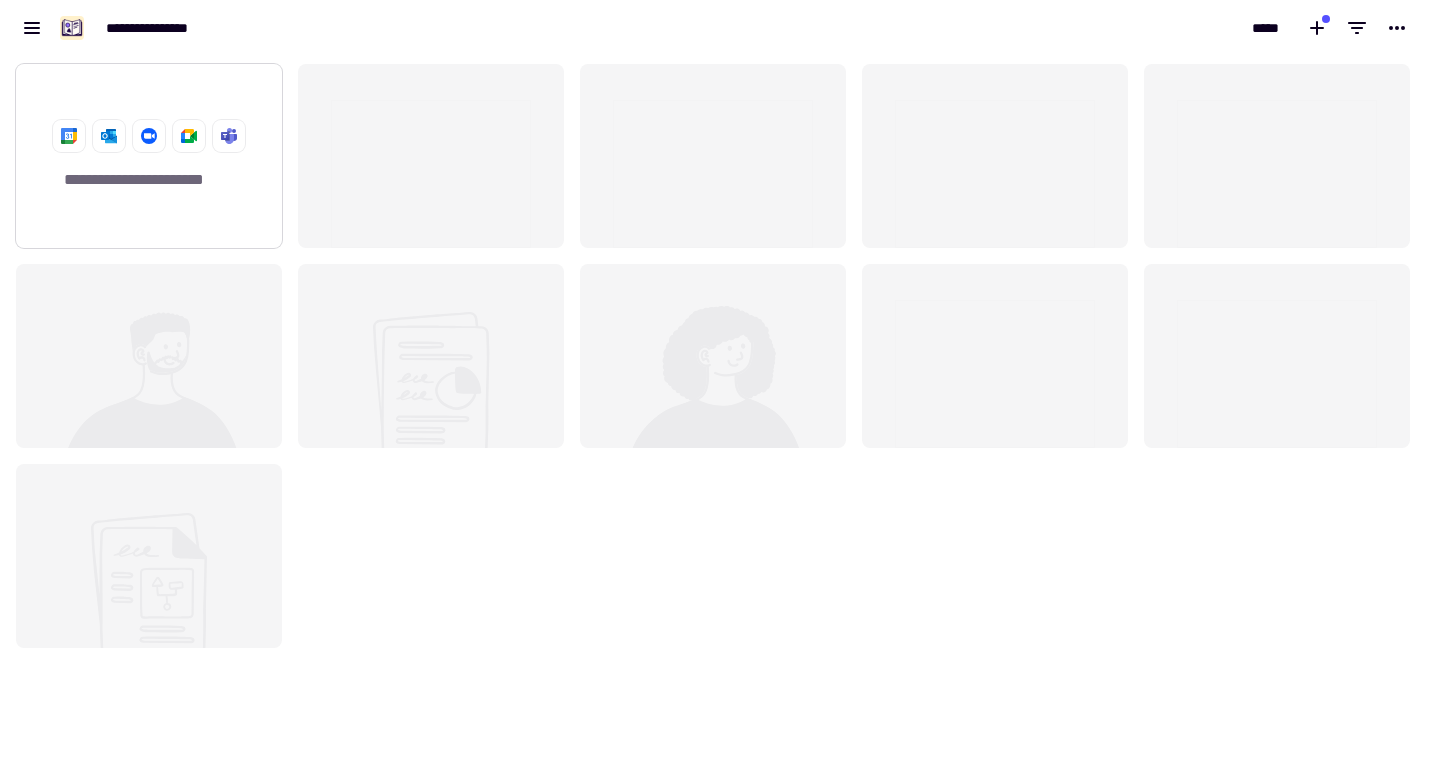 click on "**********" 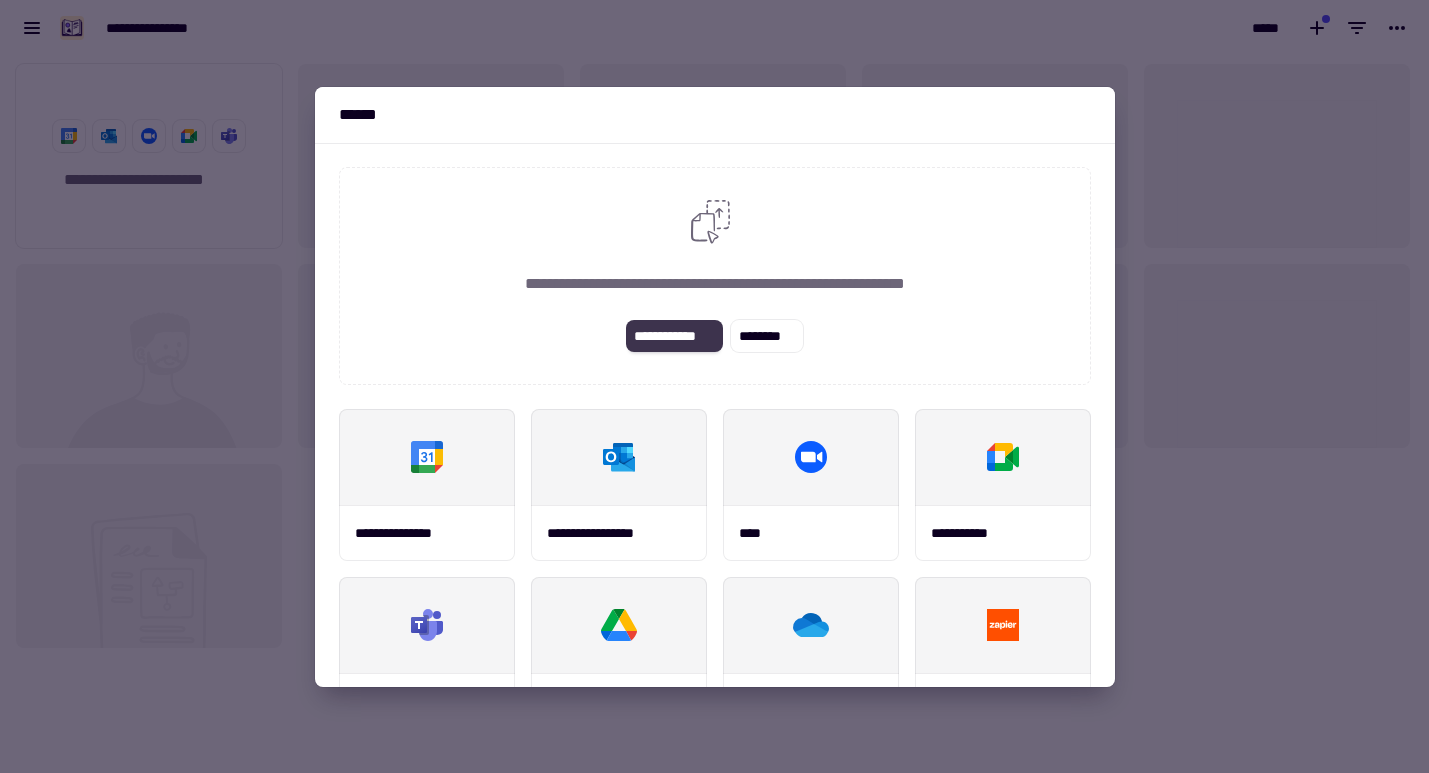 click on "**********" 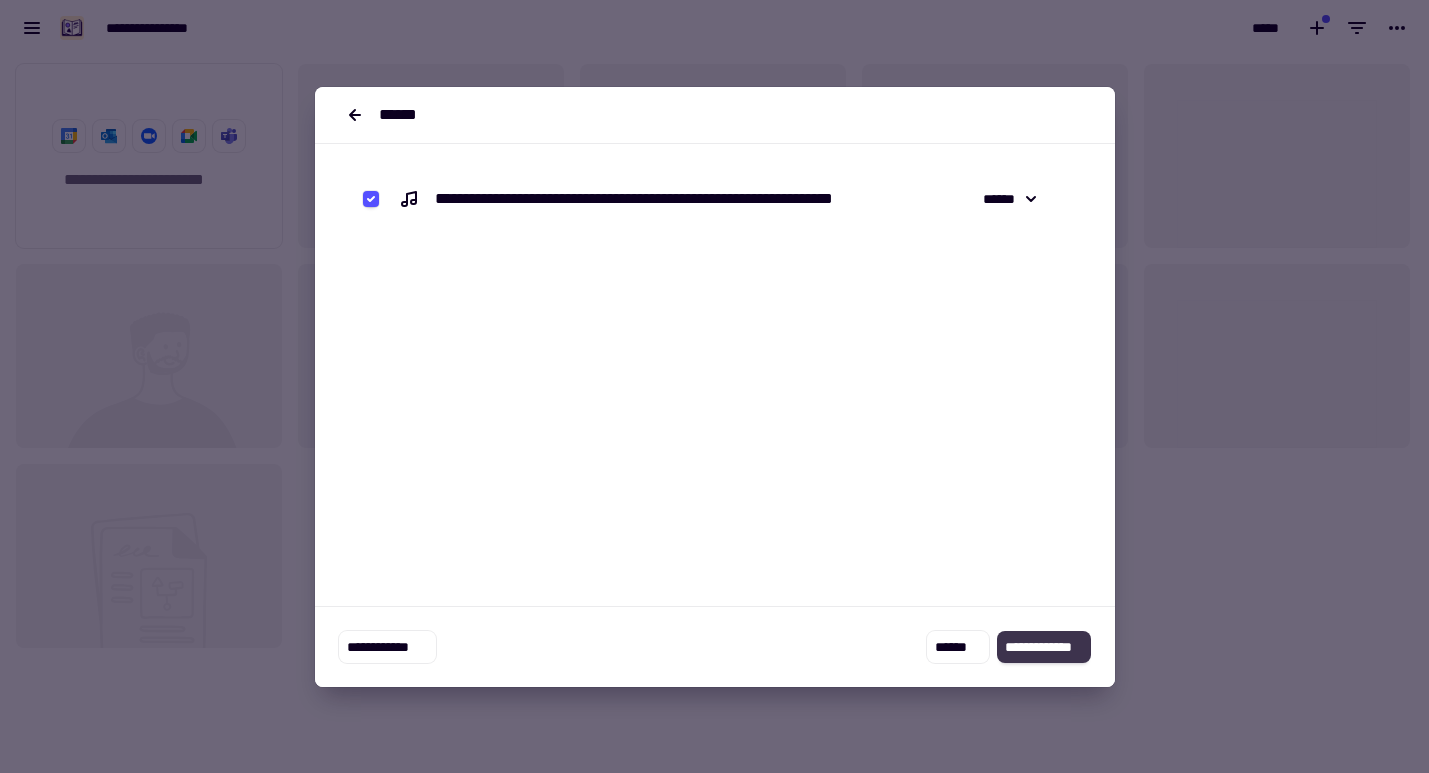 click on "**********" 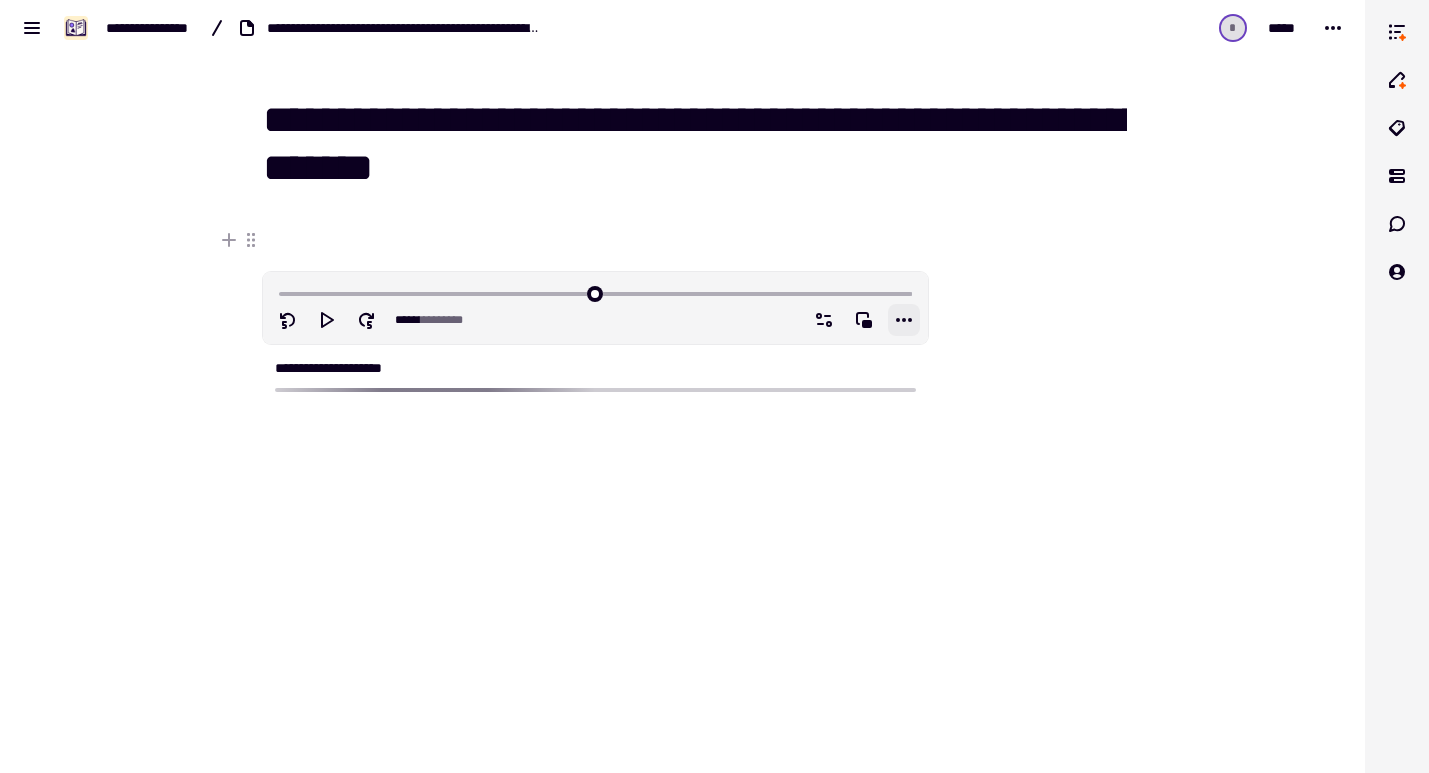 click 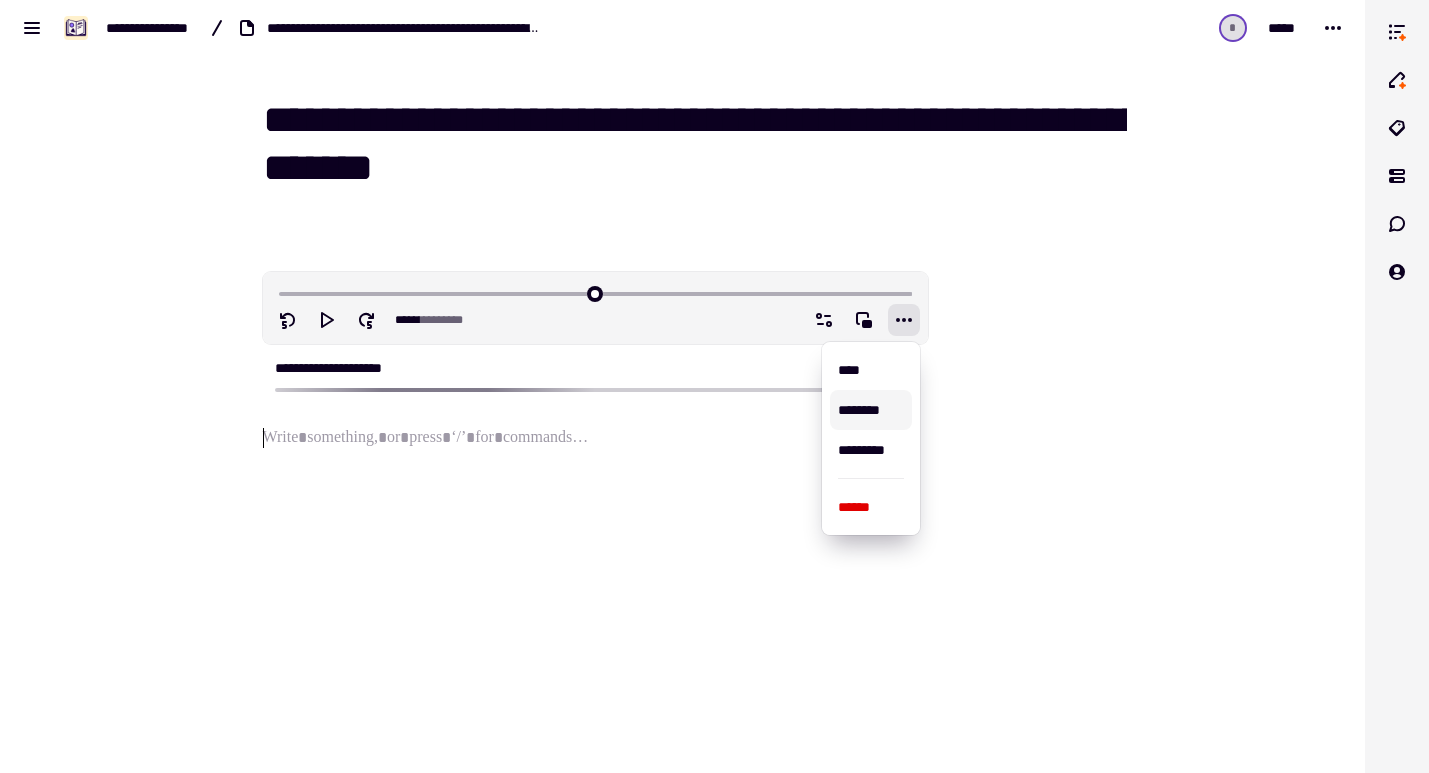 click on "**********" at bounding box center [583, 462] 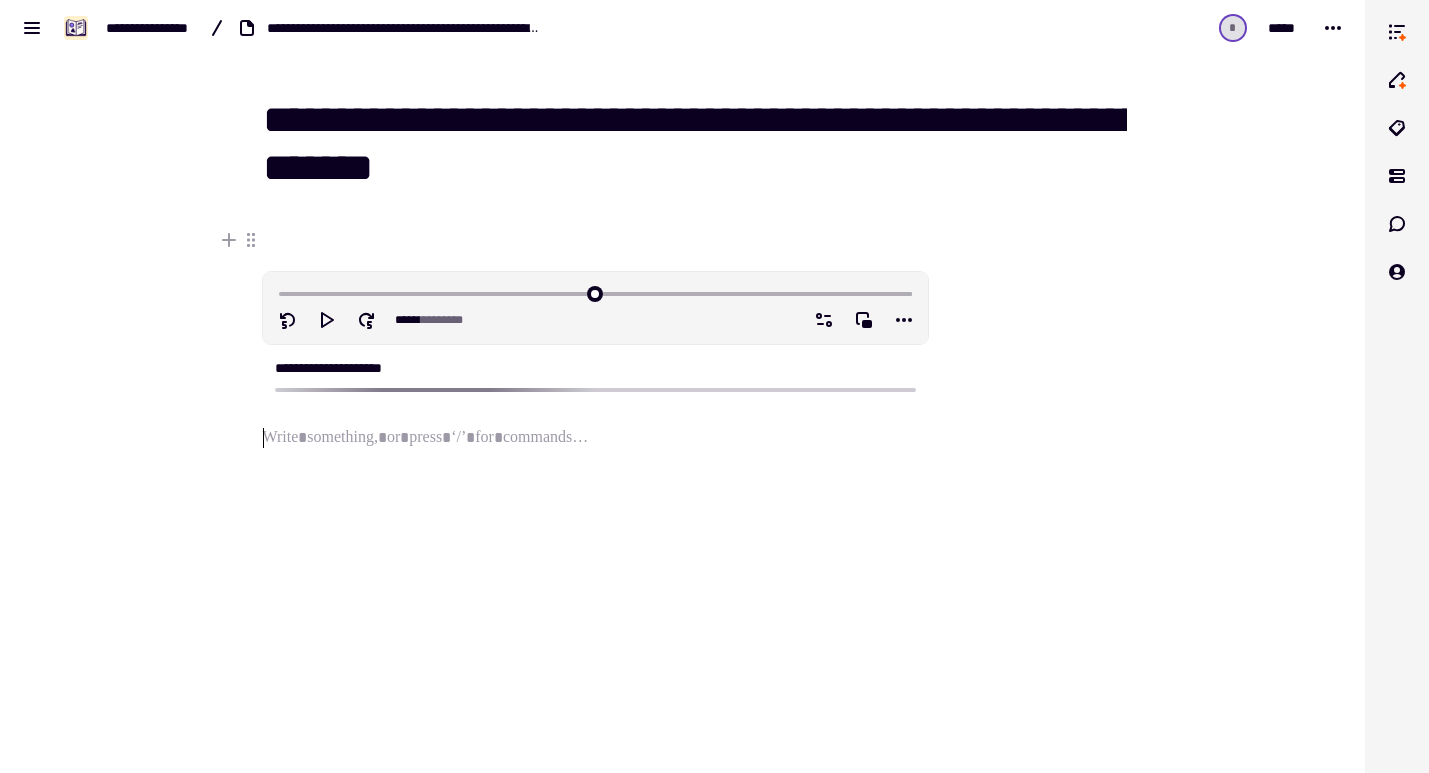 click on "**********" at bounding box center [595, 368] 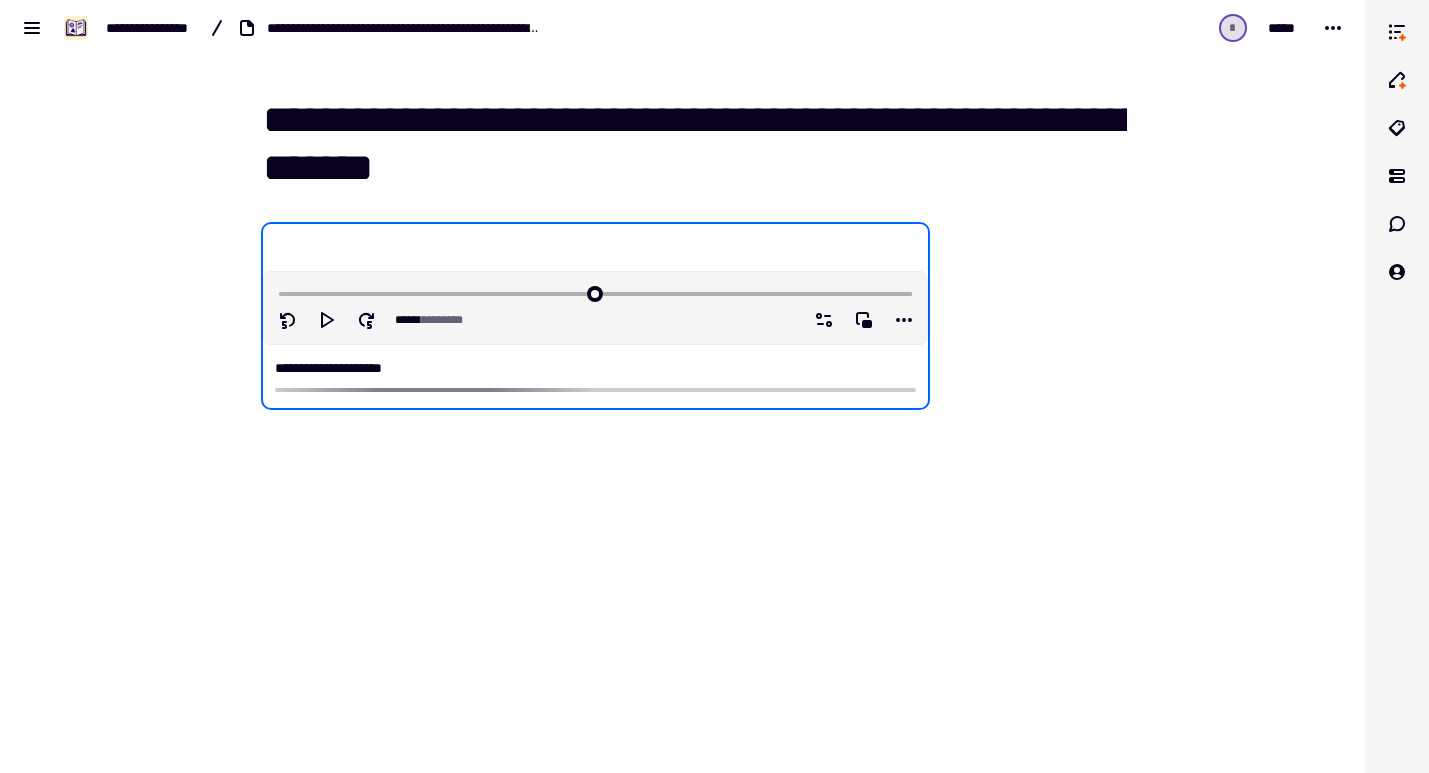 click at bounding box center (1029, 424) 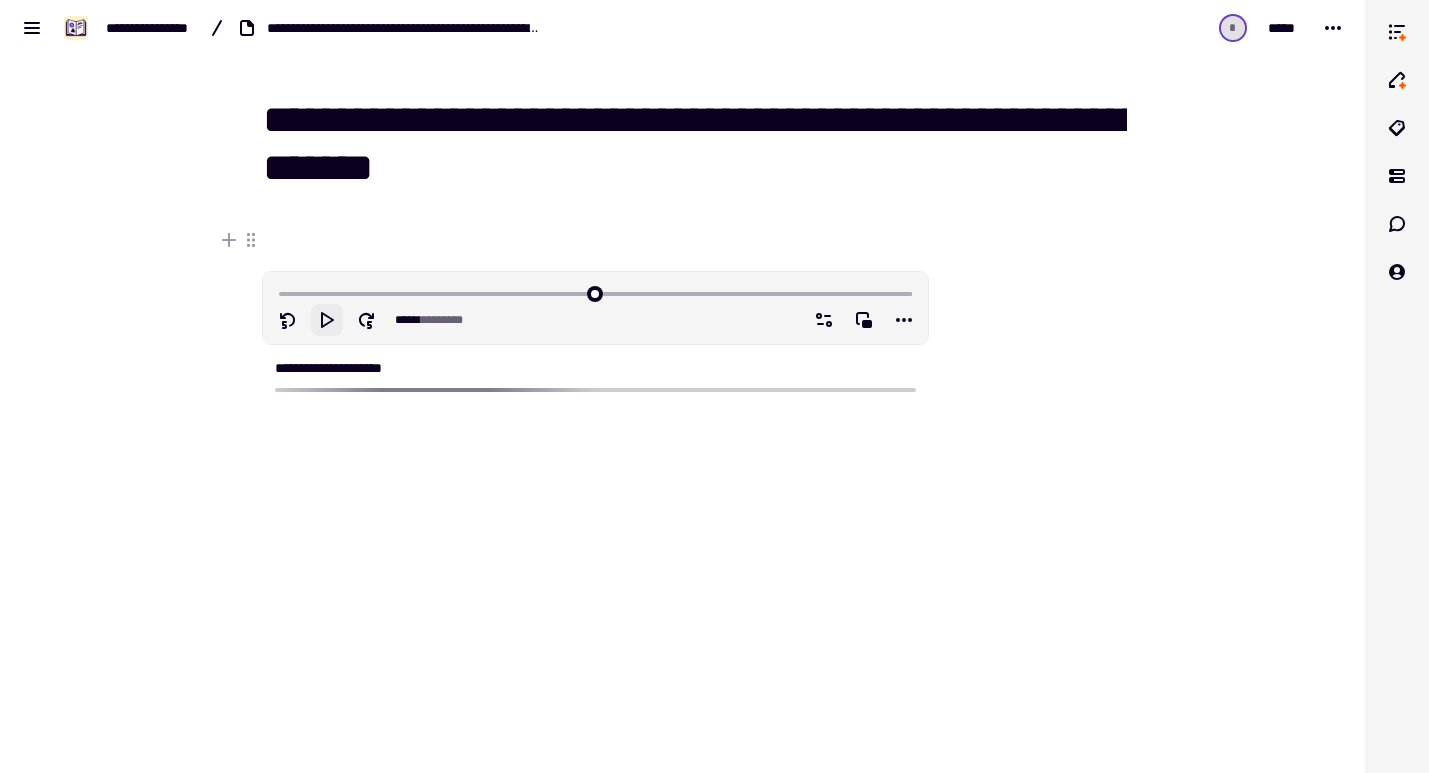 click 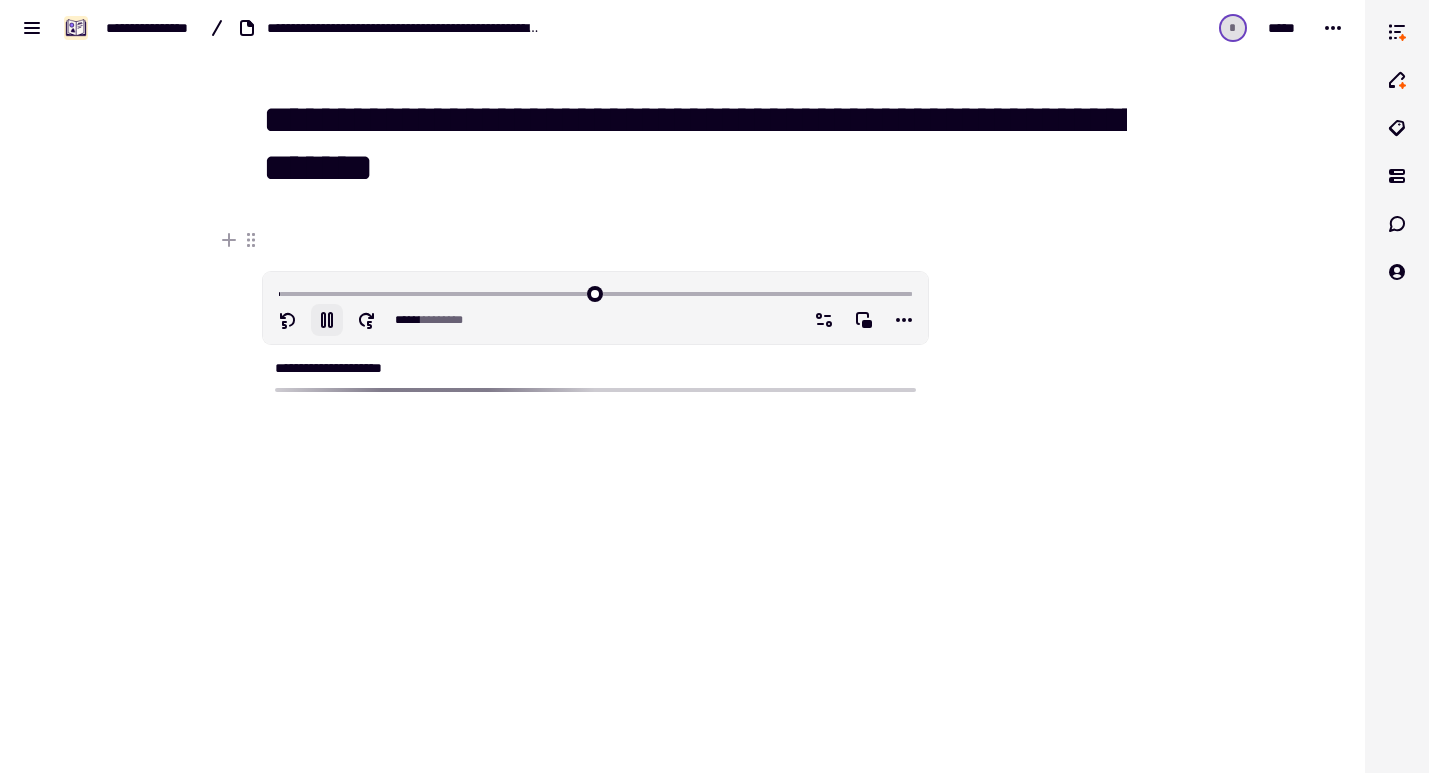 click 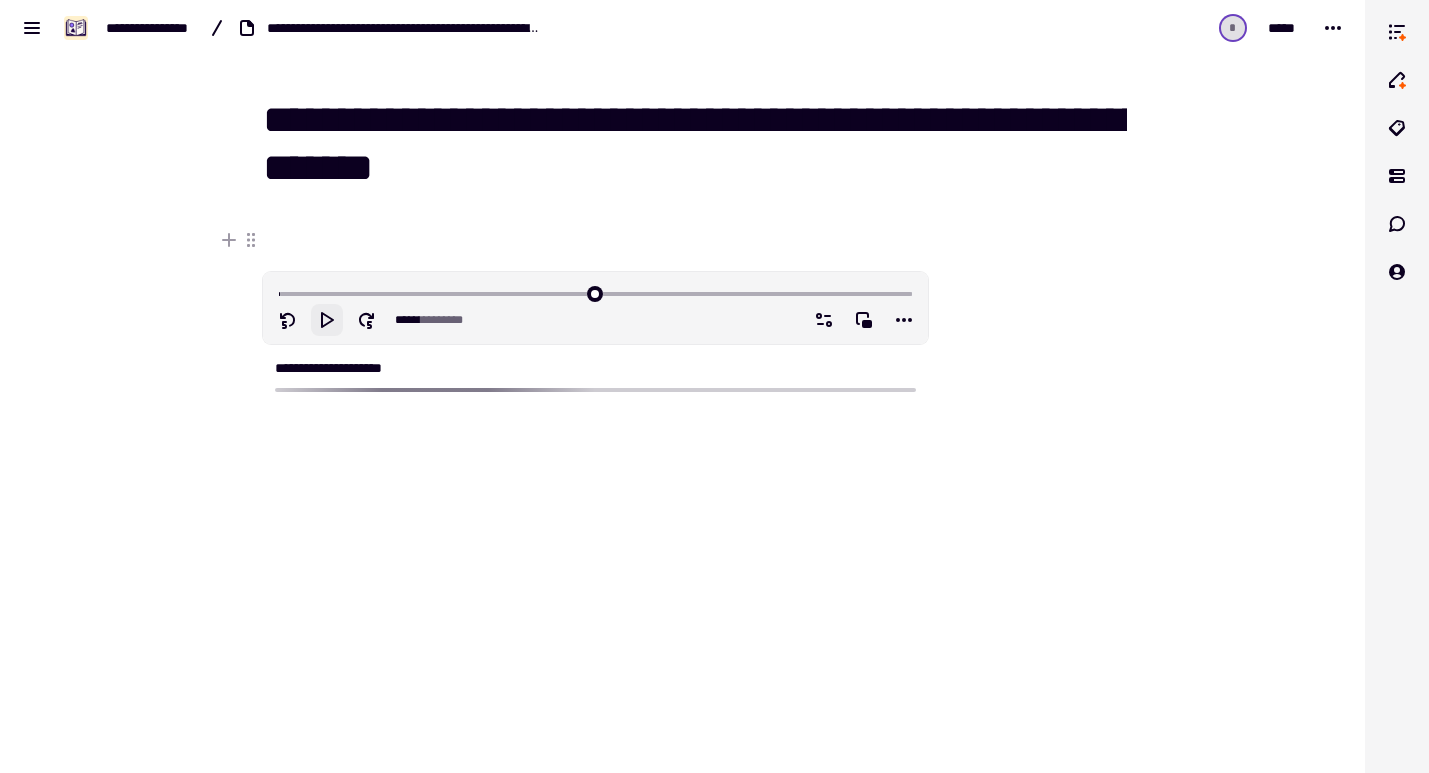 click on "**********" at bounding box center (595, 368) 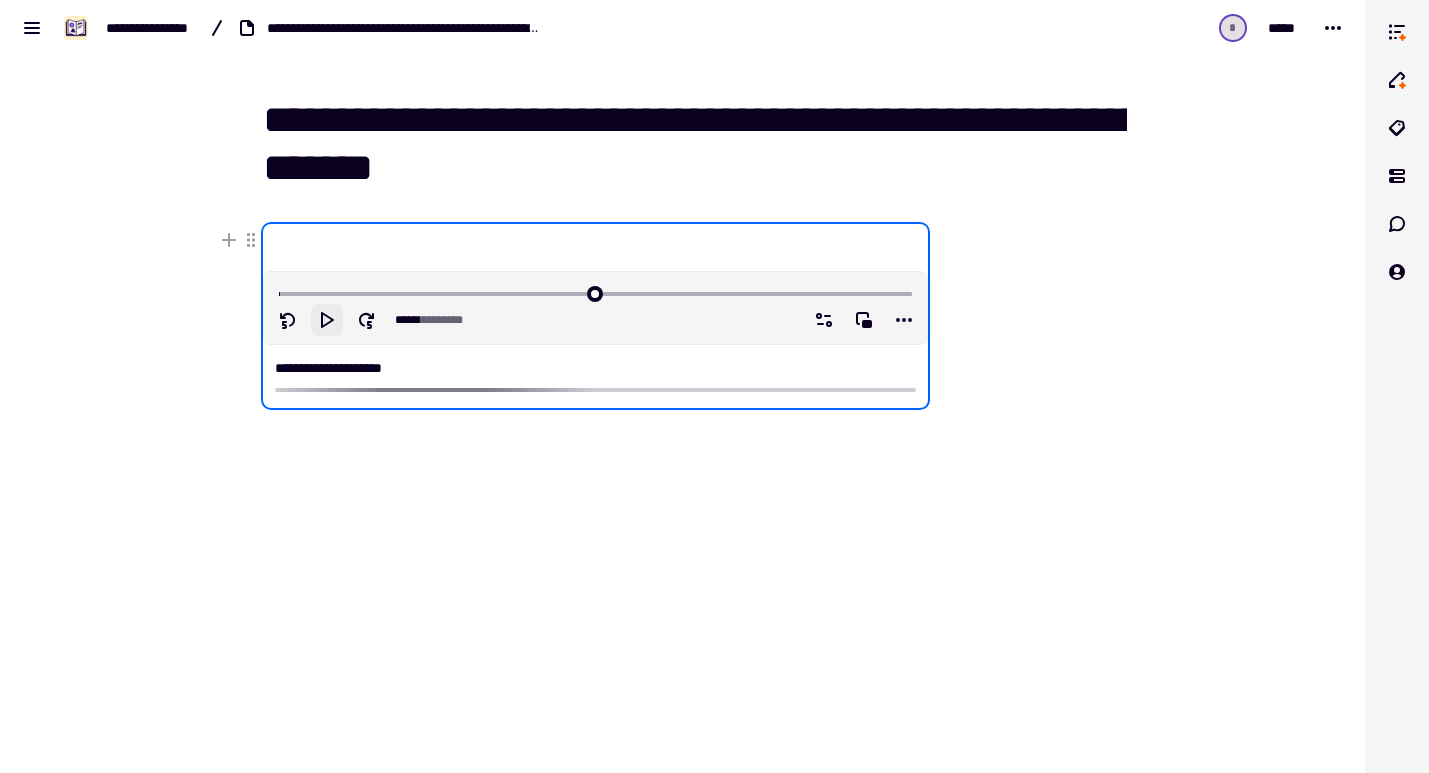 click on "**********" at bounding box center [595, 368] 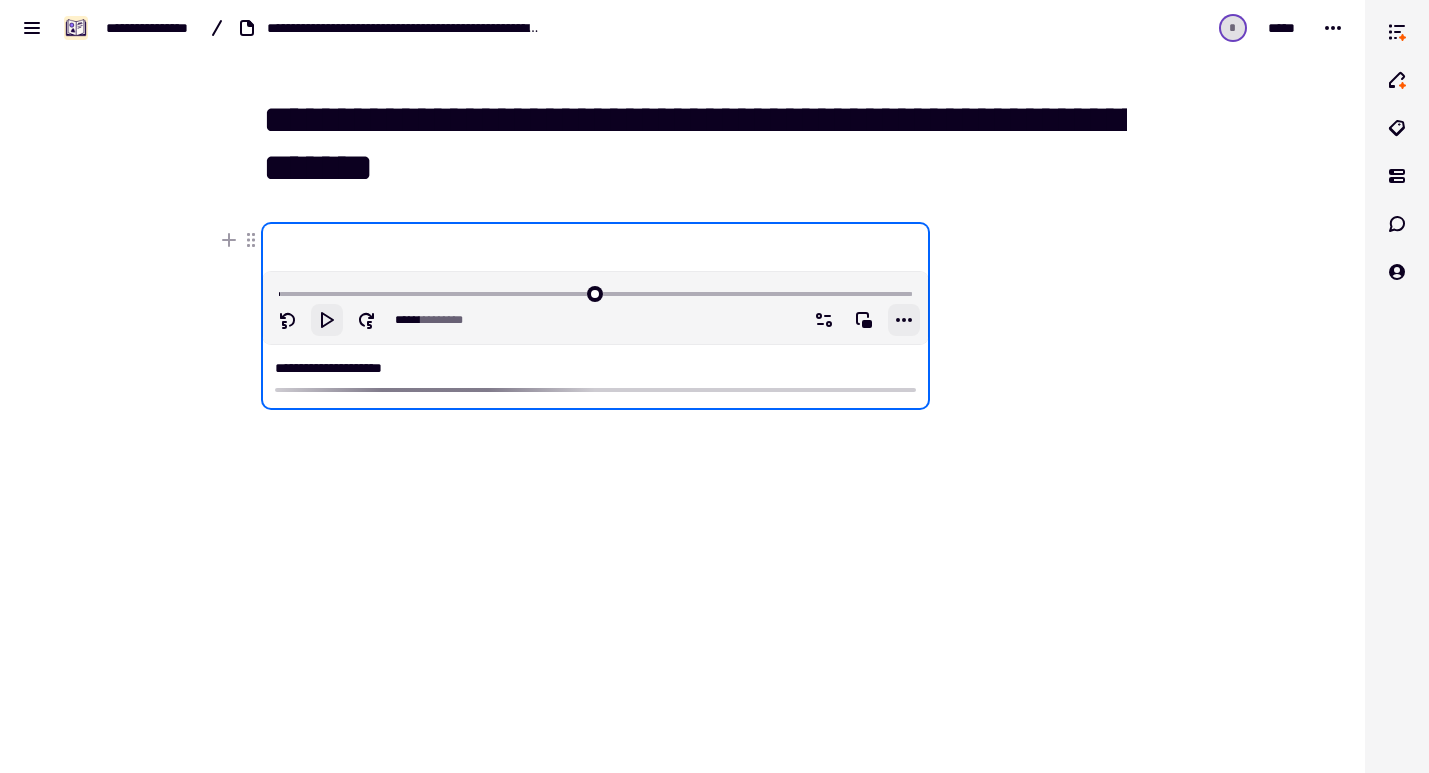 click 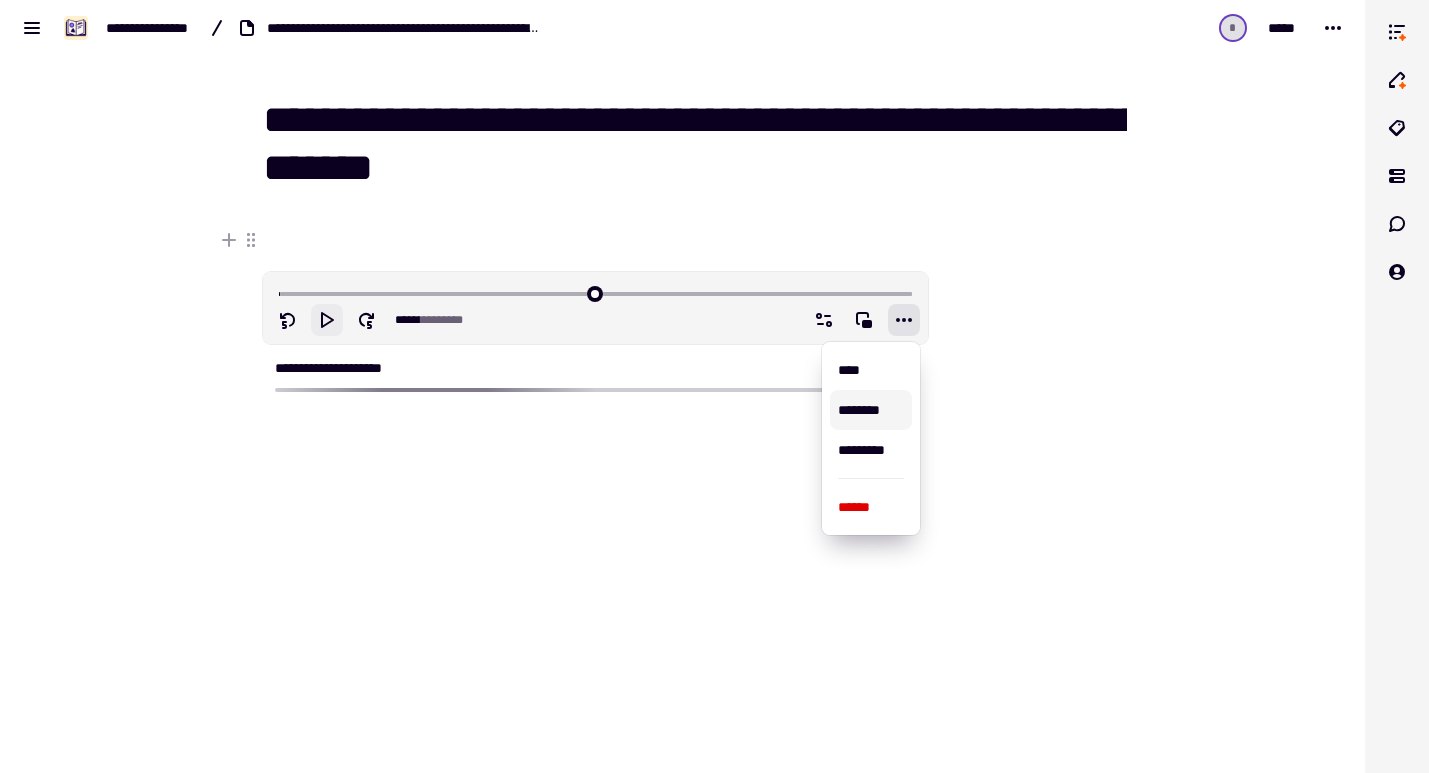 click on "********" at bounding box center (871, 410) 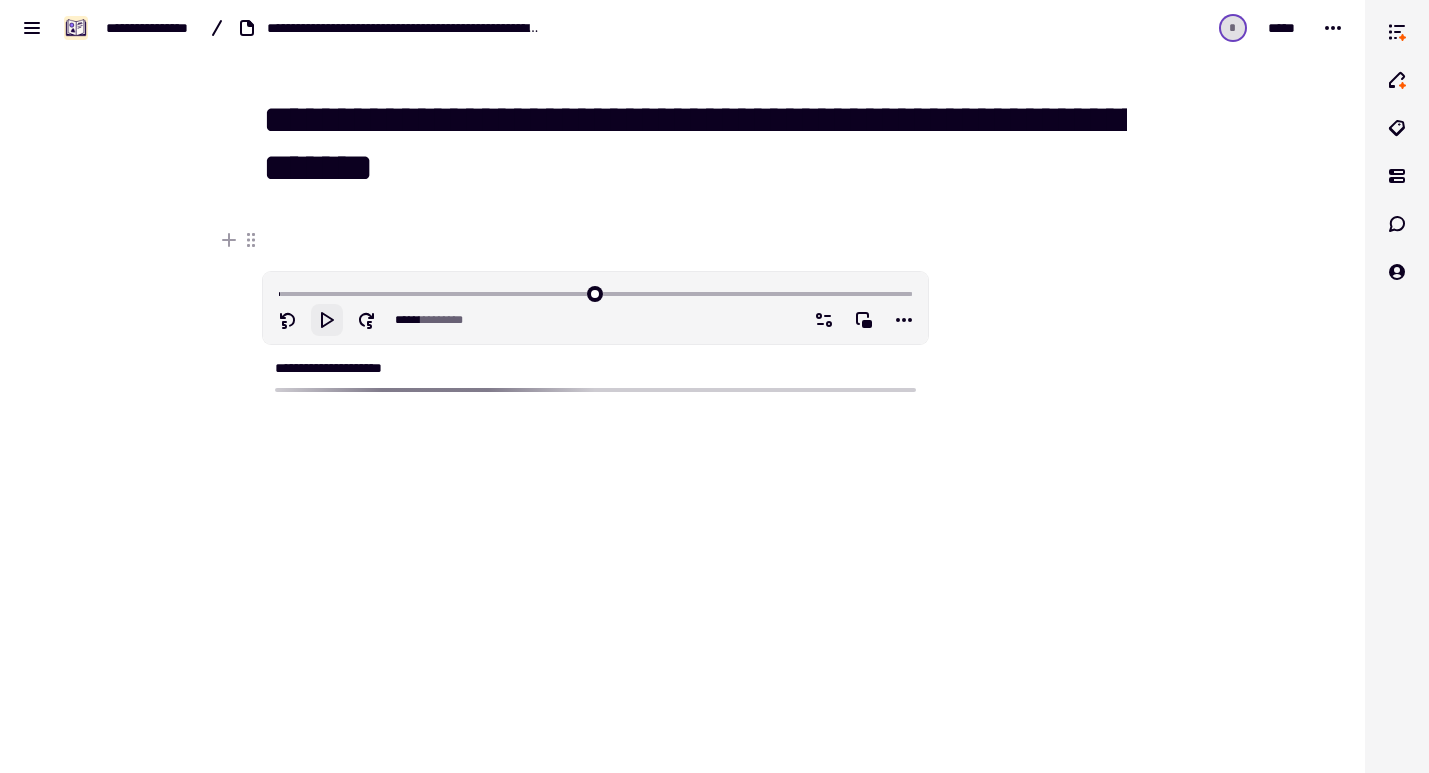 click on "**********" at bounding box center [595, 376] 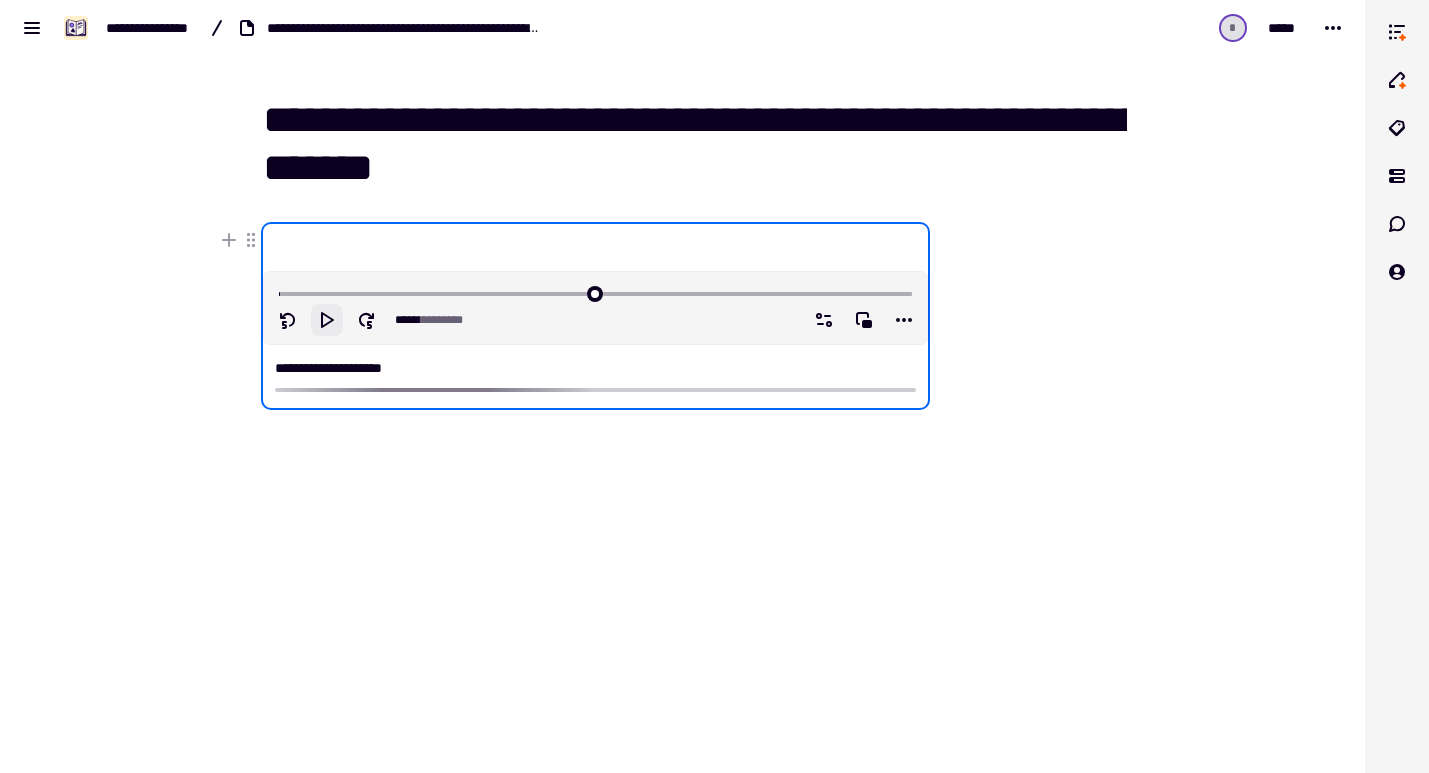 click on "**********" at bounding box center [595, 376] 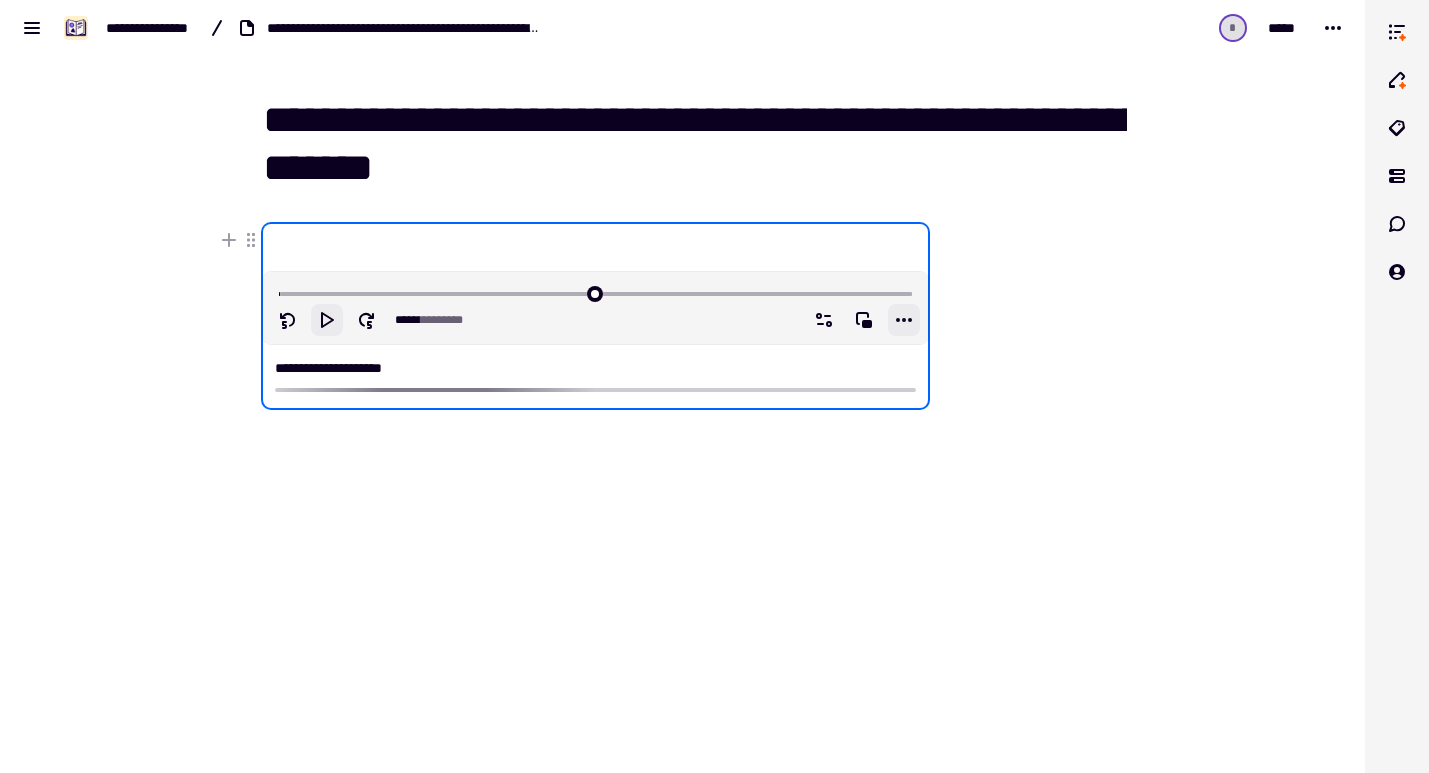 click 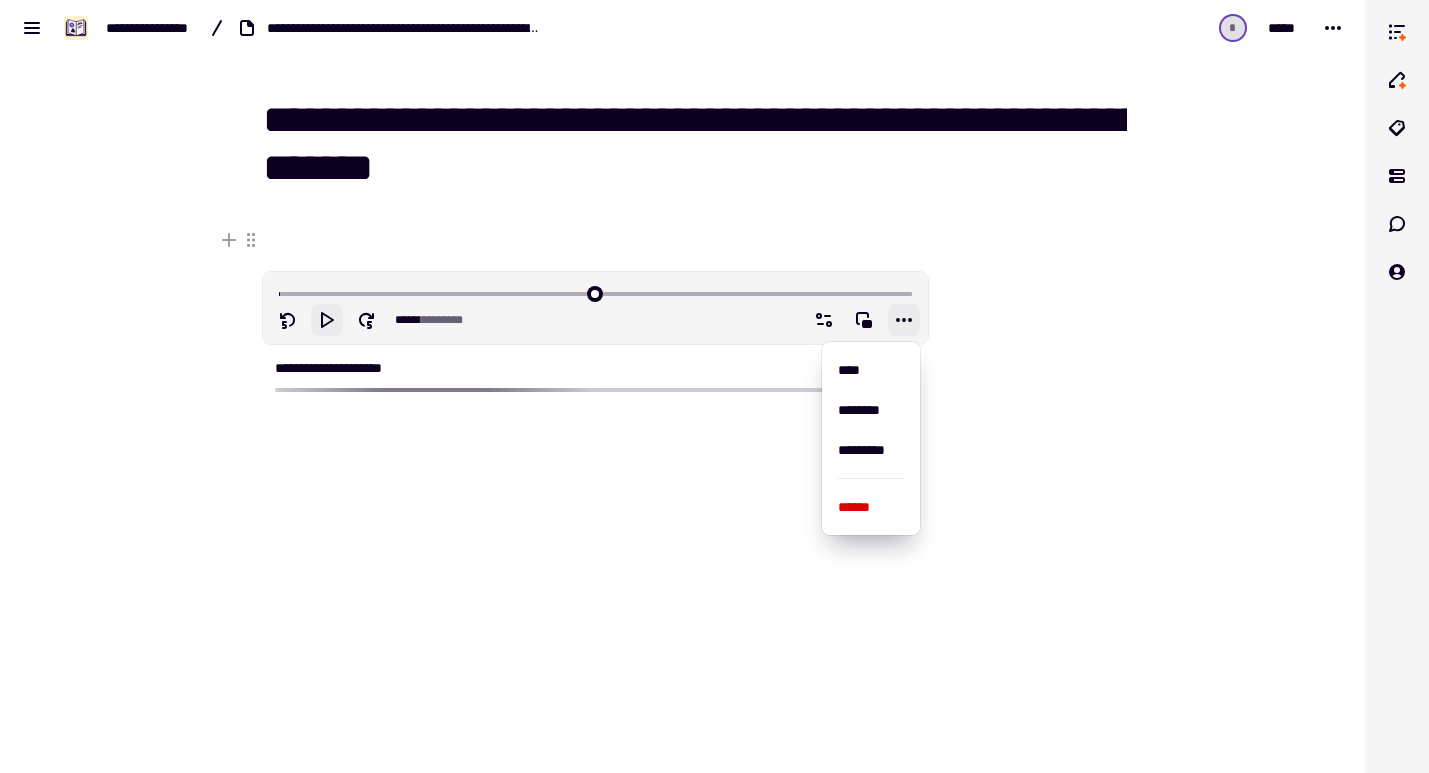 click 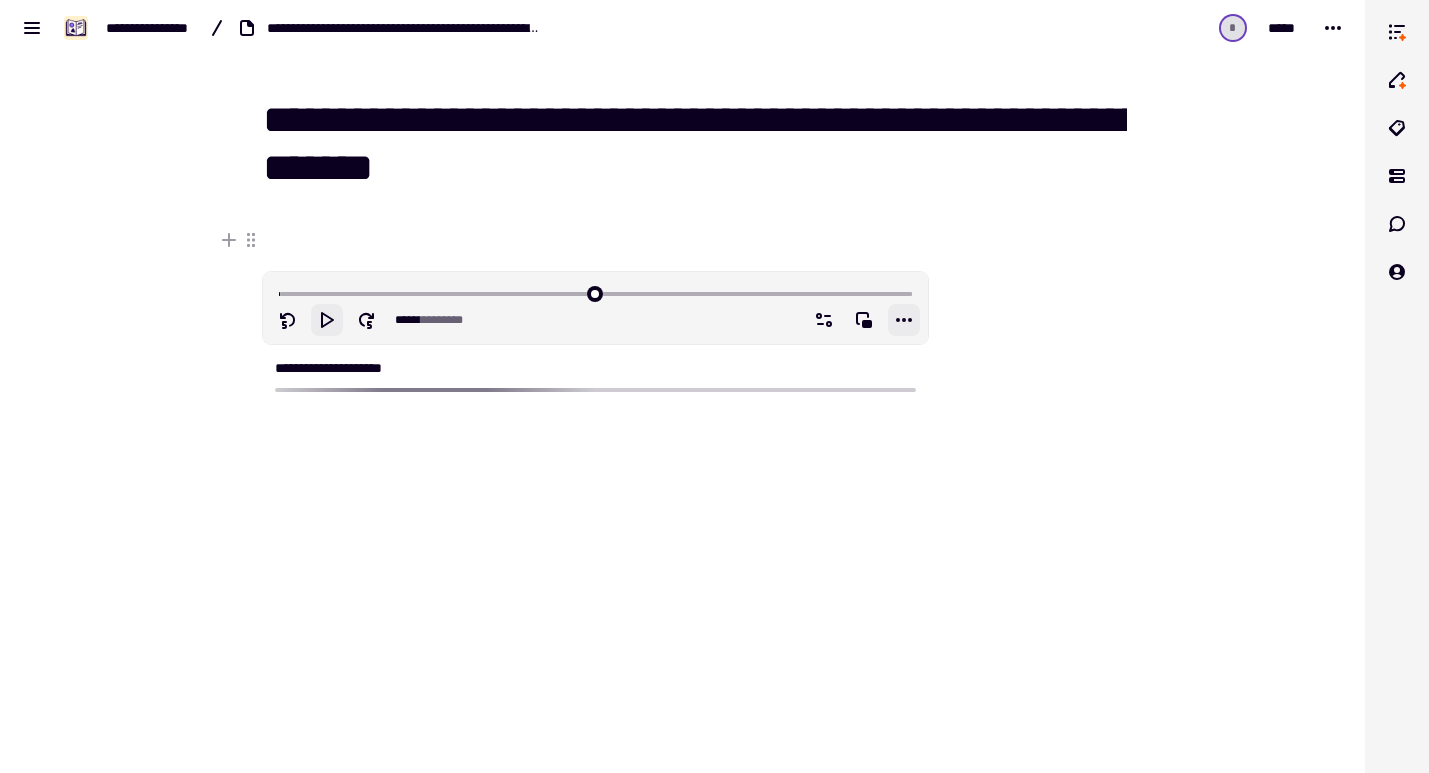 click 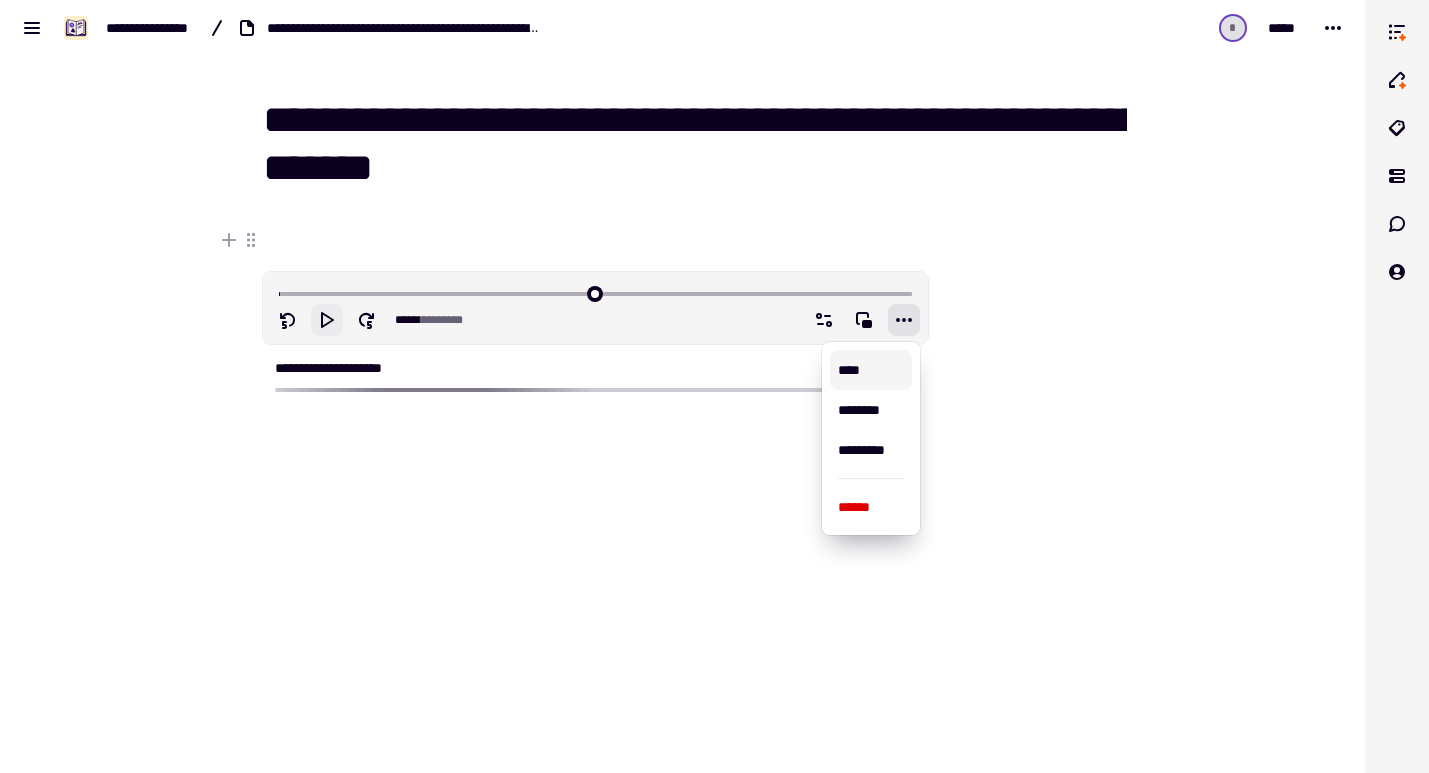 click on "**********" at bounding box center [595, 368] 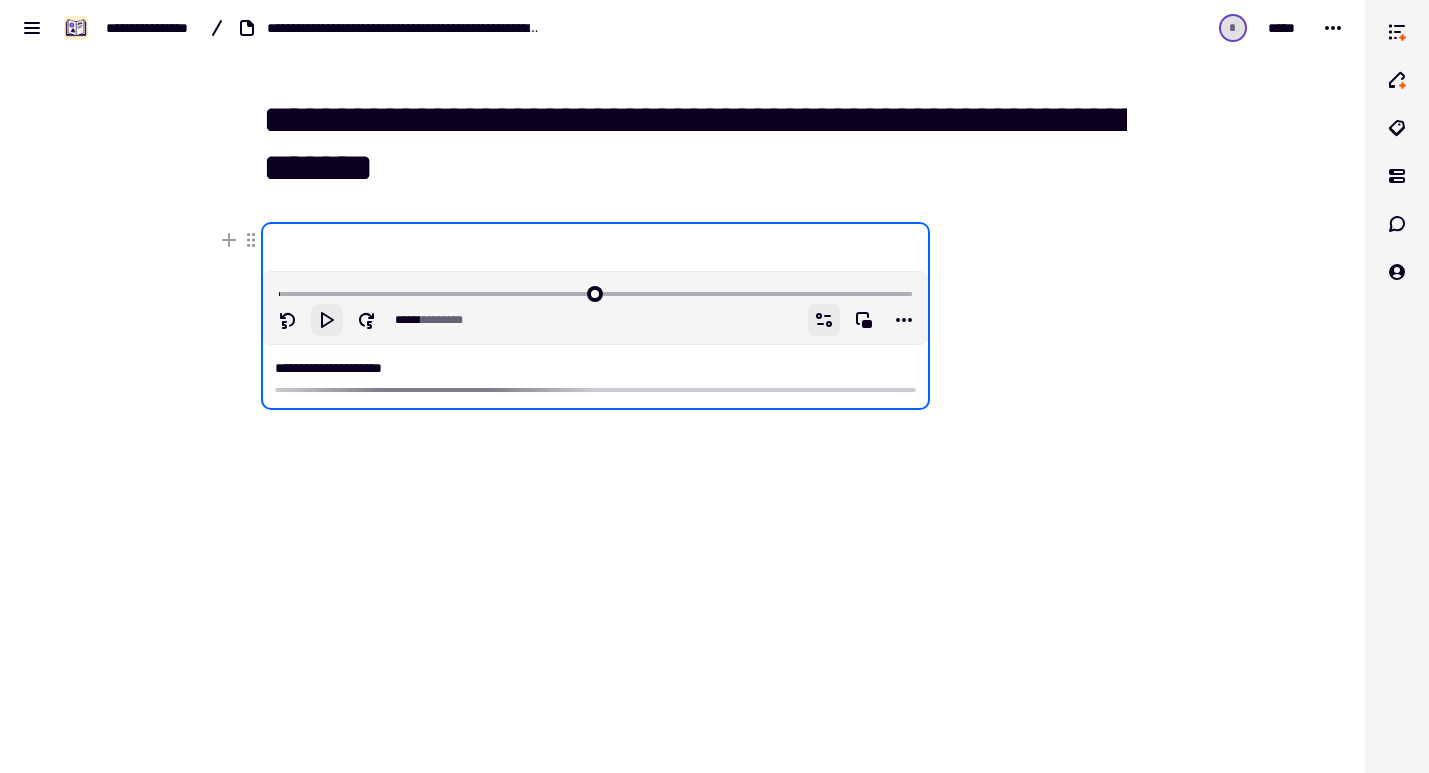 click 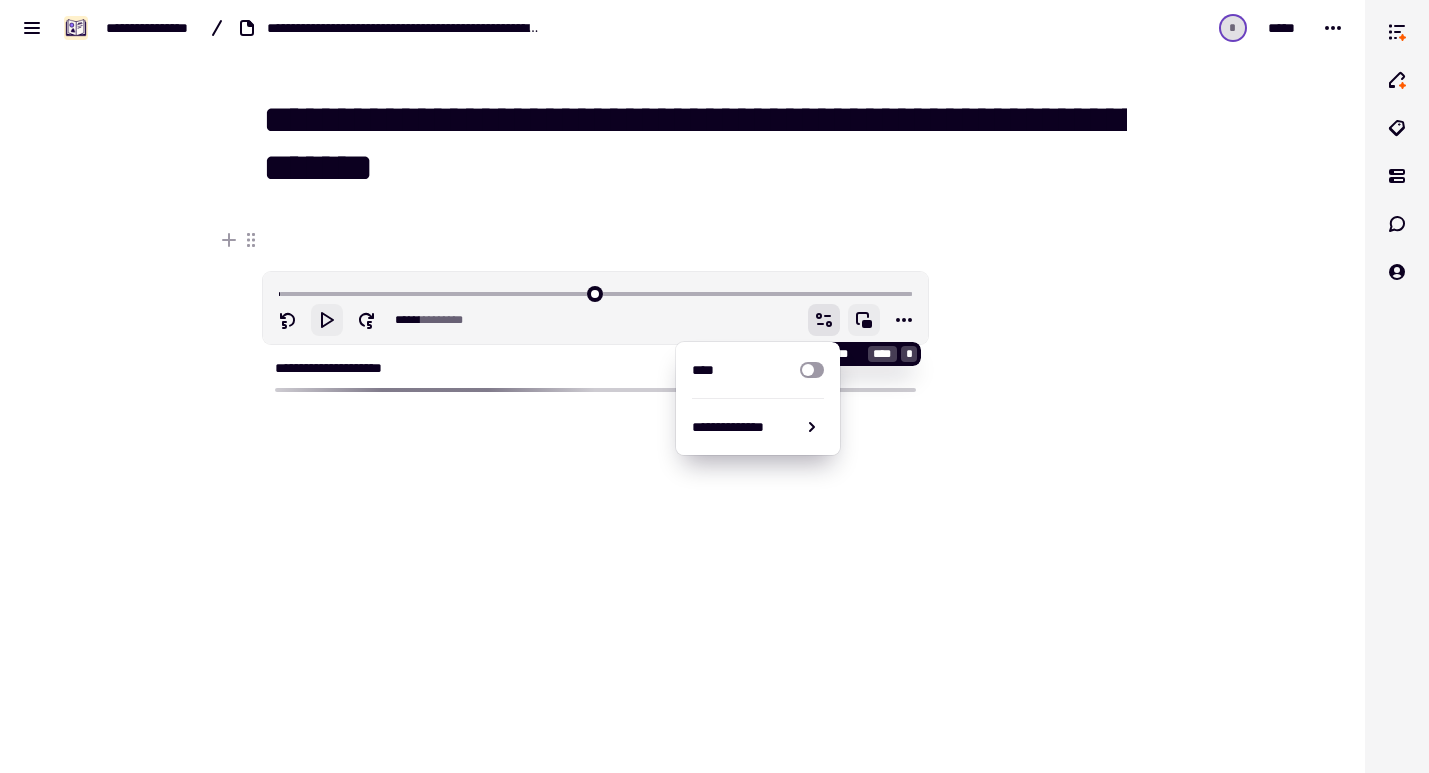 click 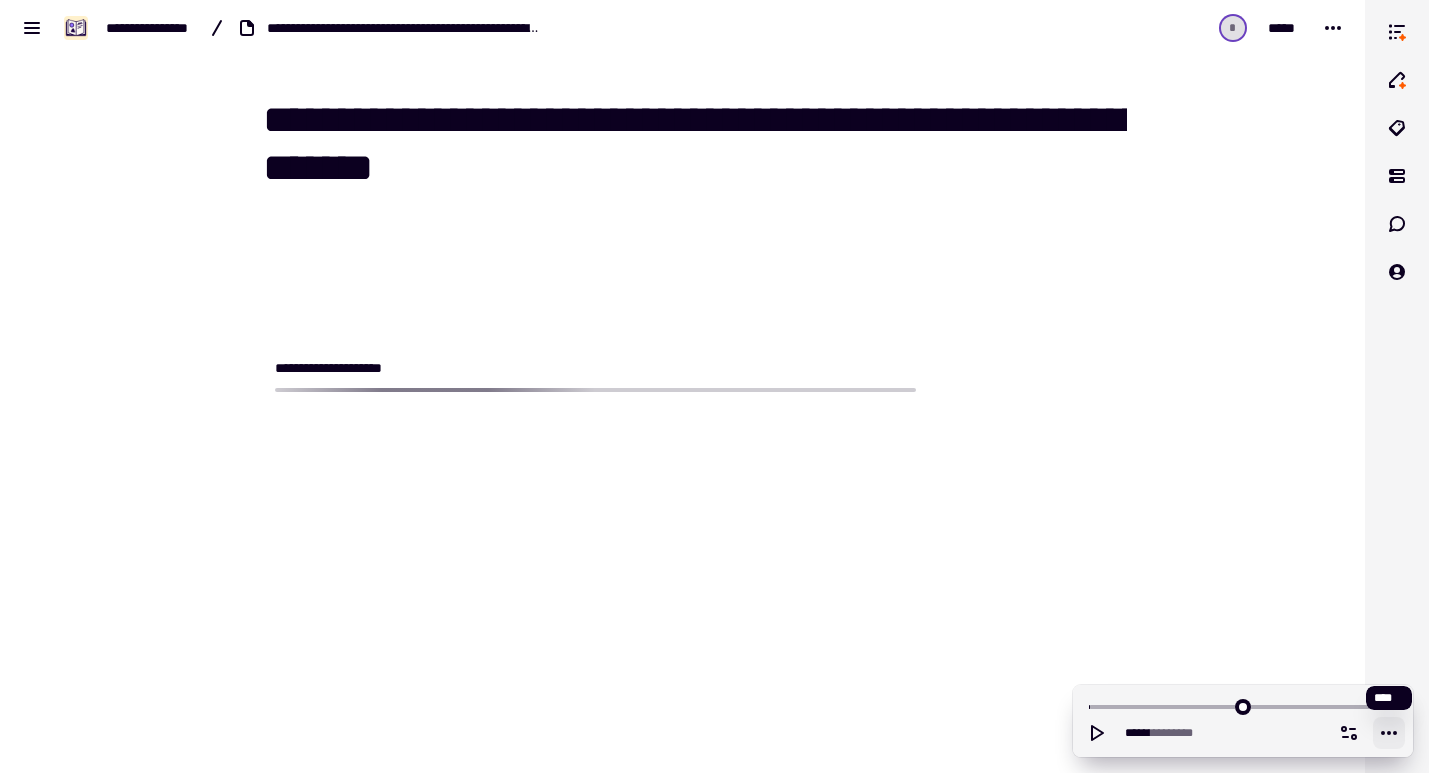 click 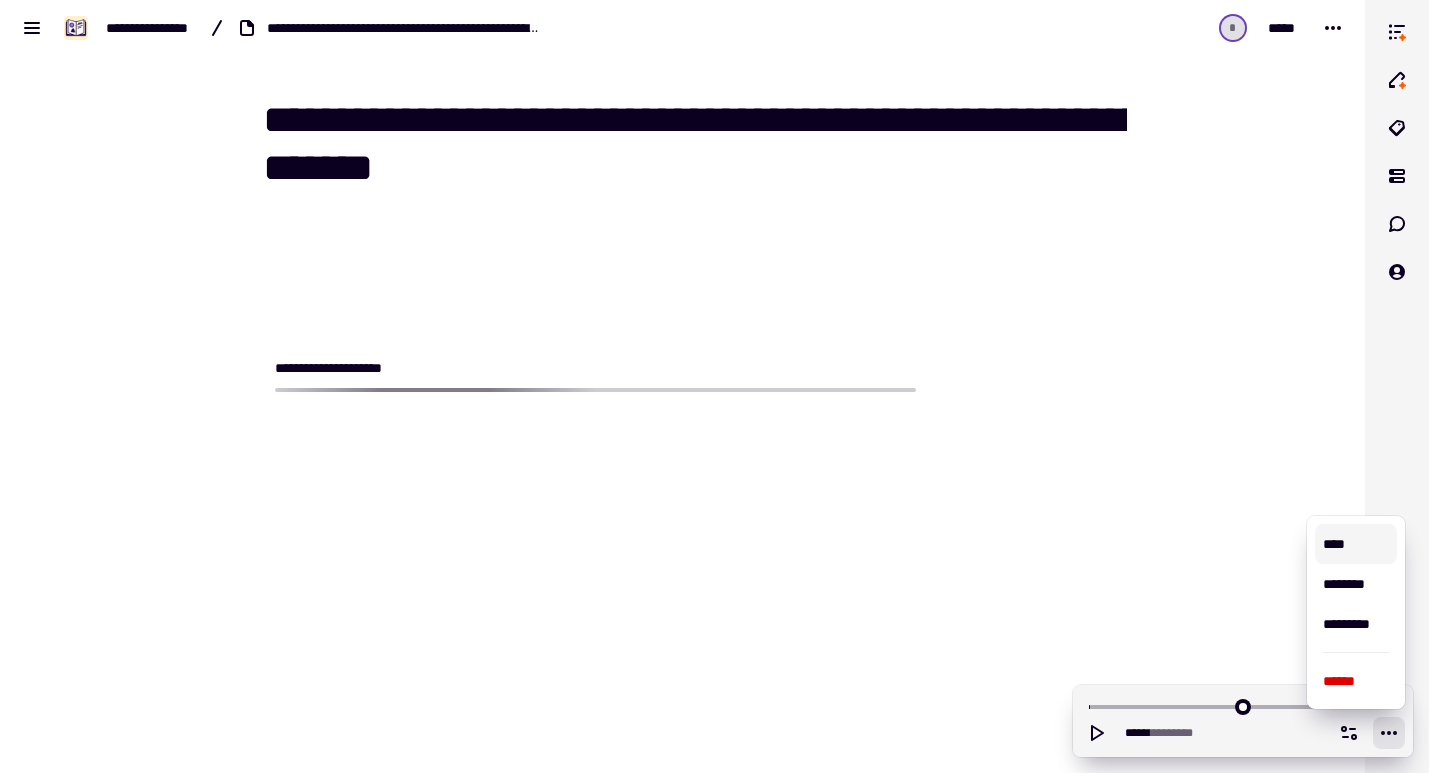 click on "****" at bounding box center [1356, 544] 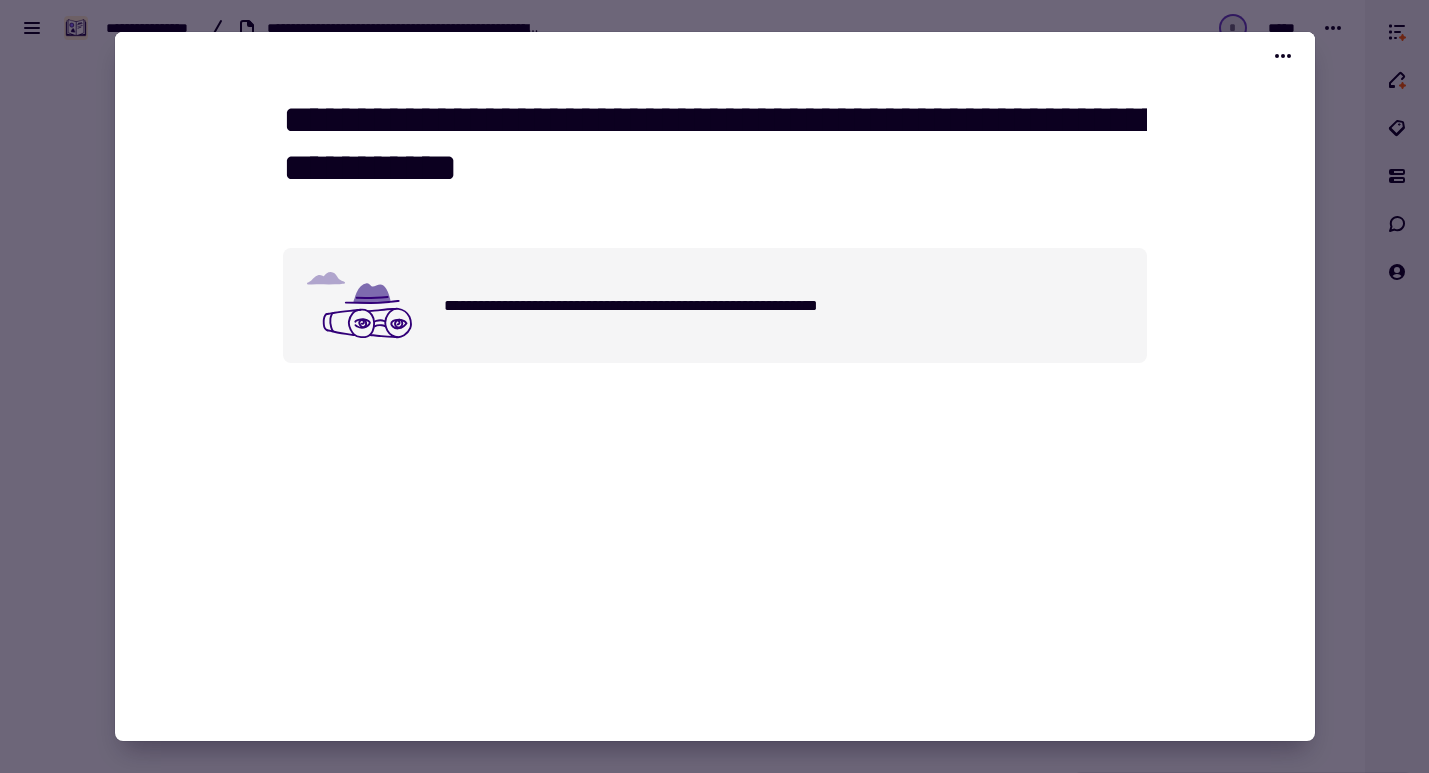 click at bounding box center [714, 386] 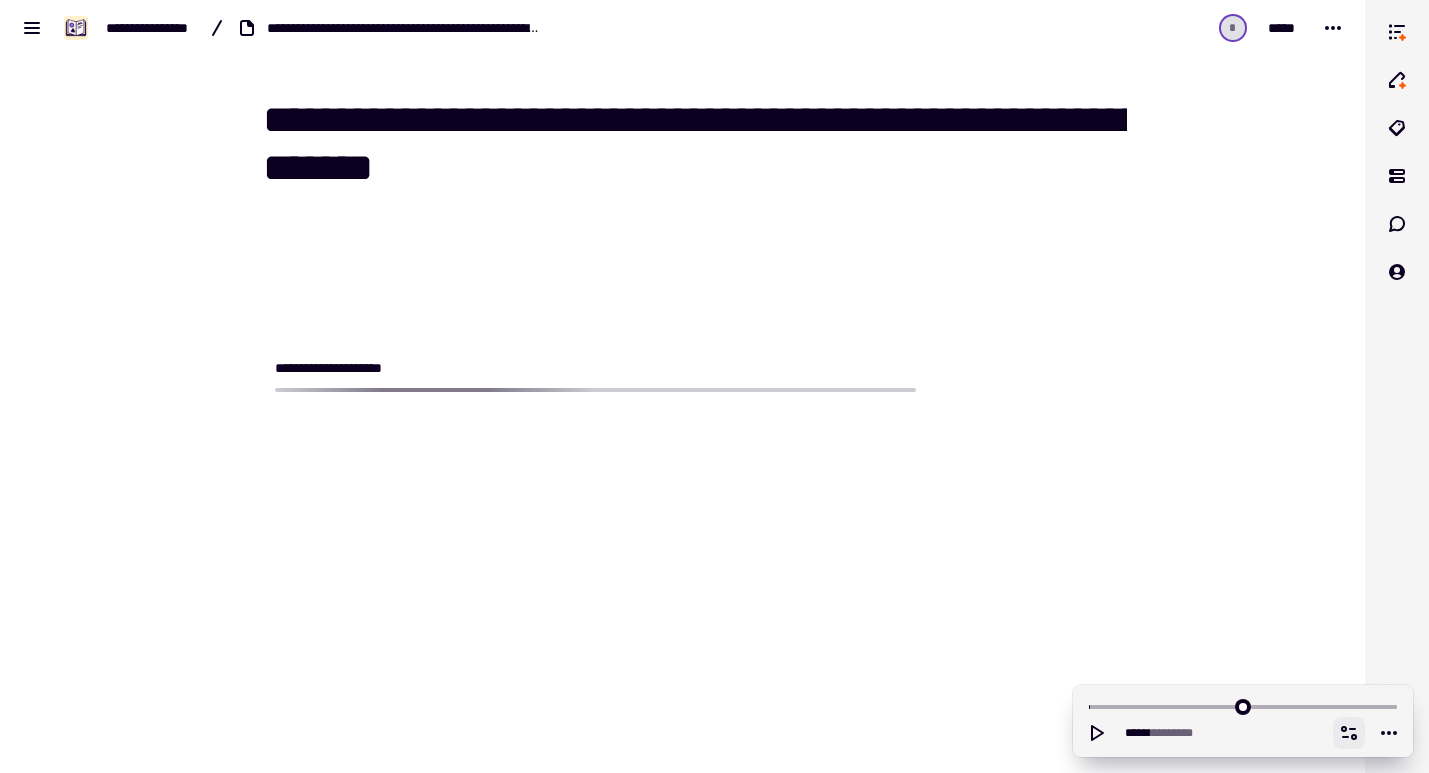 click 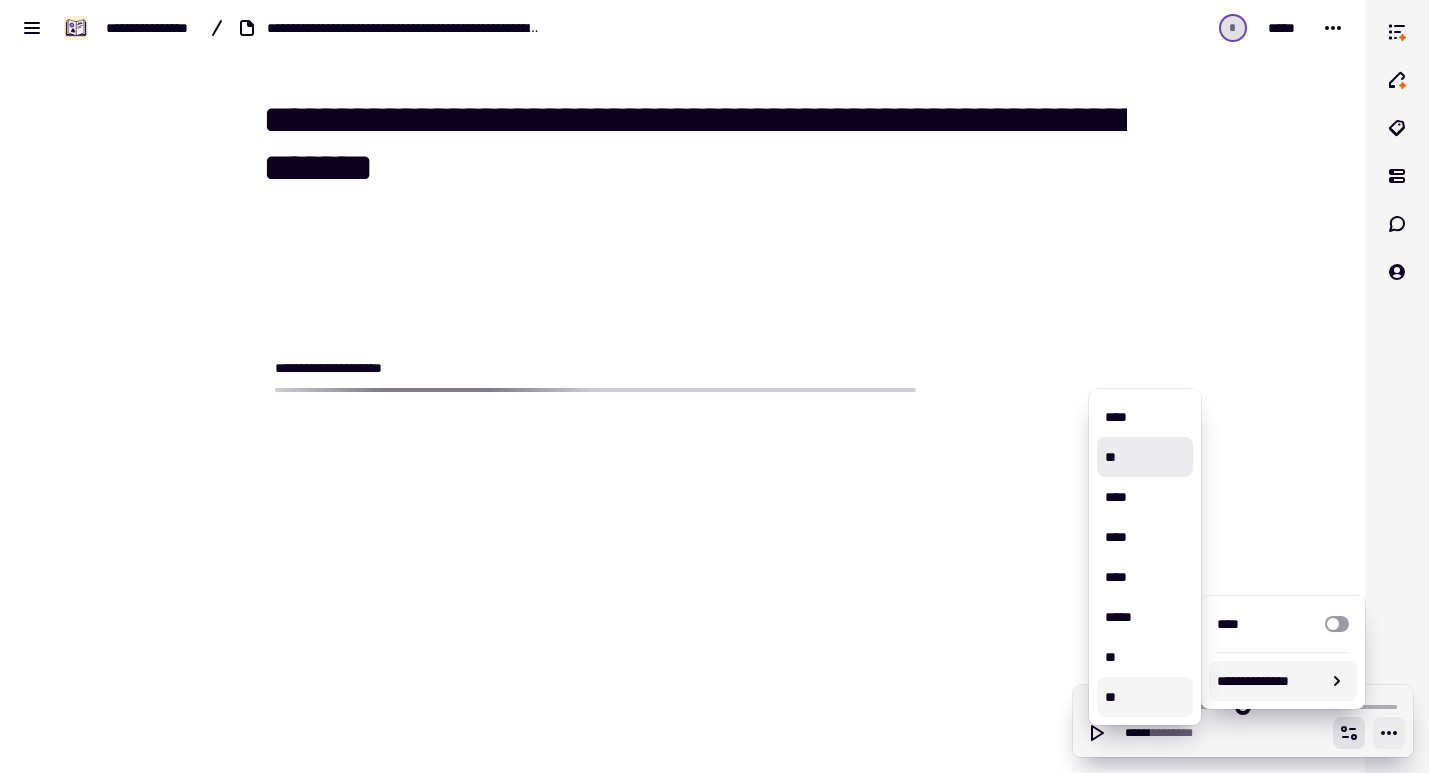 click 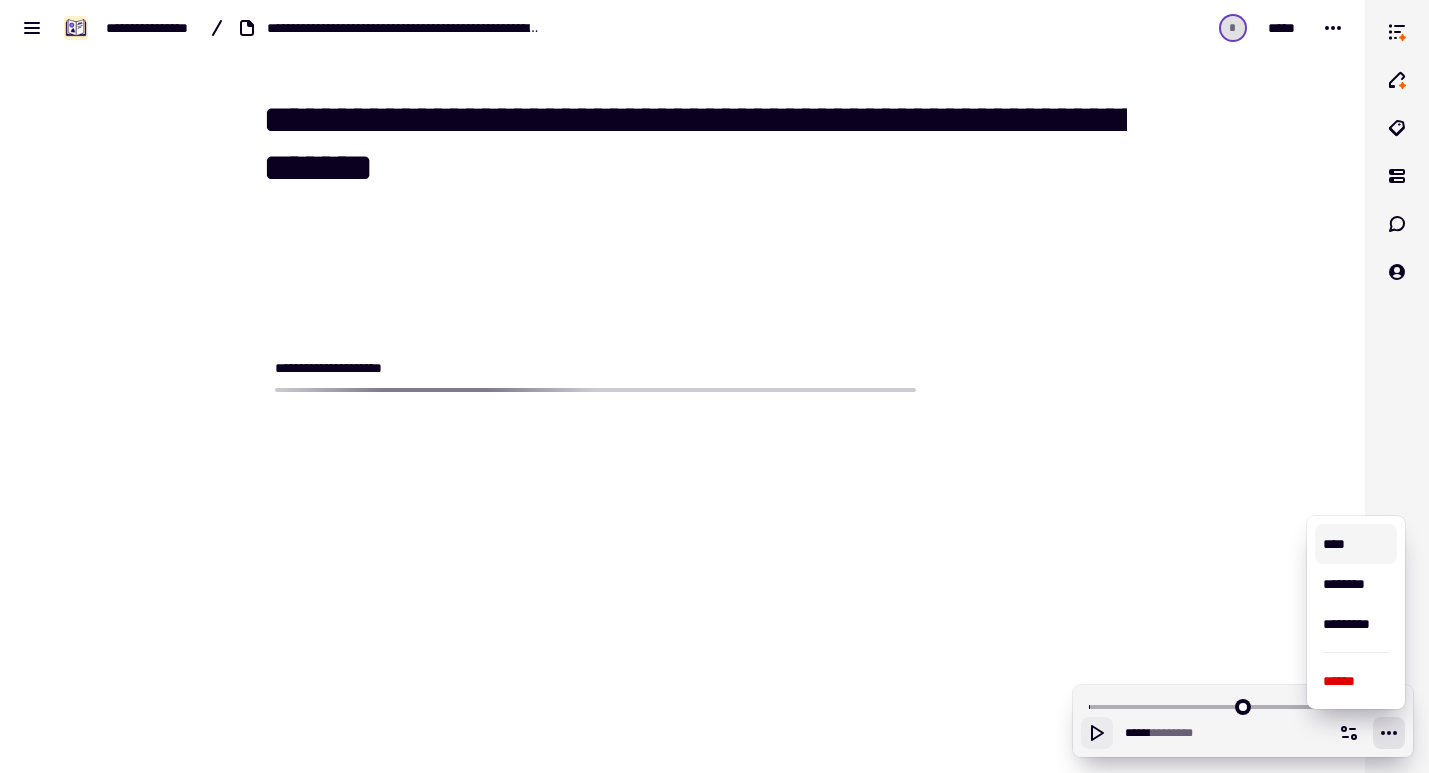 click 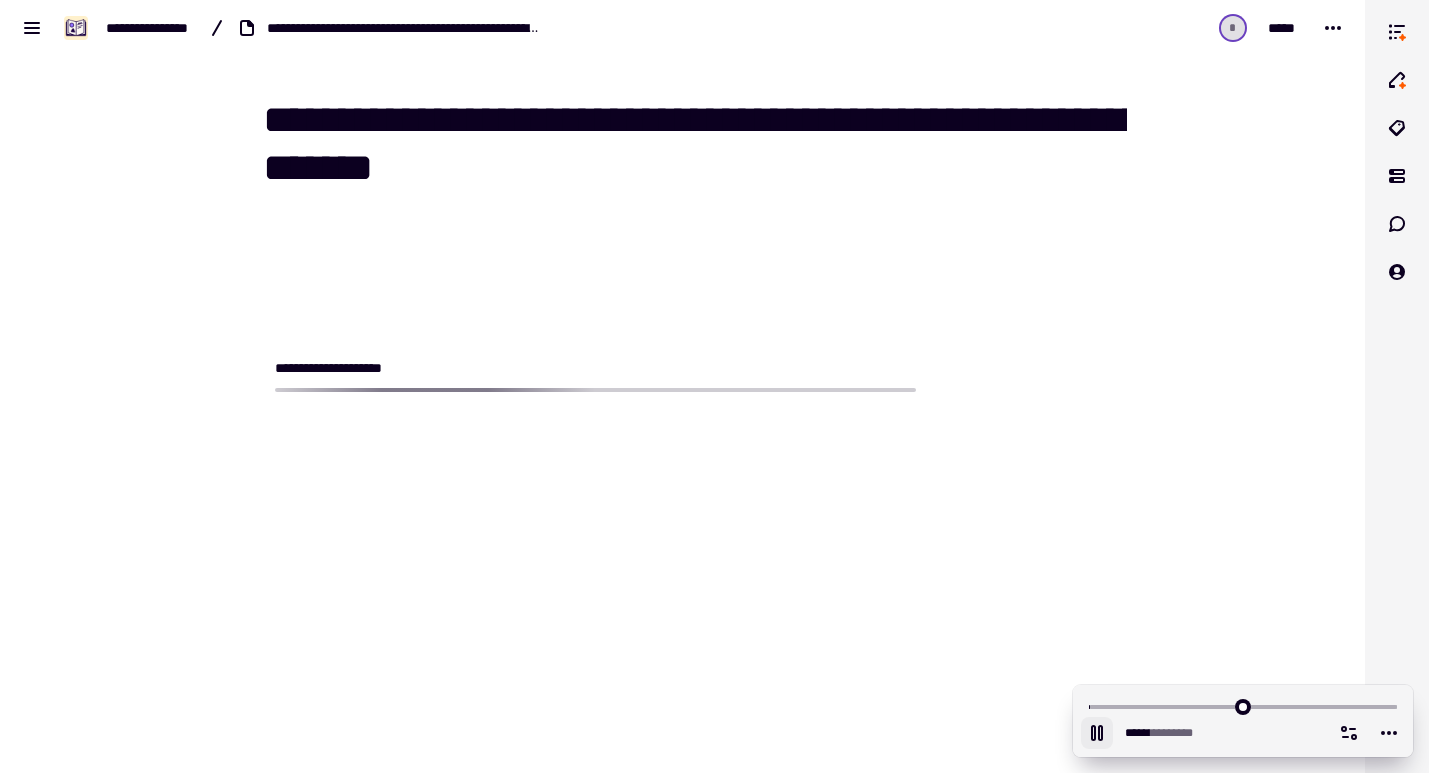 click 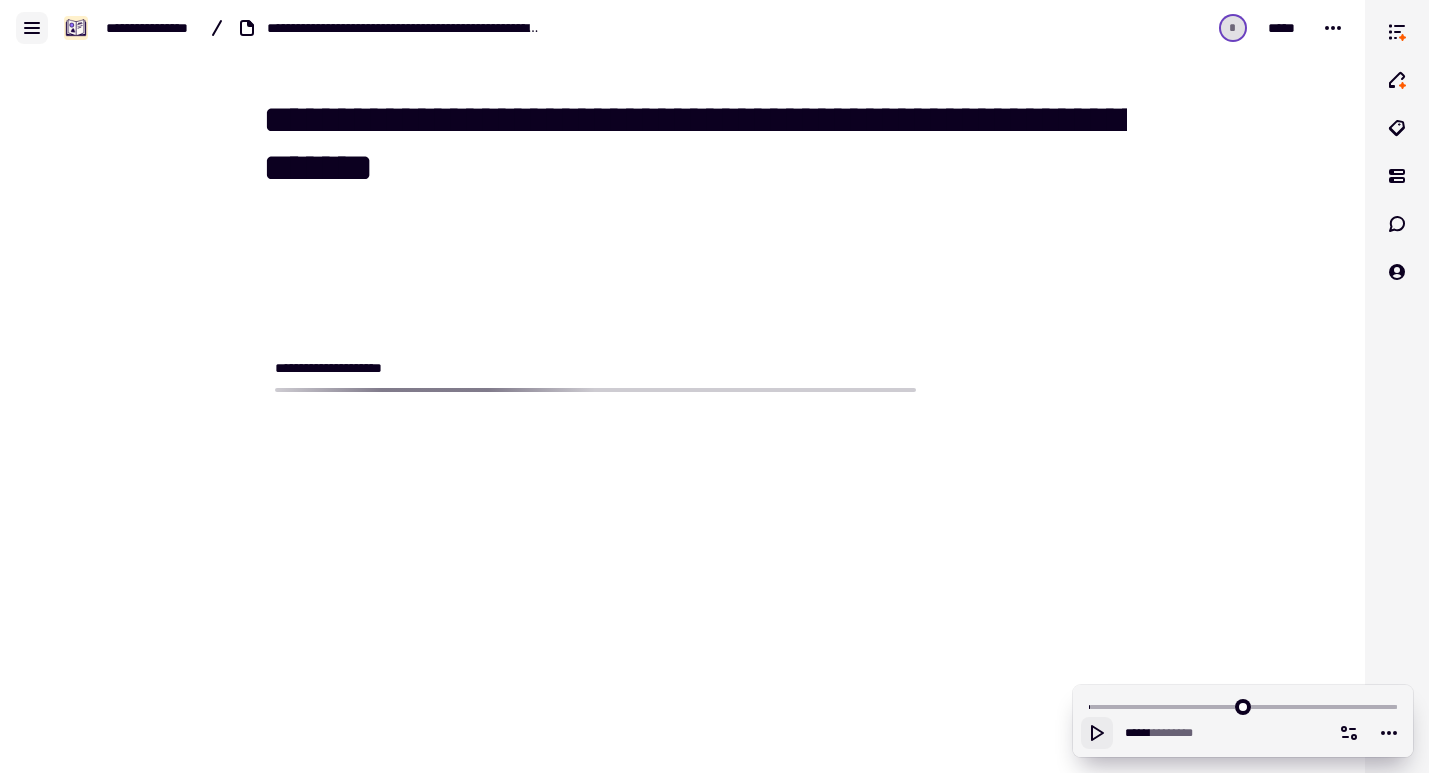 click 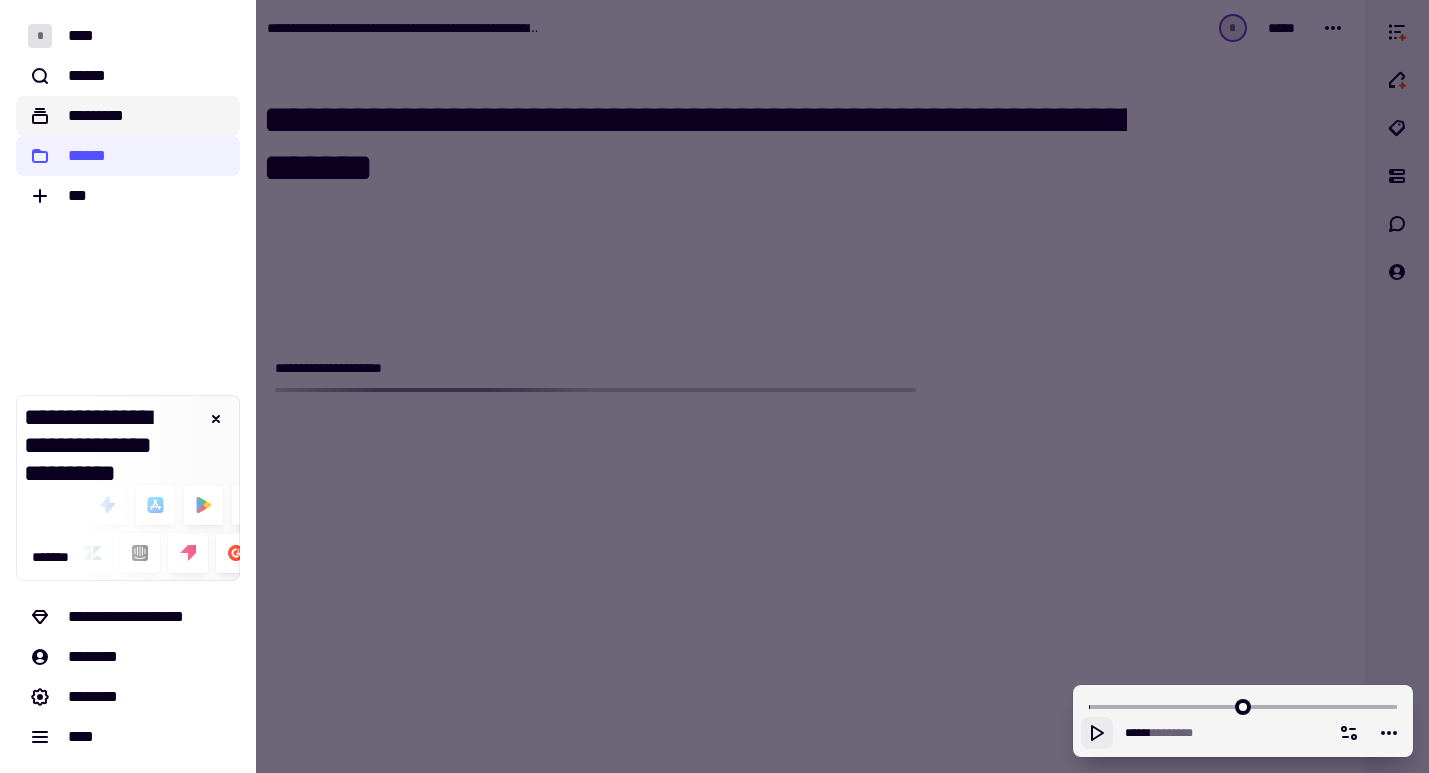 click on "*********" 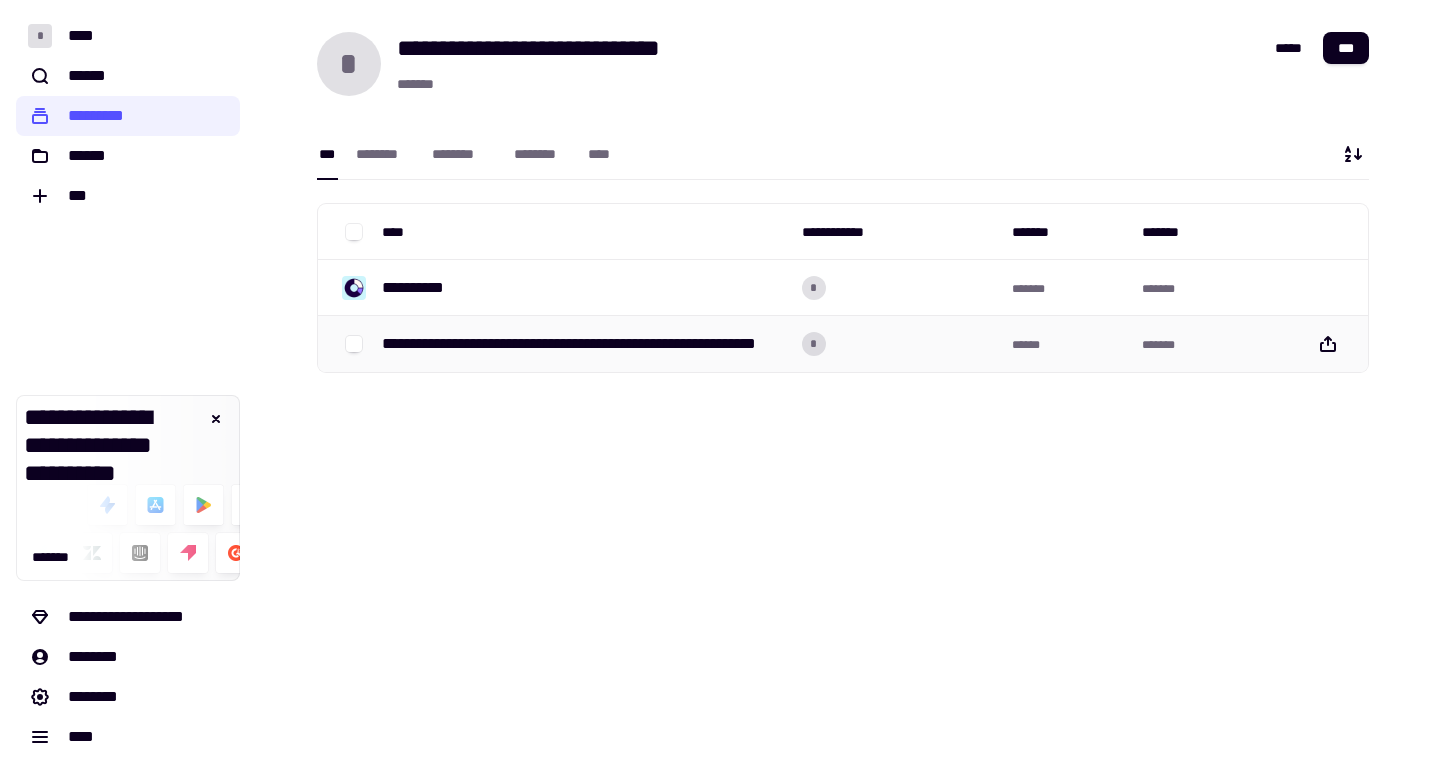 click on "**********" at bounding box center (584, 344) 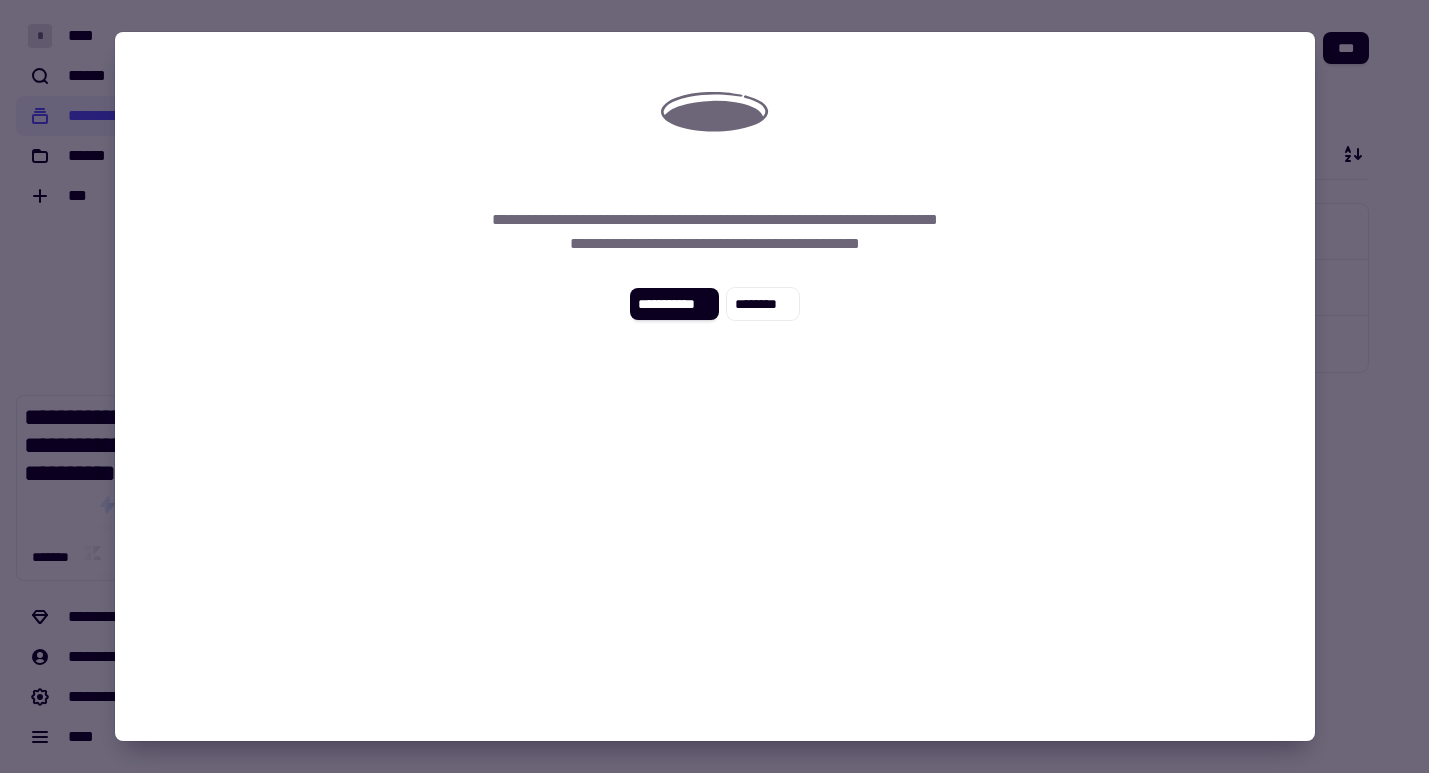 click at bounding box center (714, 386) 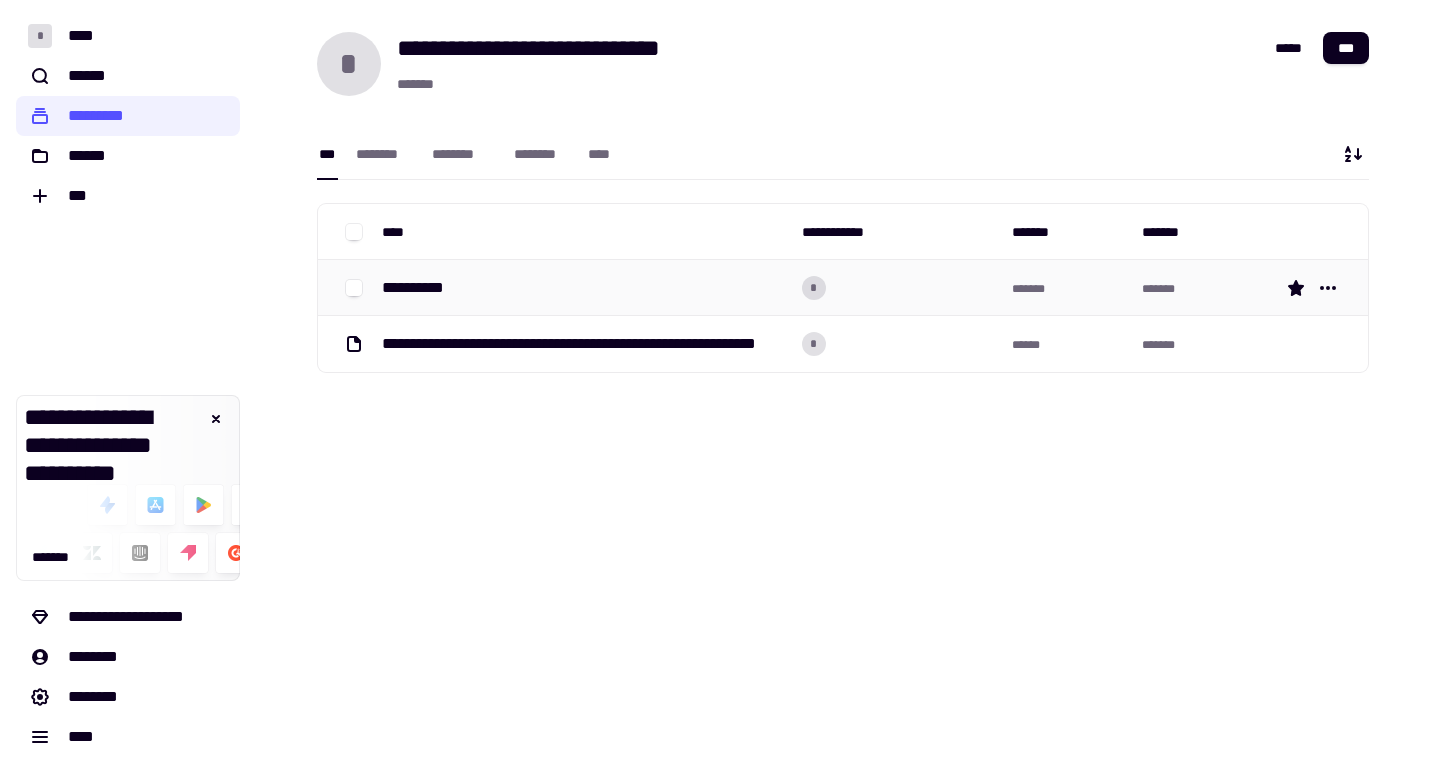click on "**********" at bounding box center (584, 288) 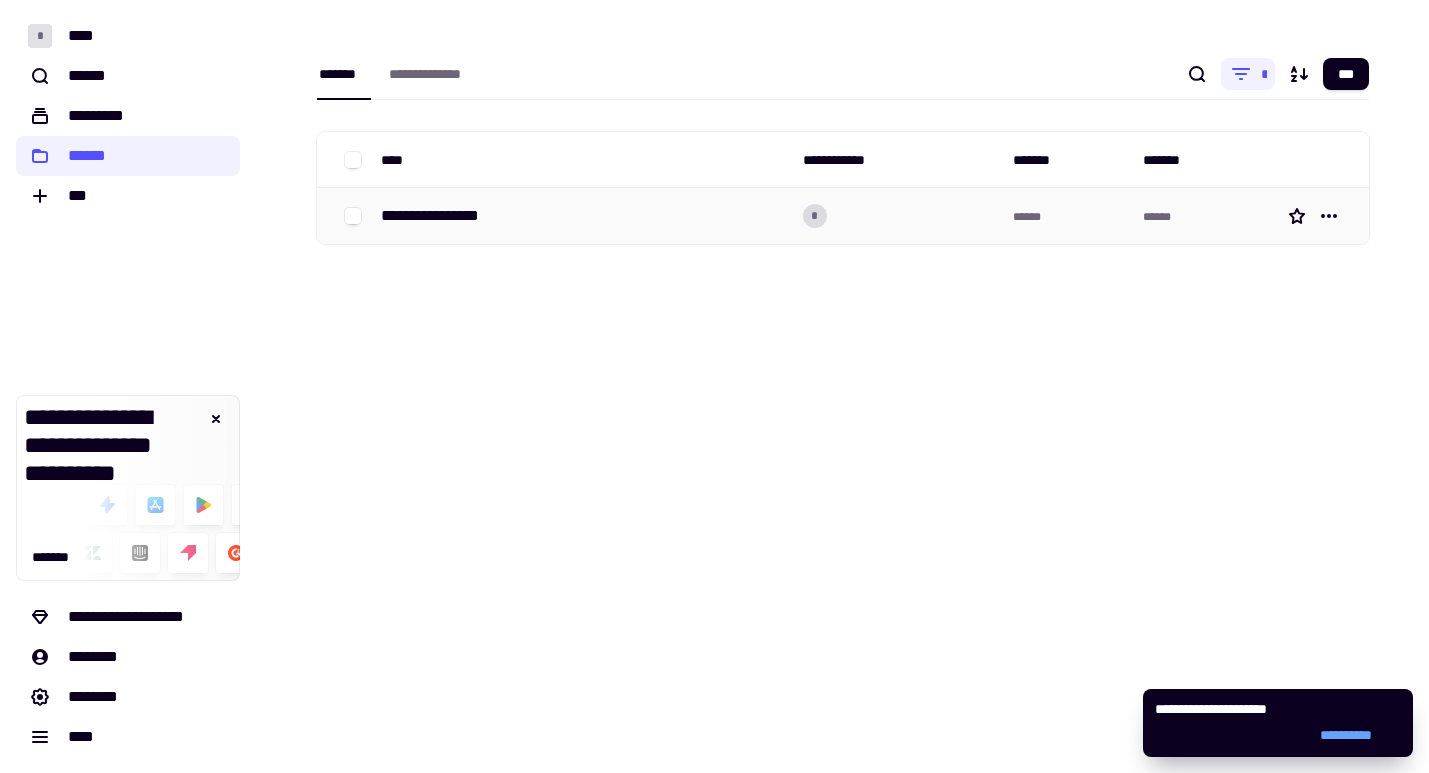 click on "**********" at bounding box center (438, 216) 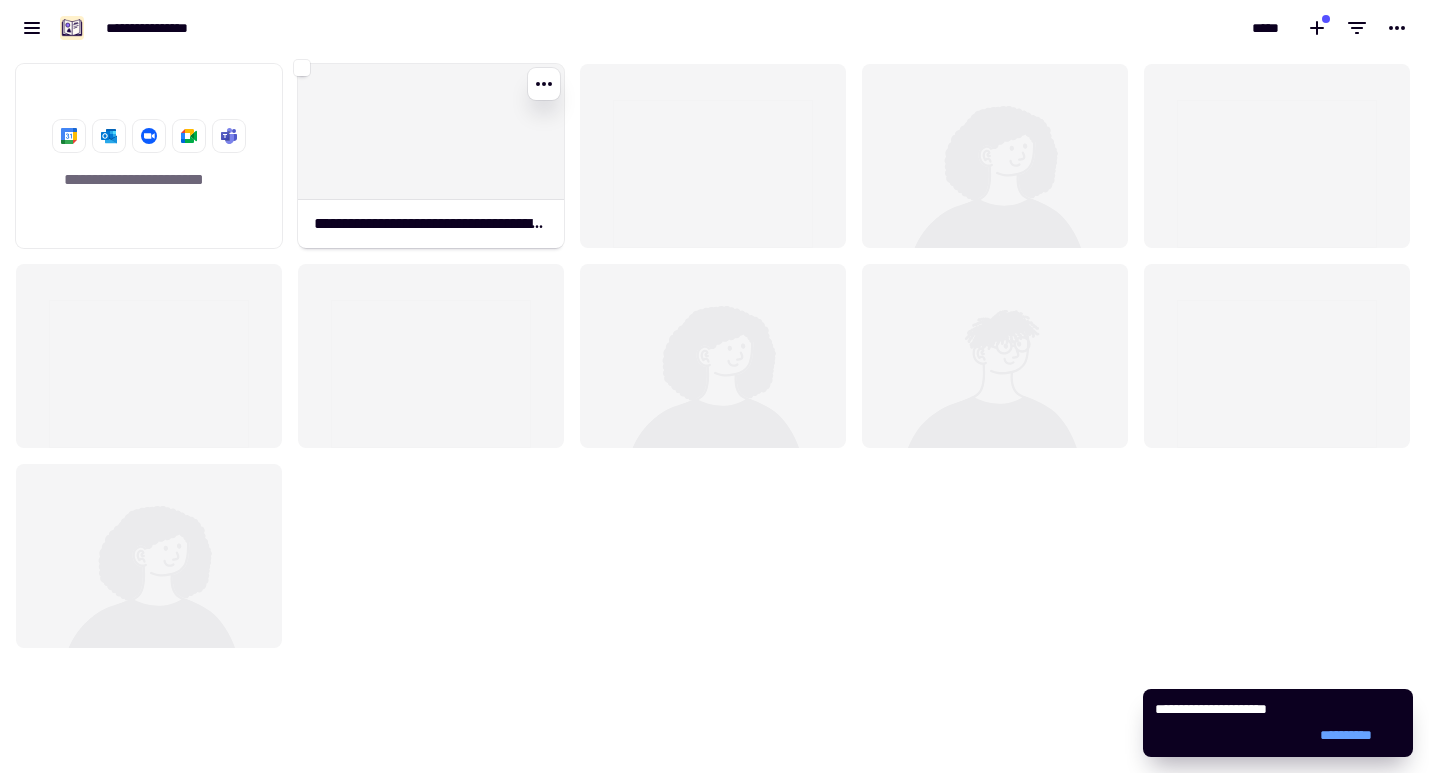 scroll, scrollTop: 1, scrollLeft: 1, axis: both 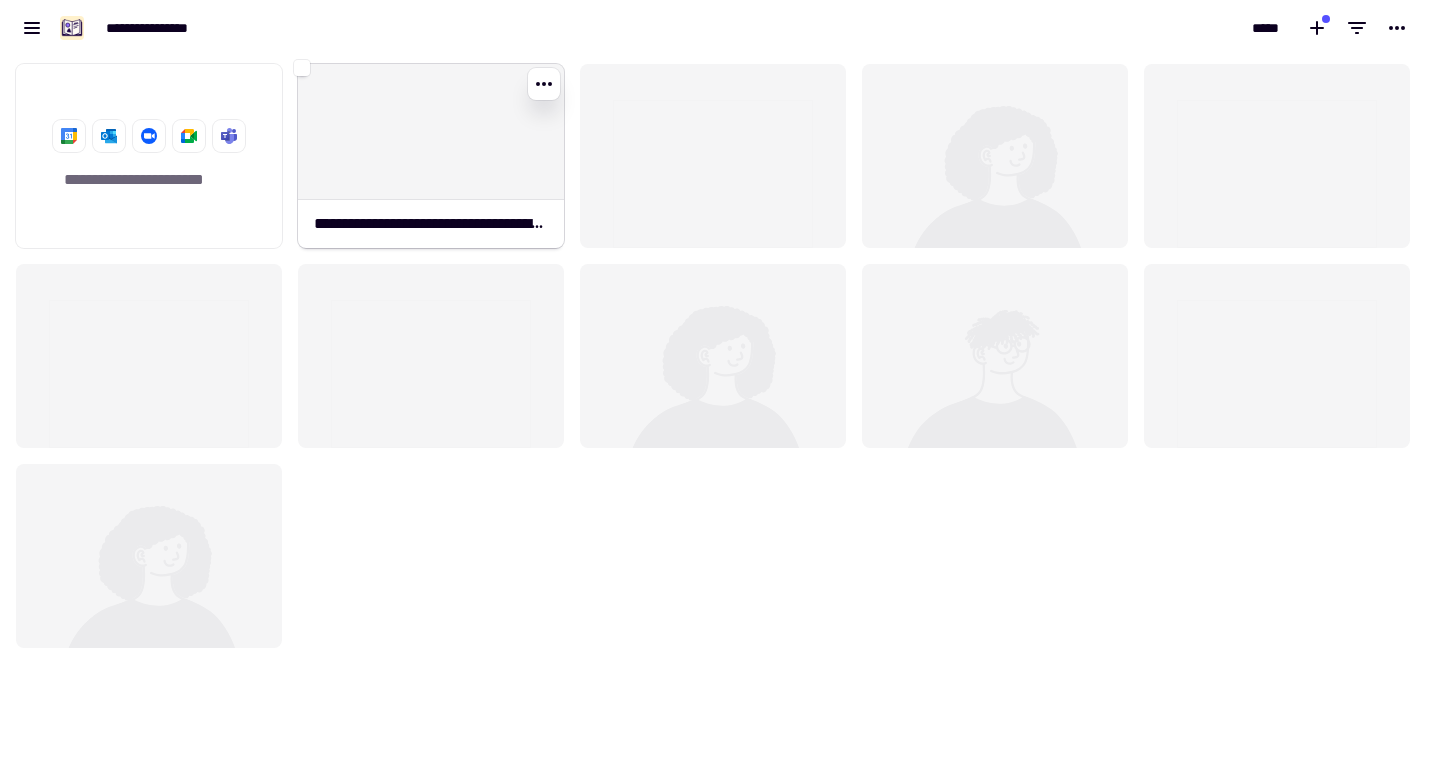 click 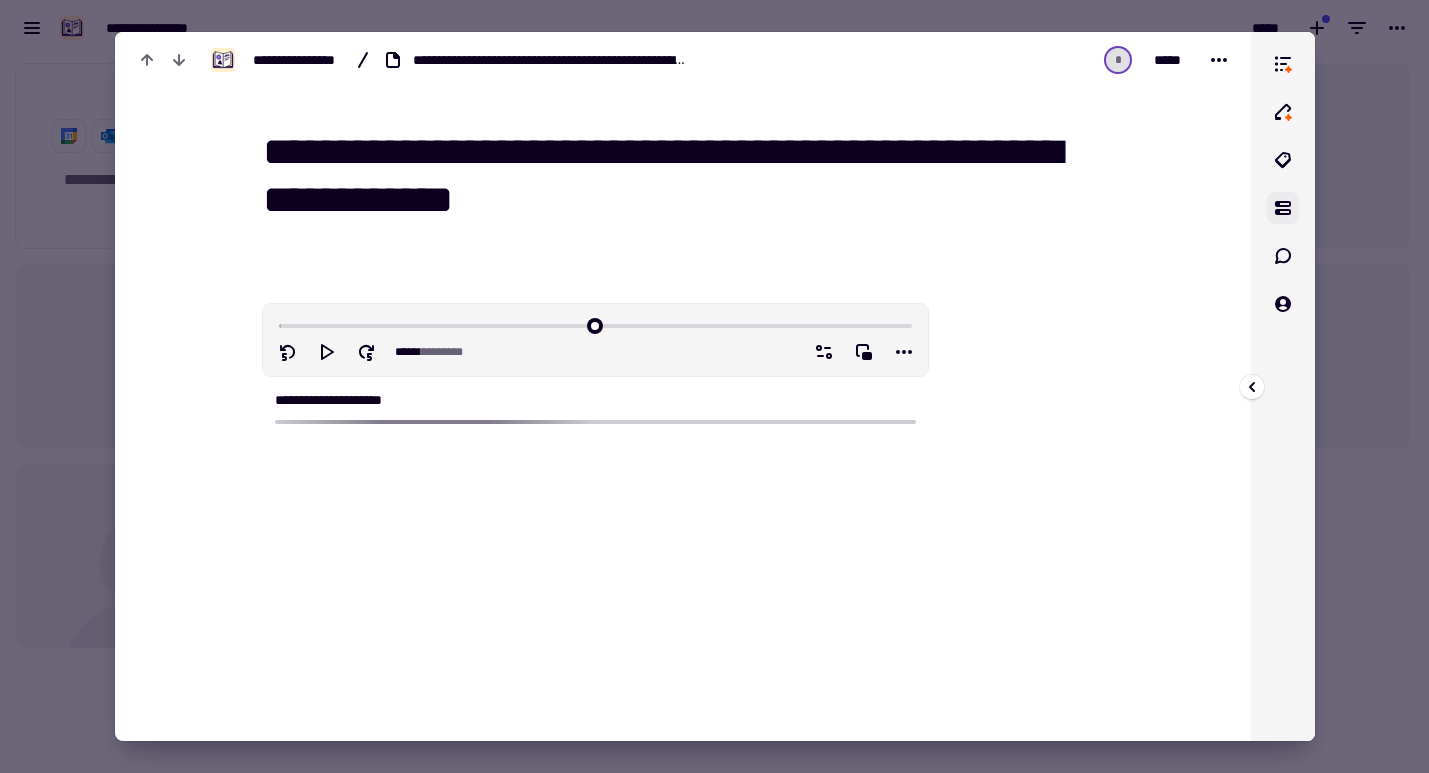 click 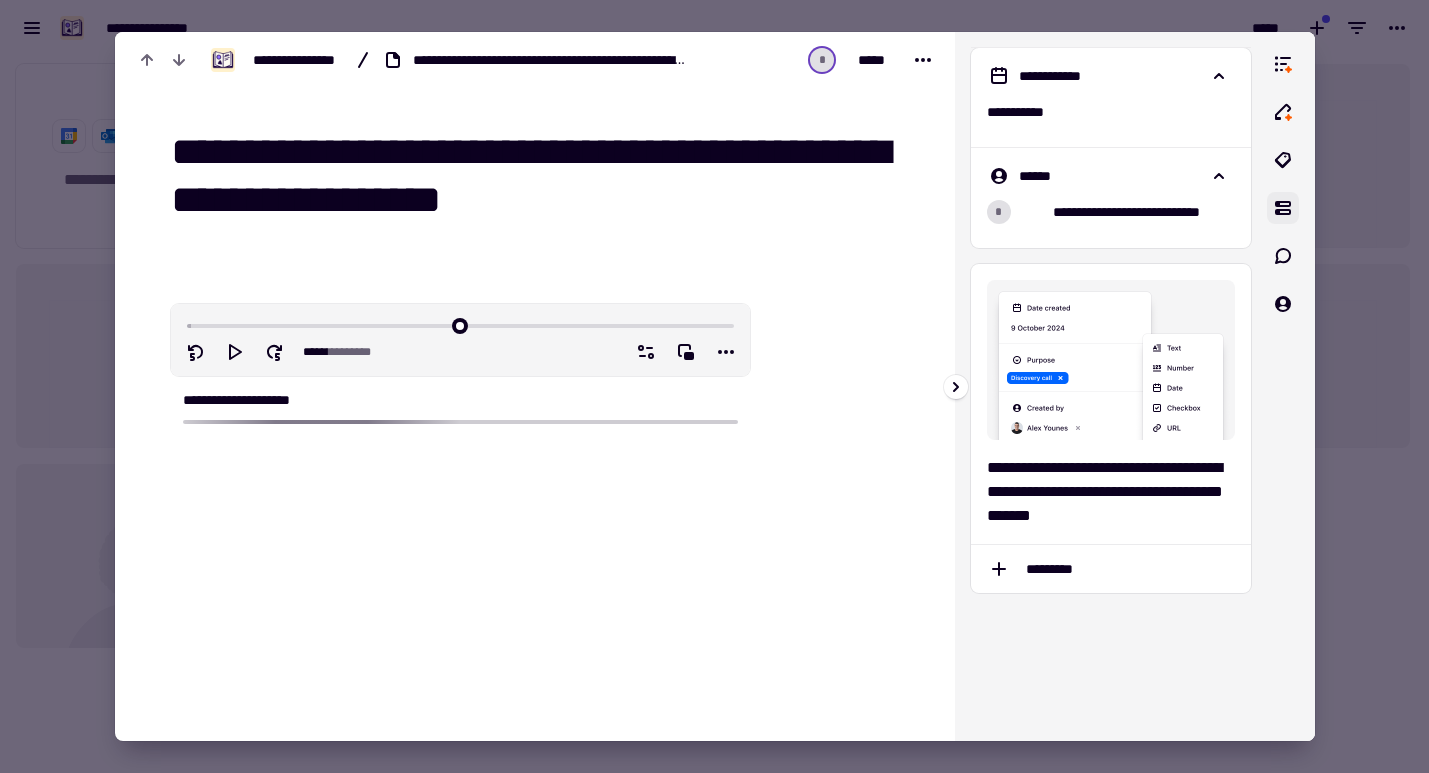 click 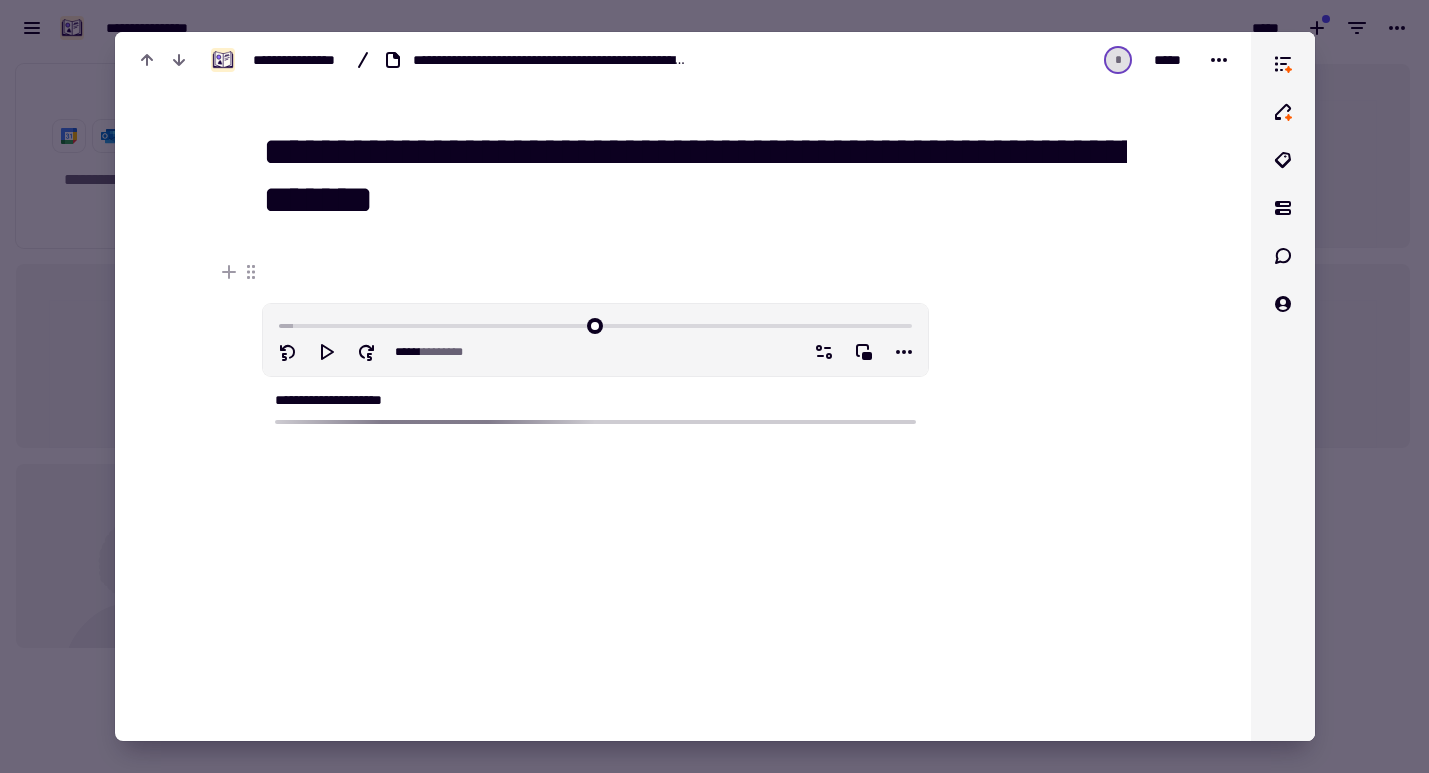 click at bounding box center (714, 386) 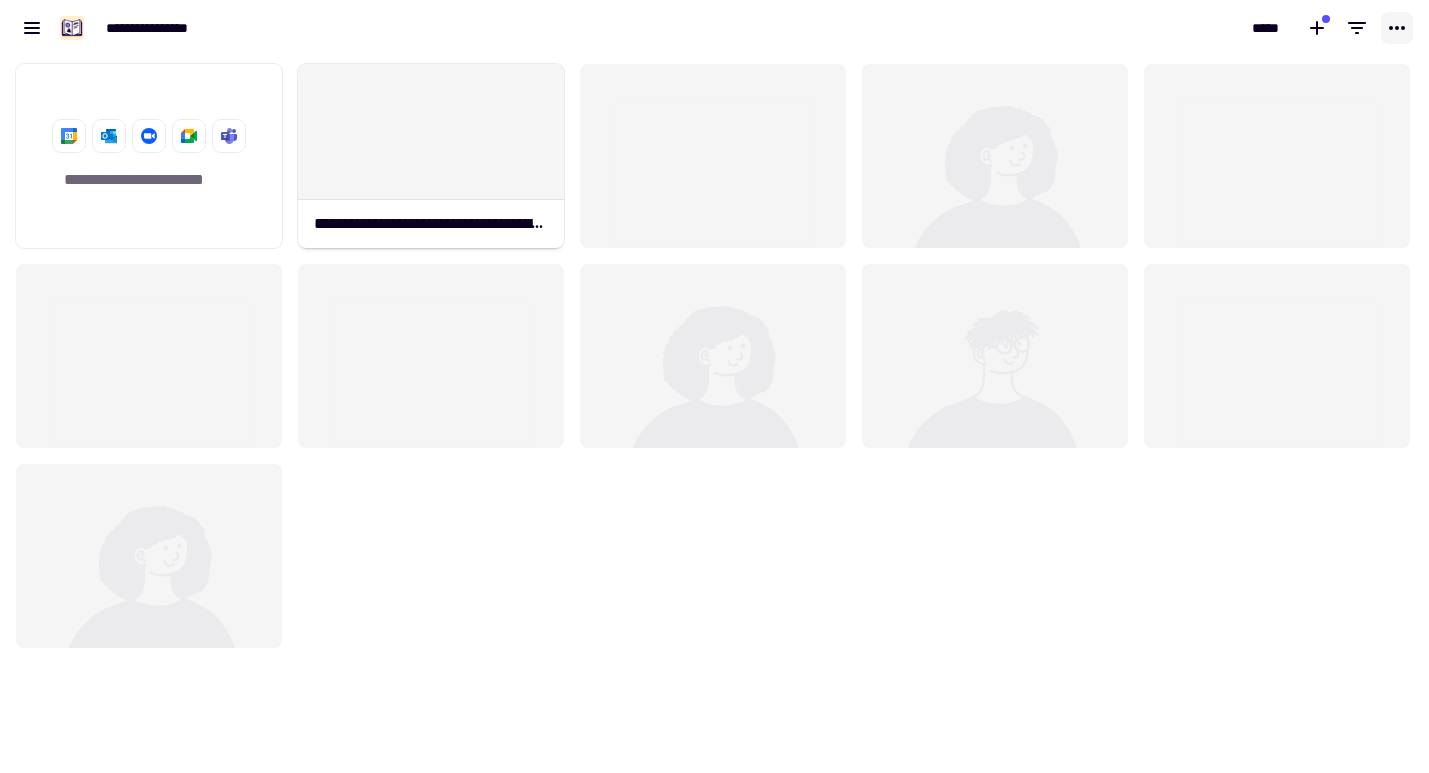 click 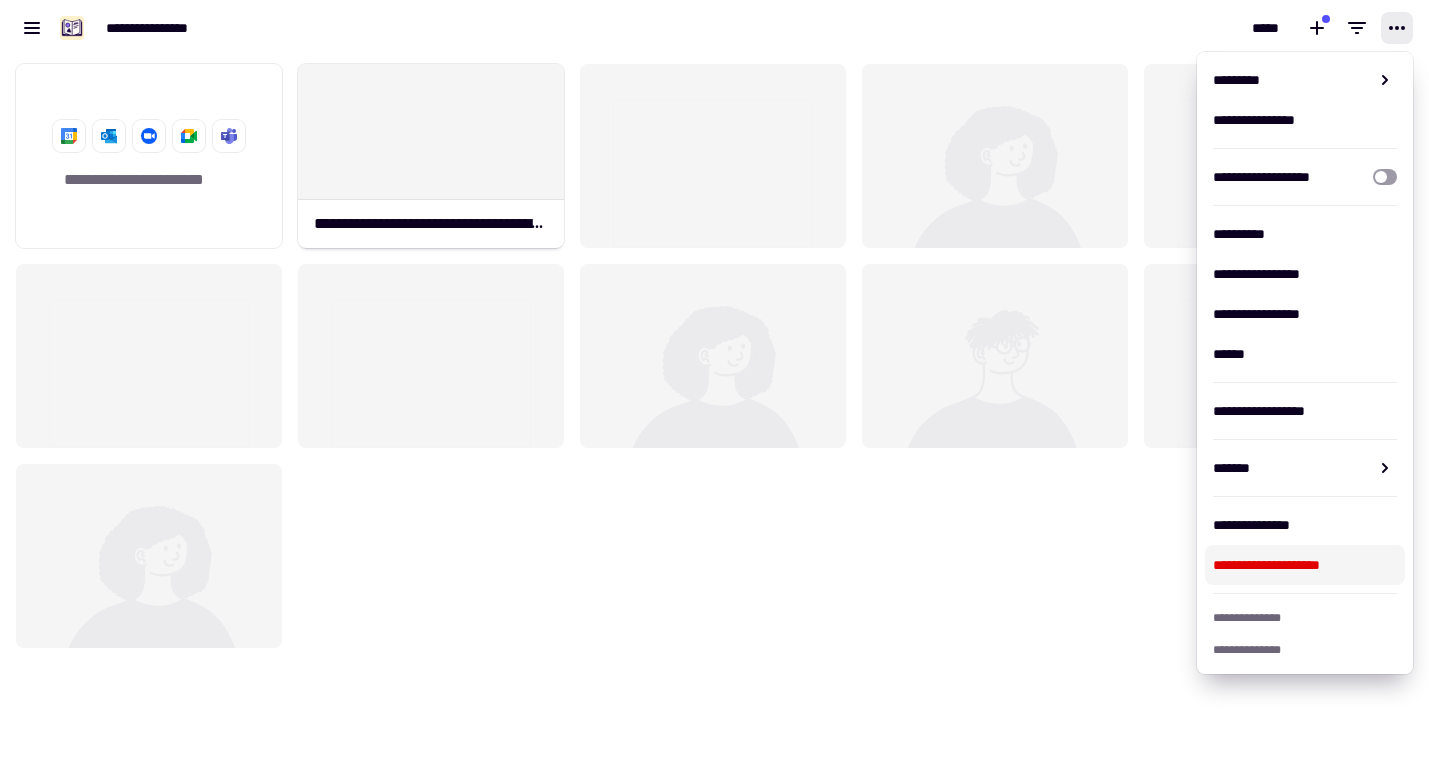 click on "**********" at bounding box center [1305, 565] 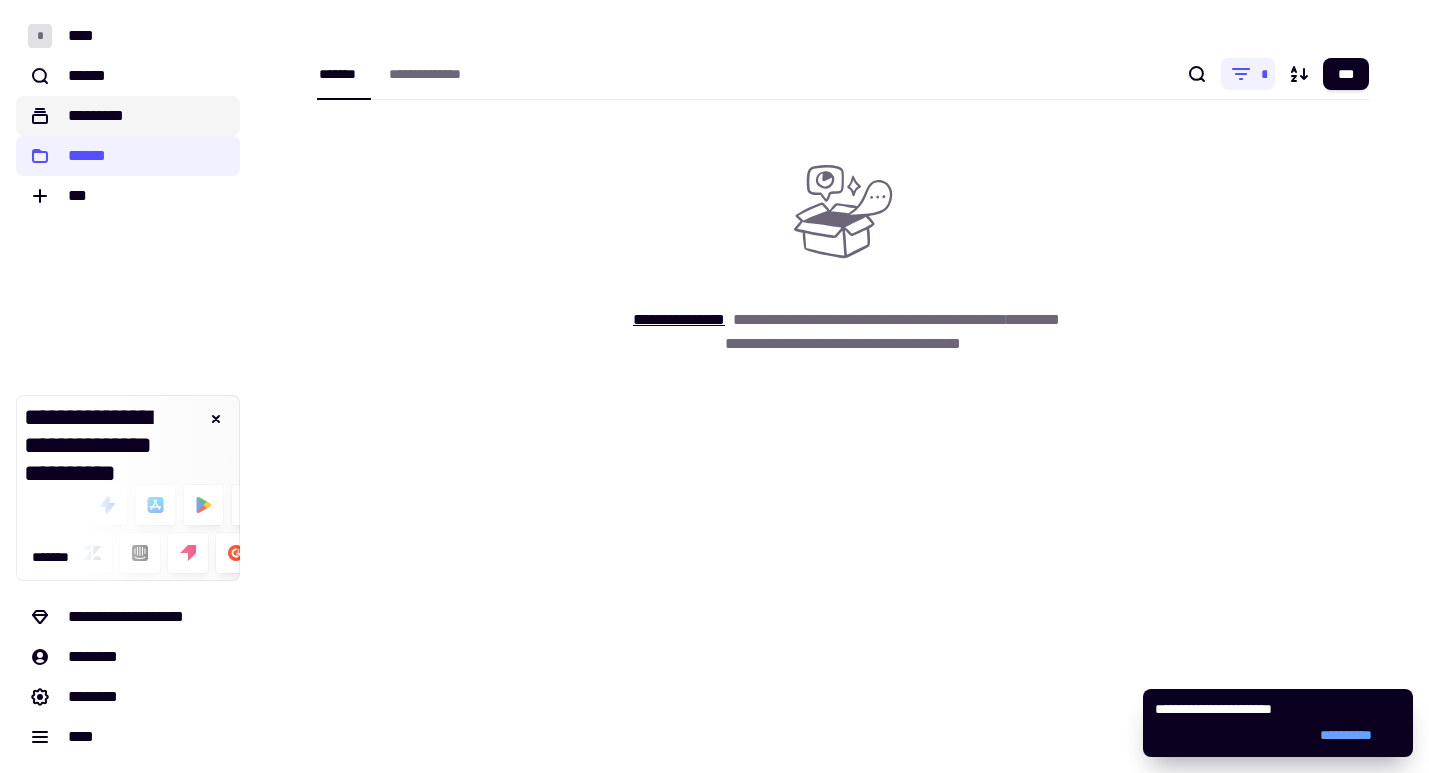 click on "*********" 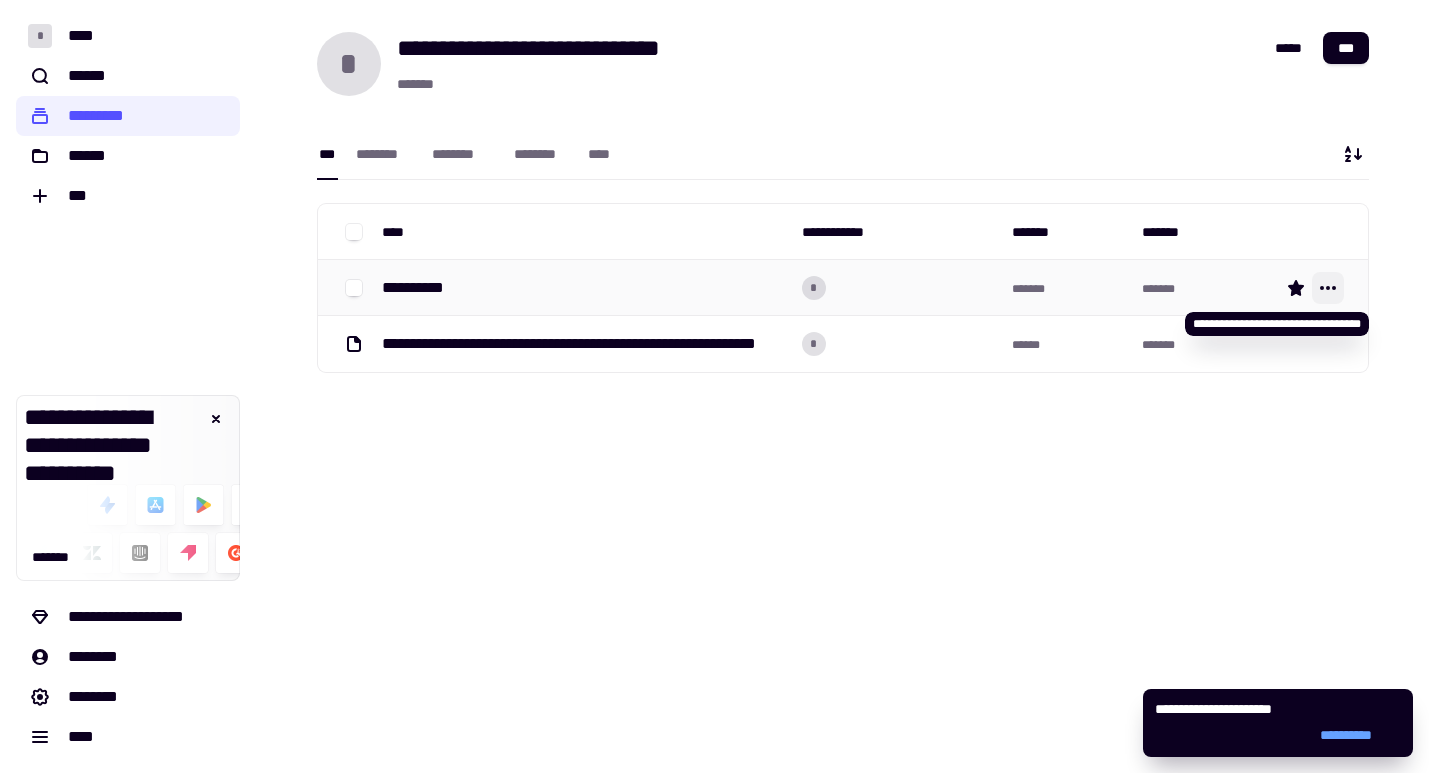 click 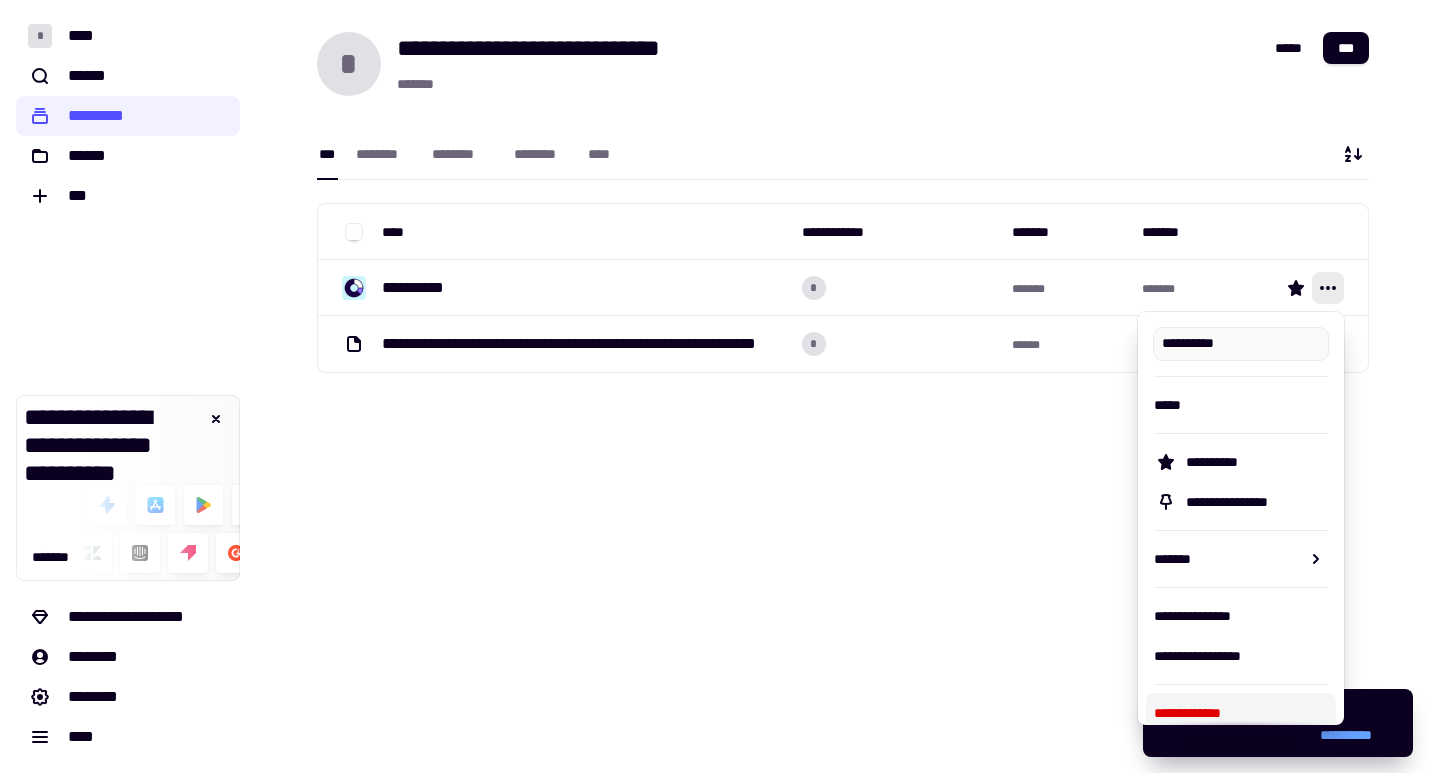 click on "**********" at bounding box center (1241, 713) 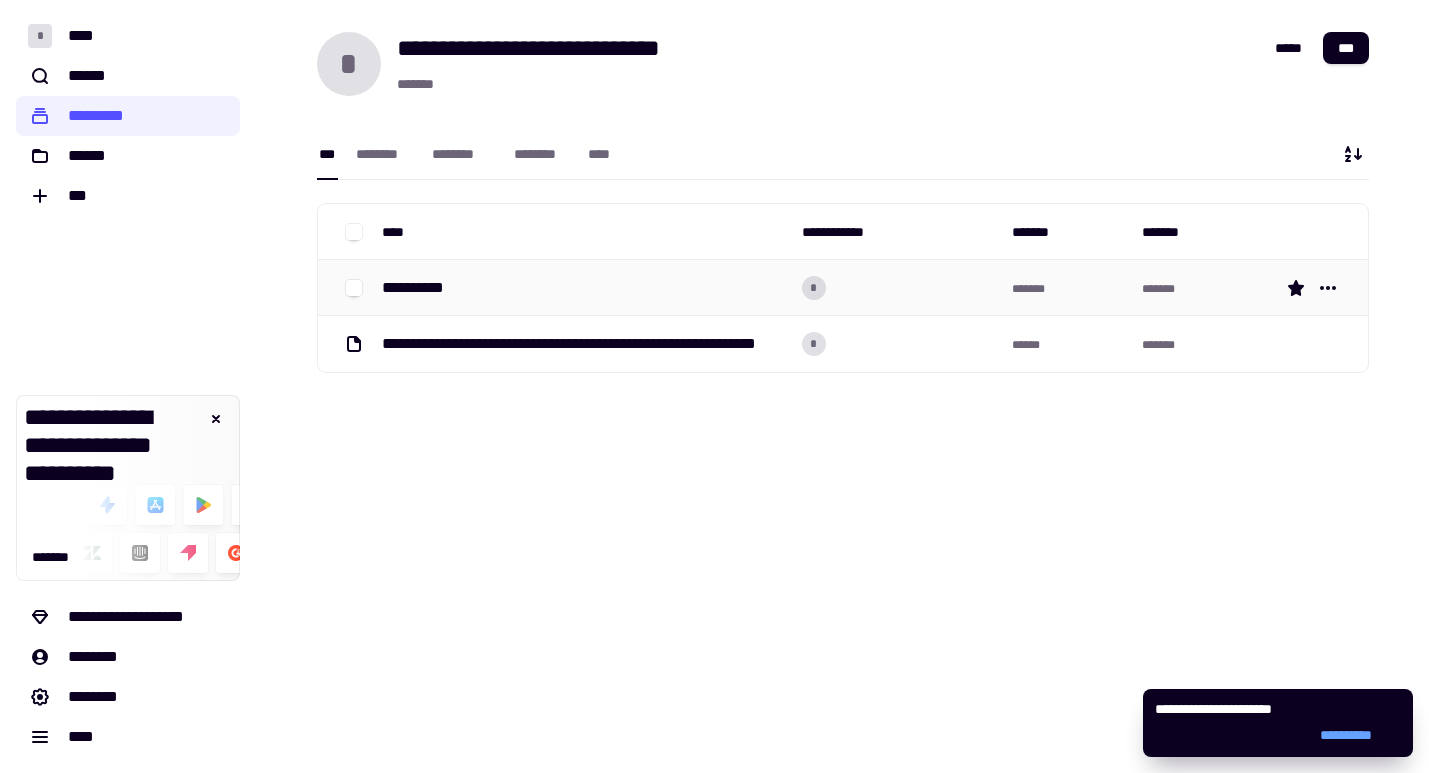 click on "**********" at bounding box center [584, 288] 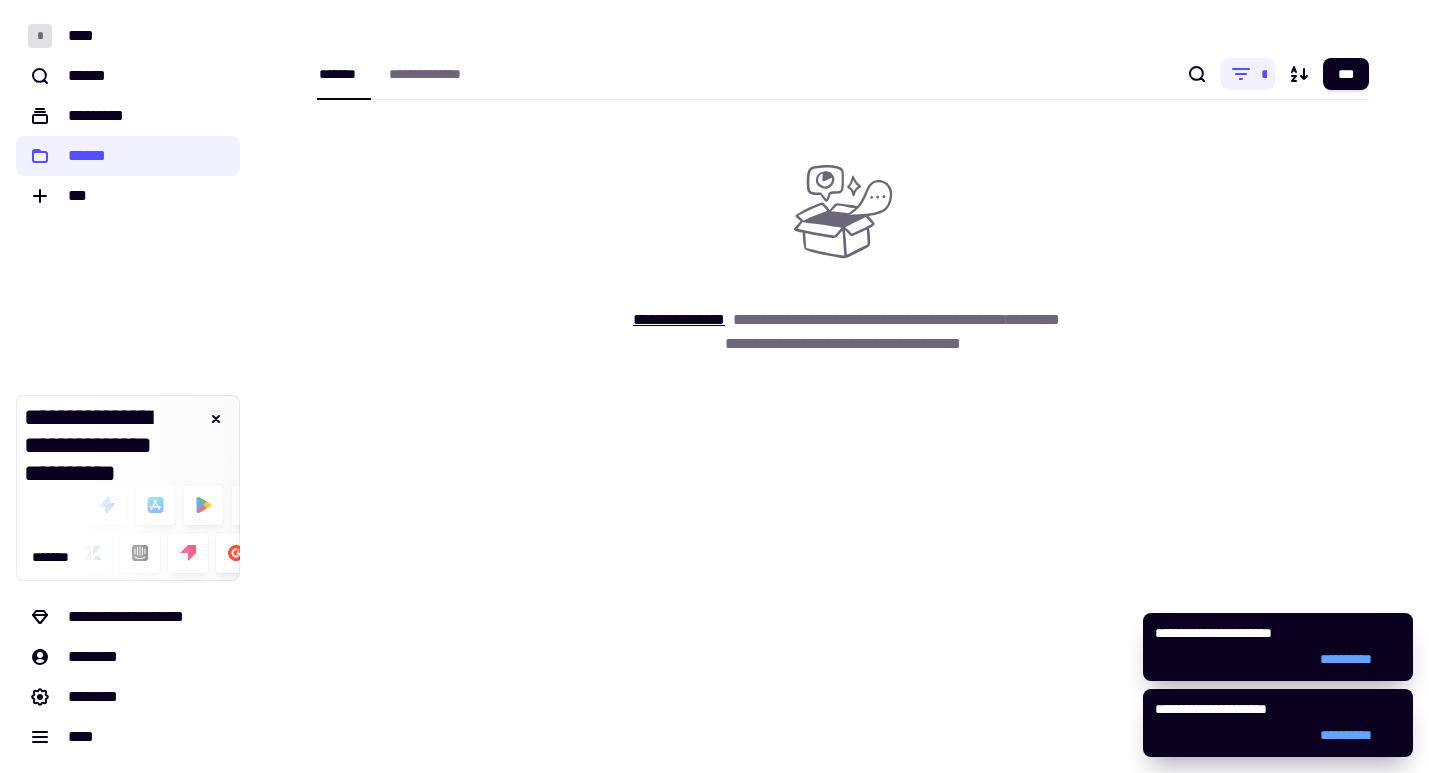 click on "[EMAIL]" at bounding box center [843, 252] 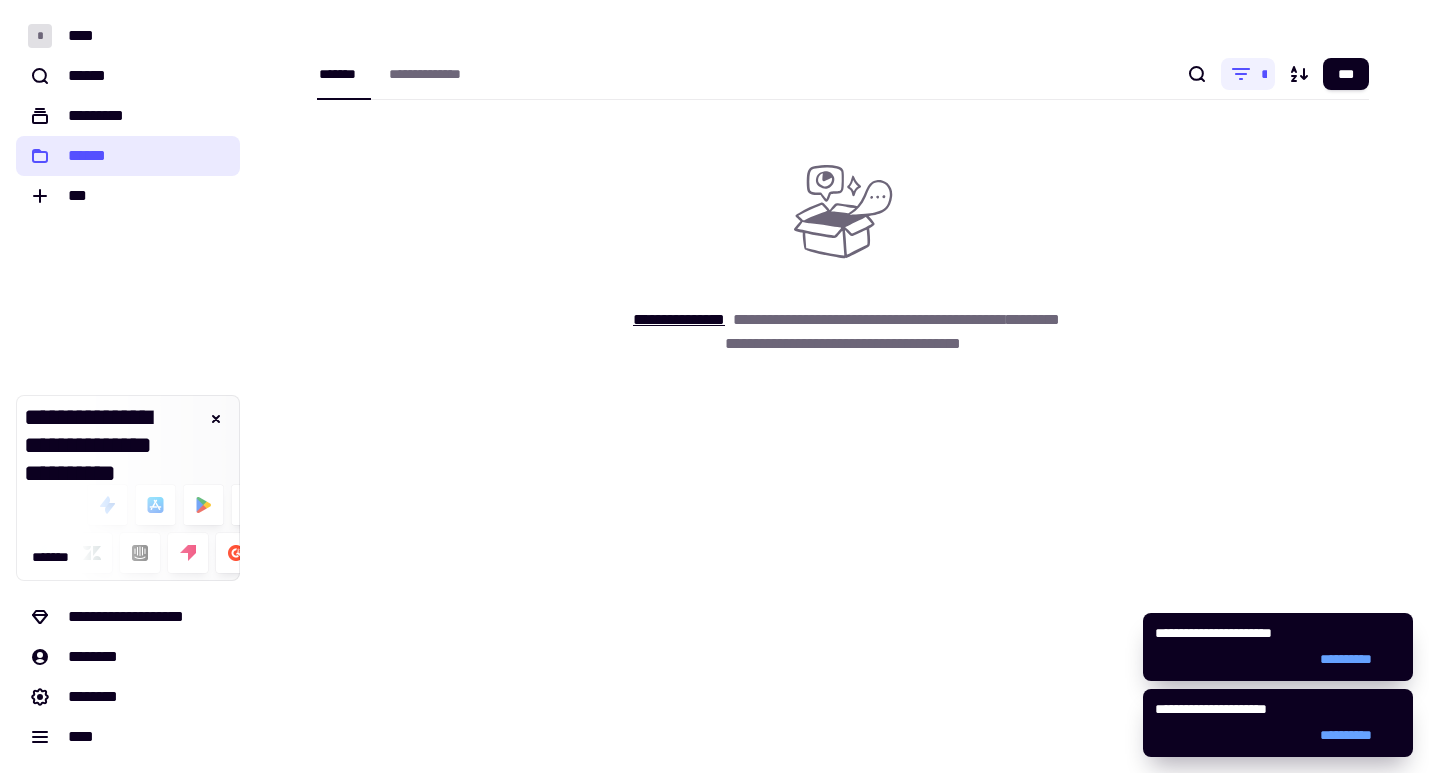 click on "******" 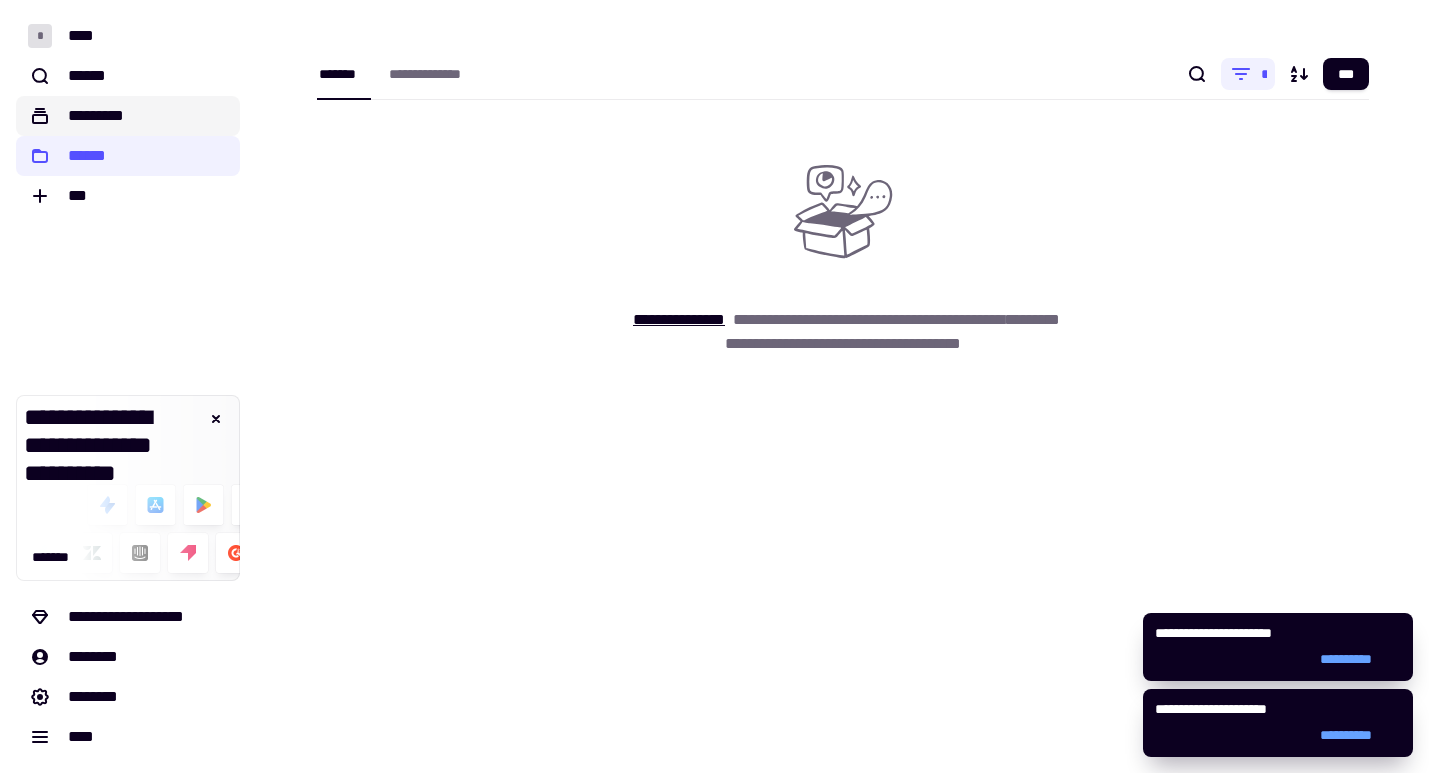 click on "*********" 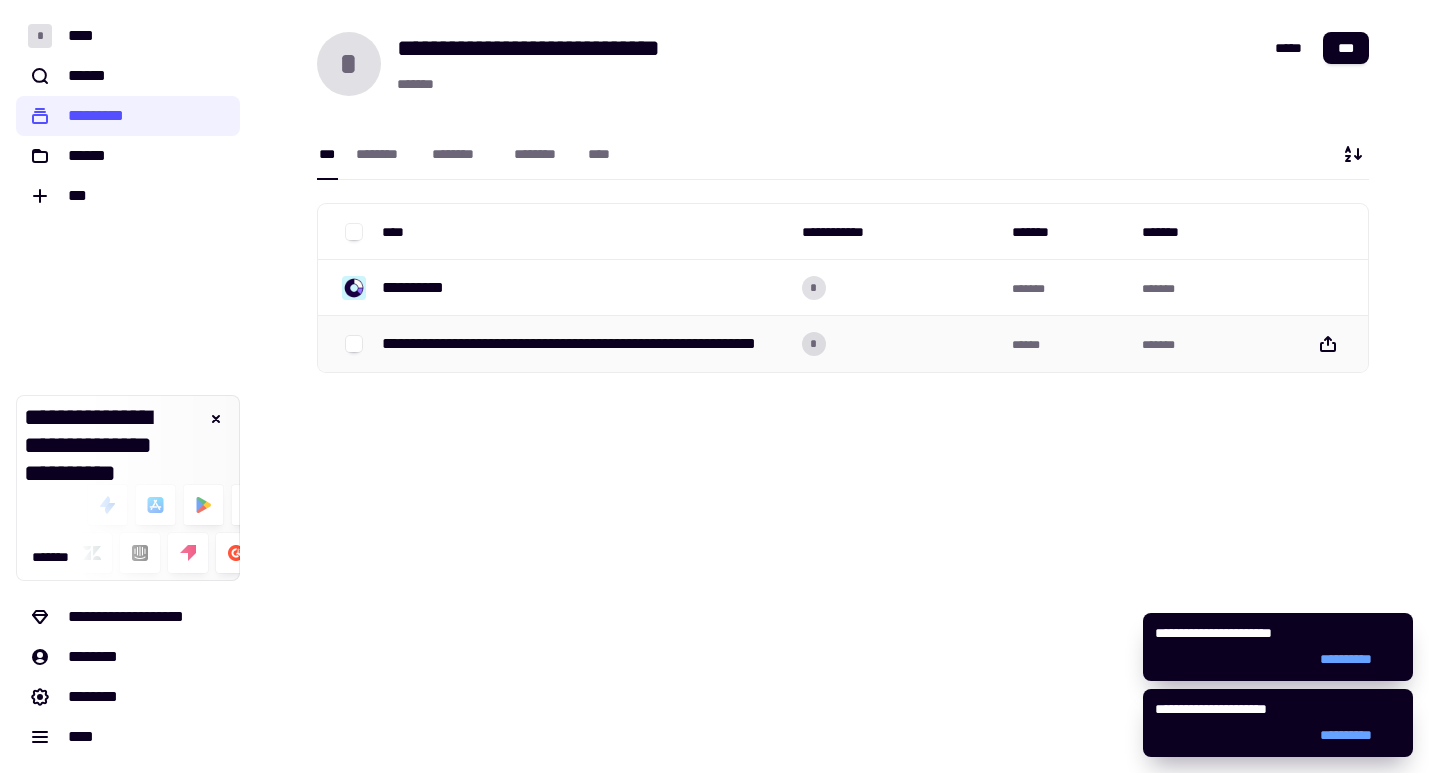 click on "**********" at bounding box center (584, 344) 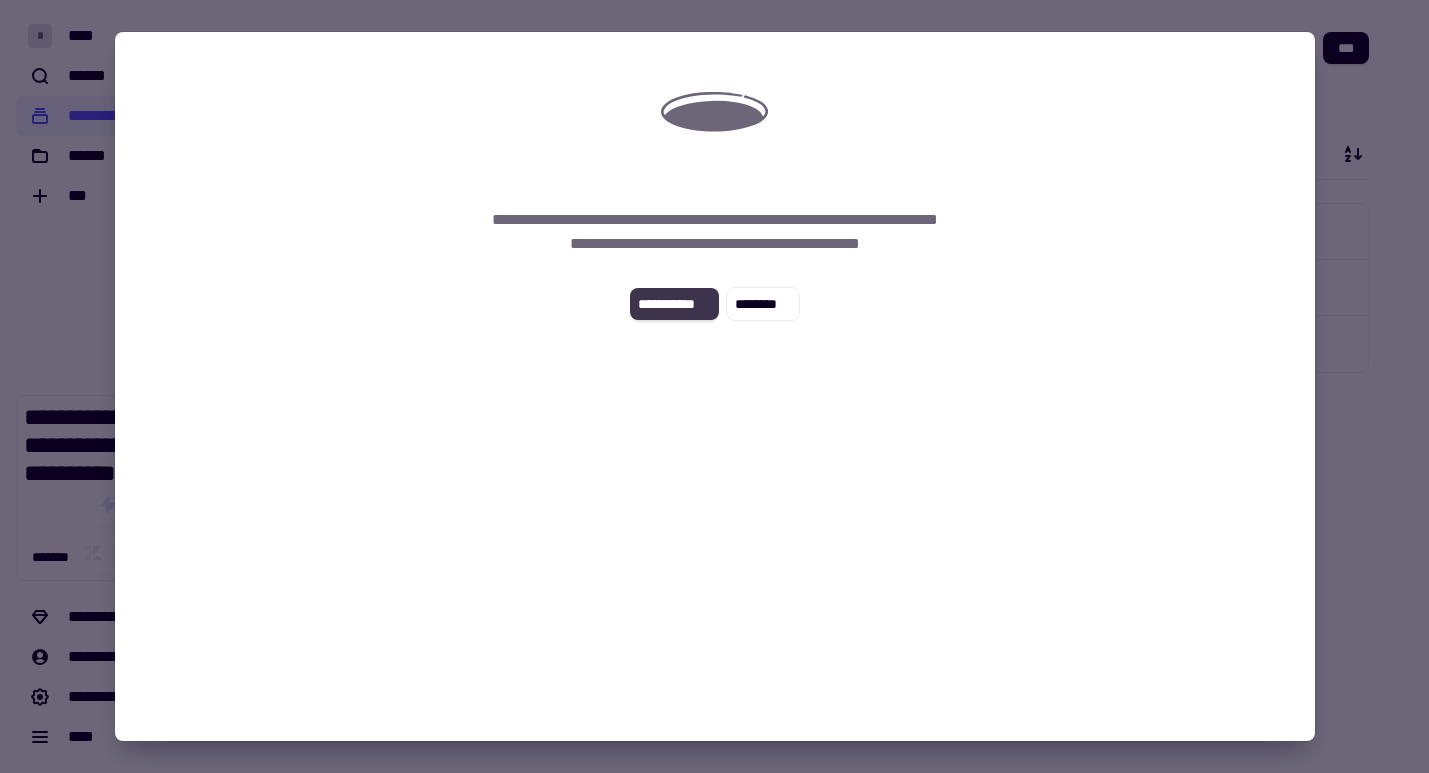 click on "**********" 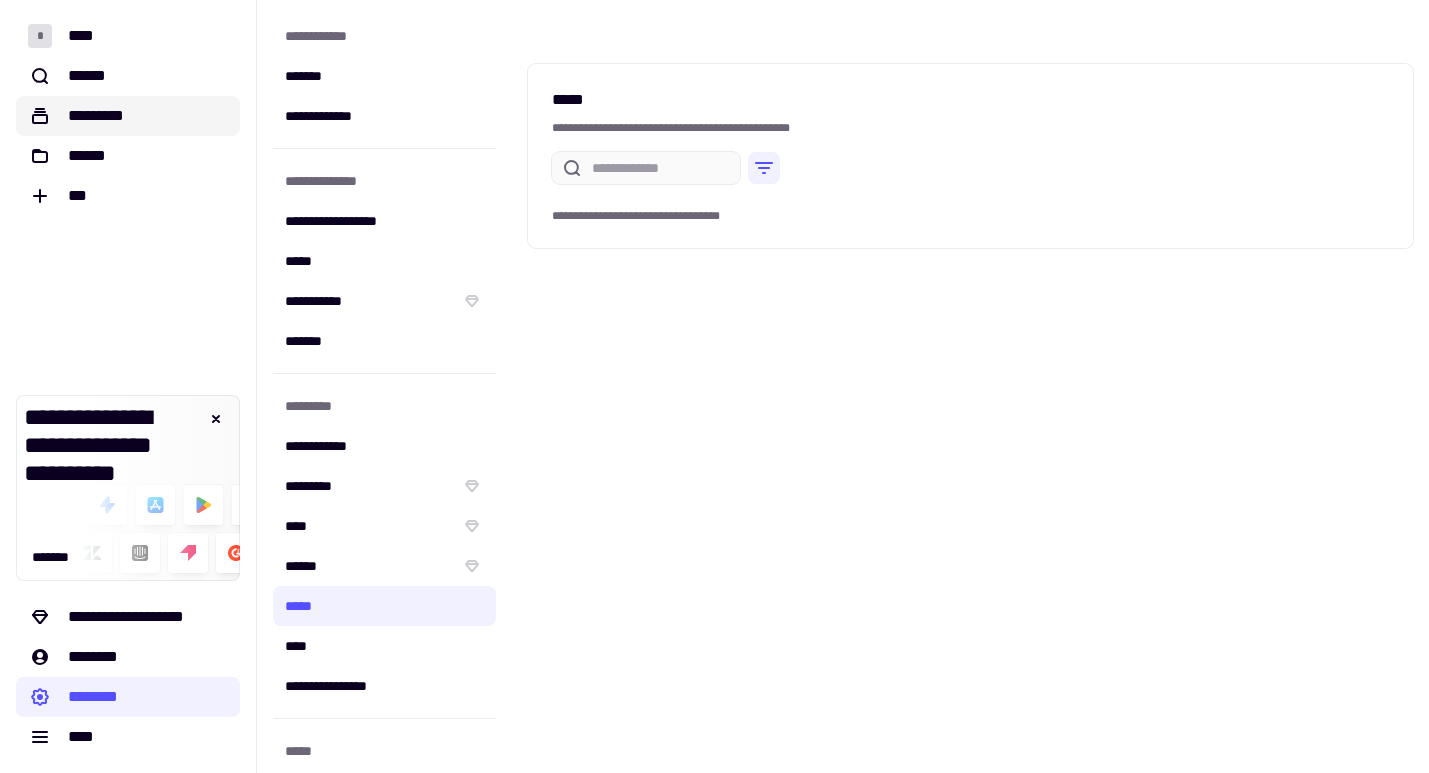 click on "*********" 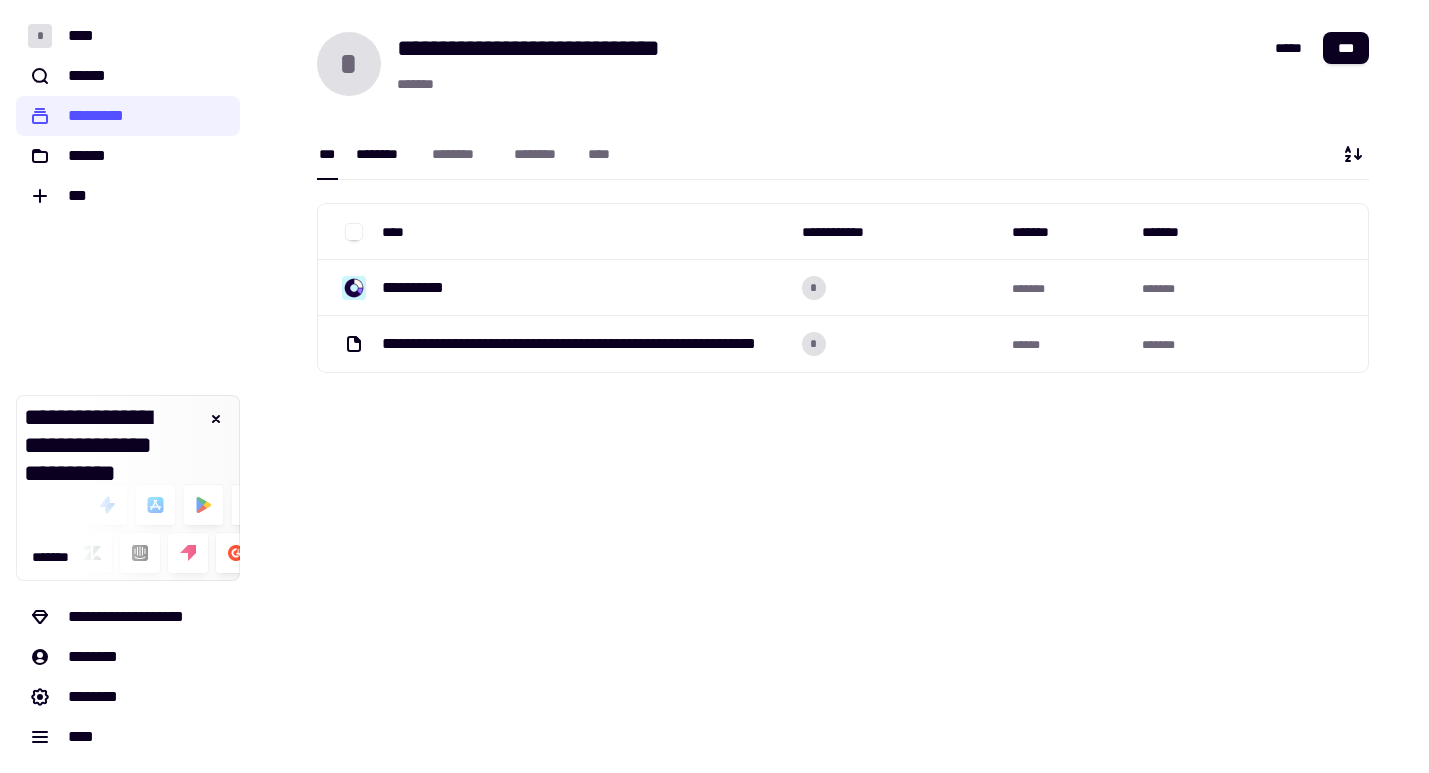 click on "********" at bounding box center (384, 154) 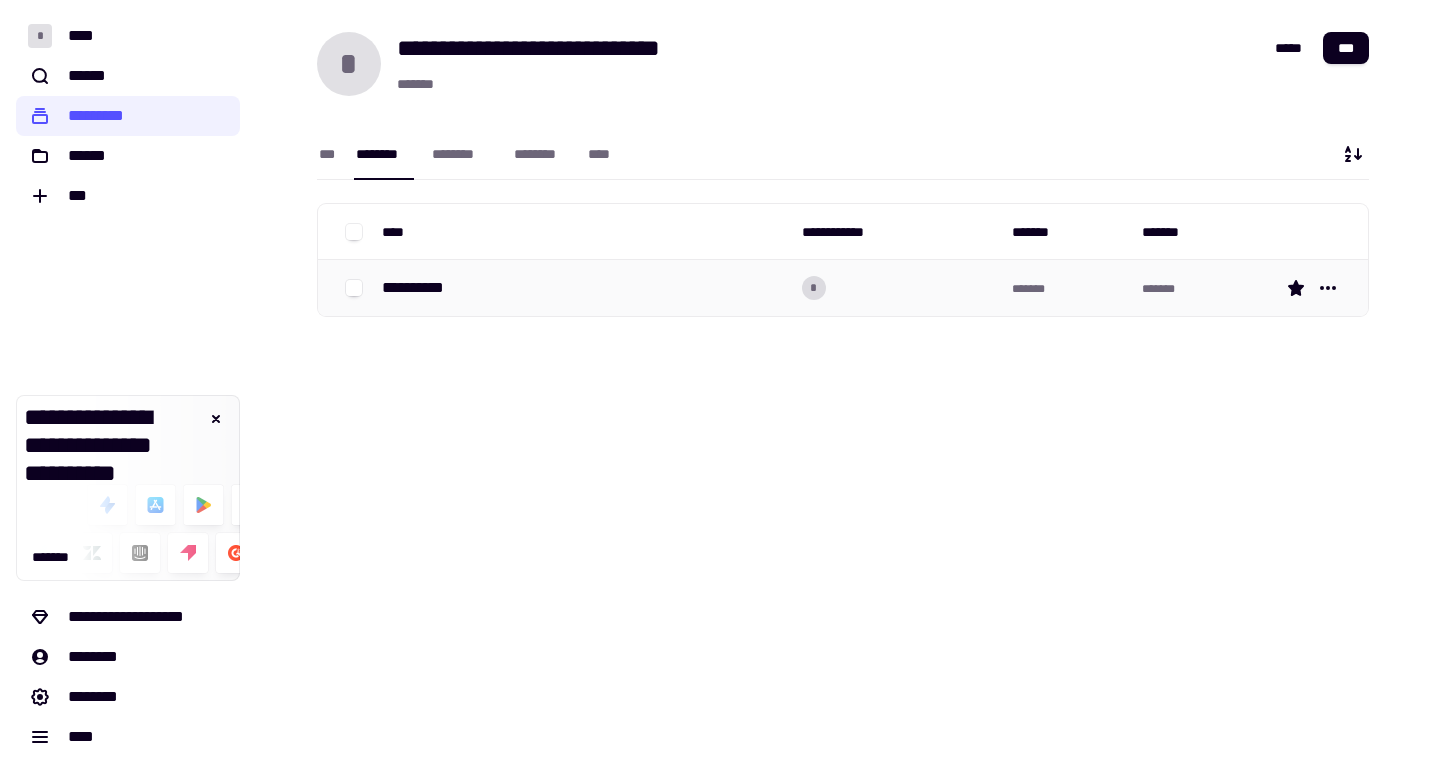 click on "**********" at bounding box center (584, 288) 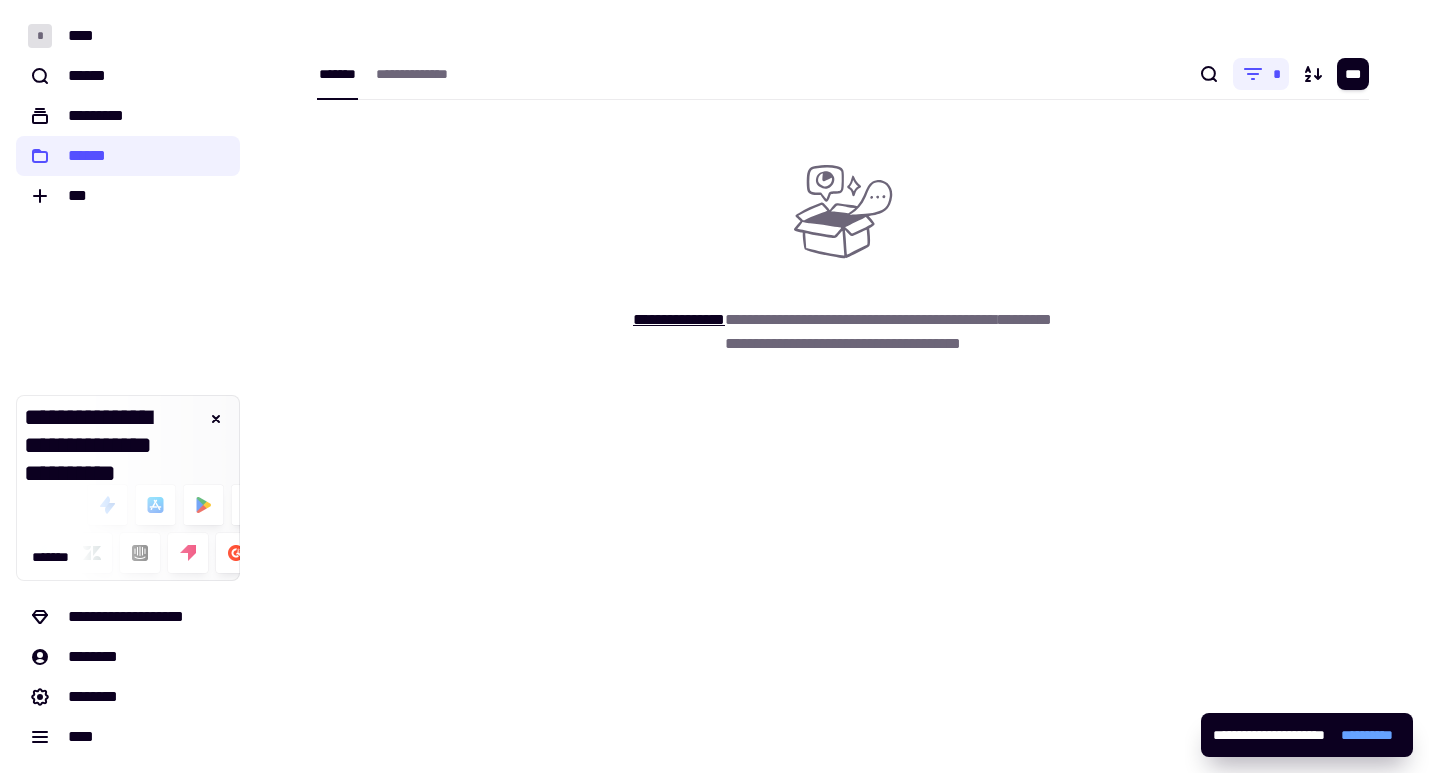 click on "[EMAIL]" at bounding box center (843, 252) 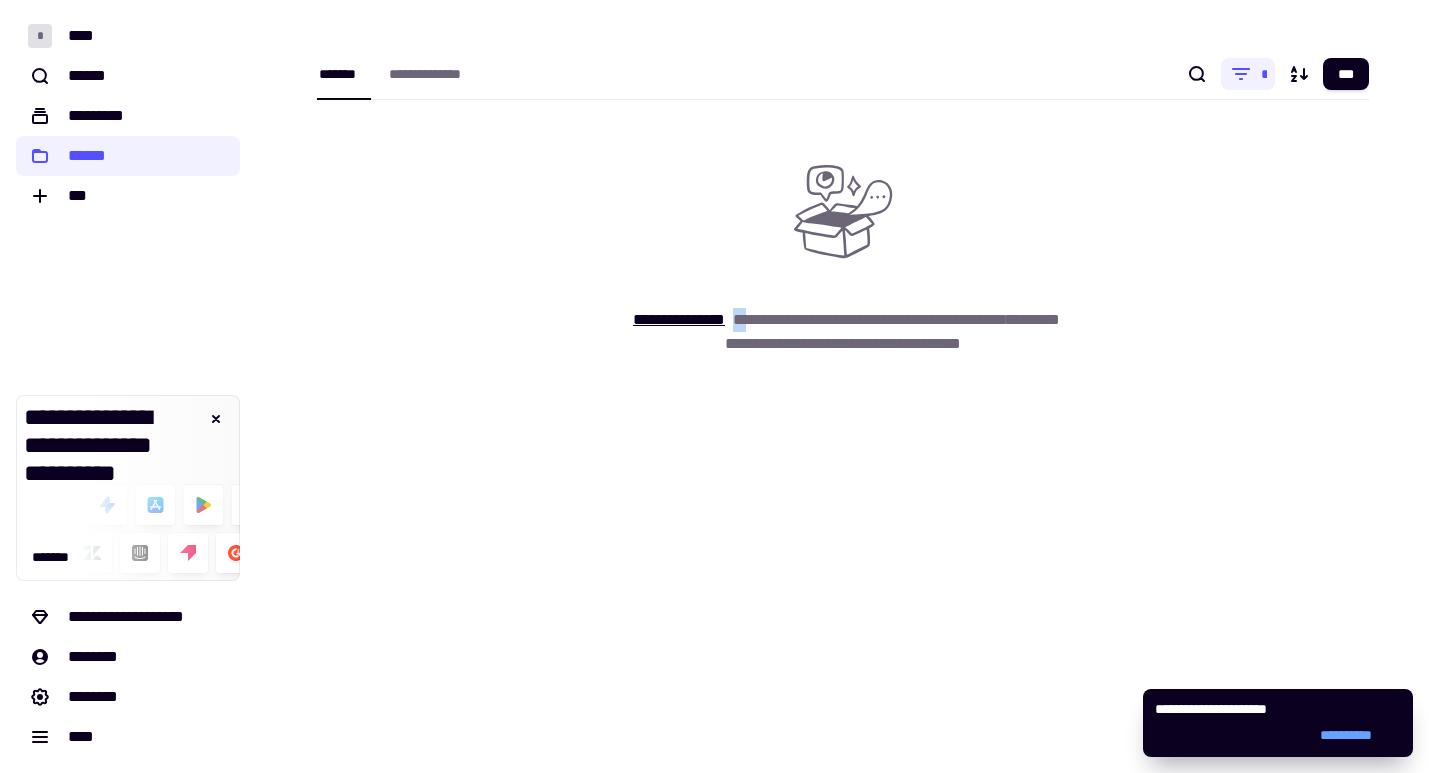 click on "[EMAIL]" at bounding box center (843, 252) 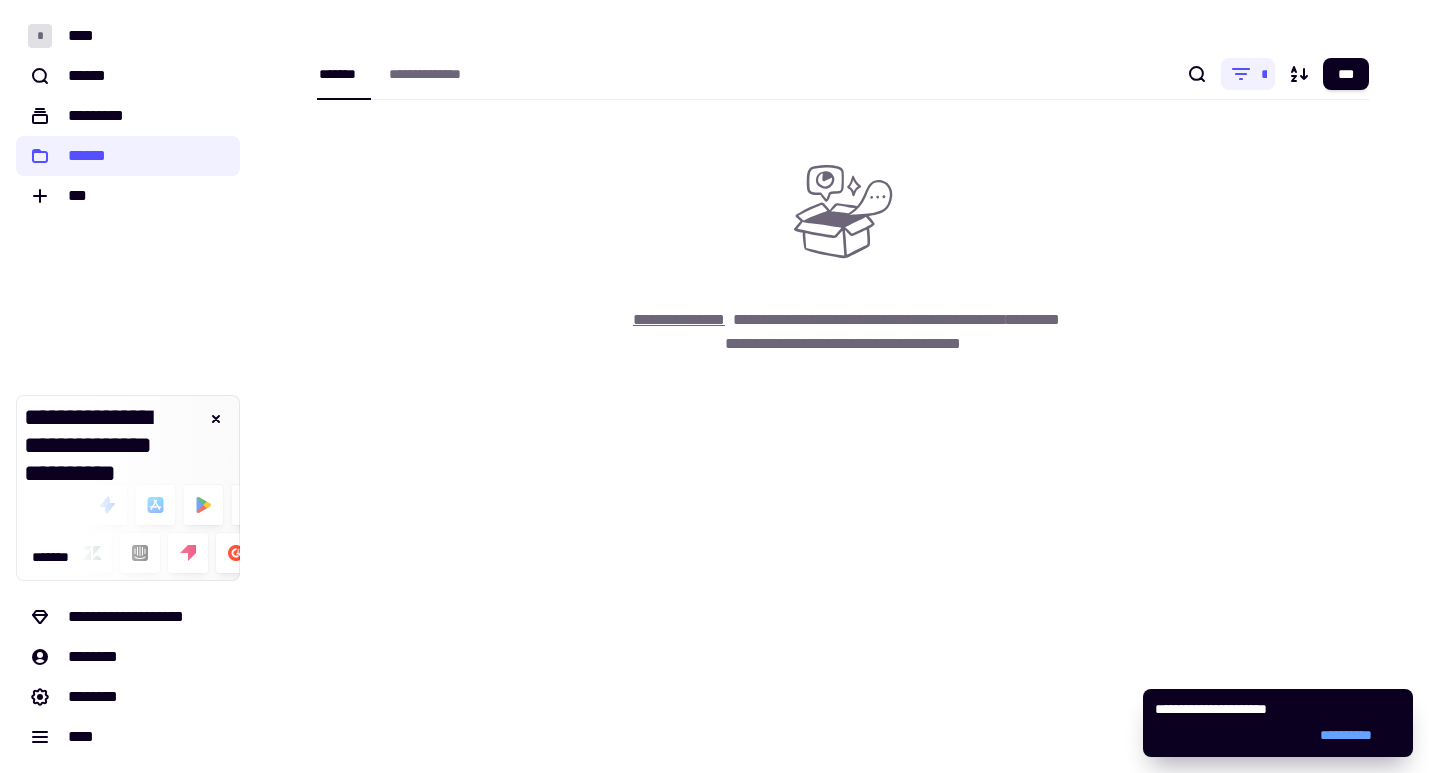 click on "**********" 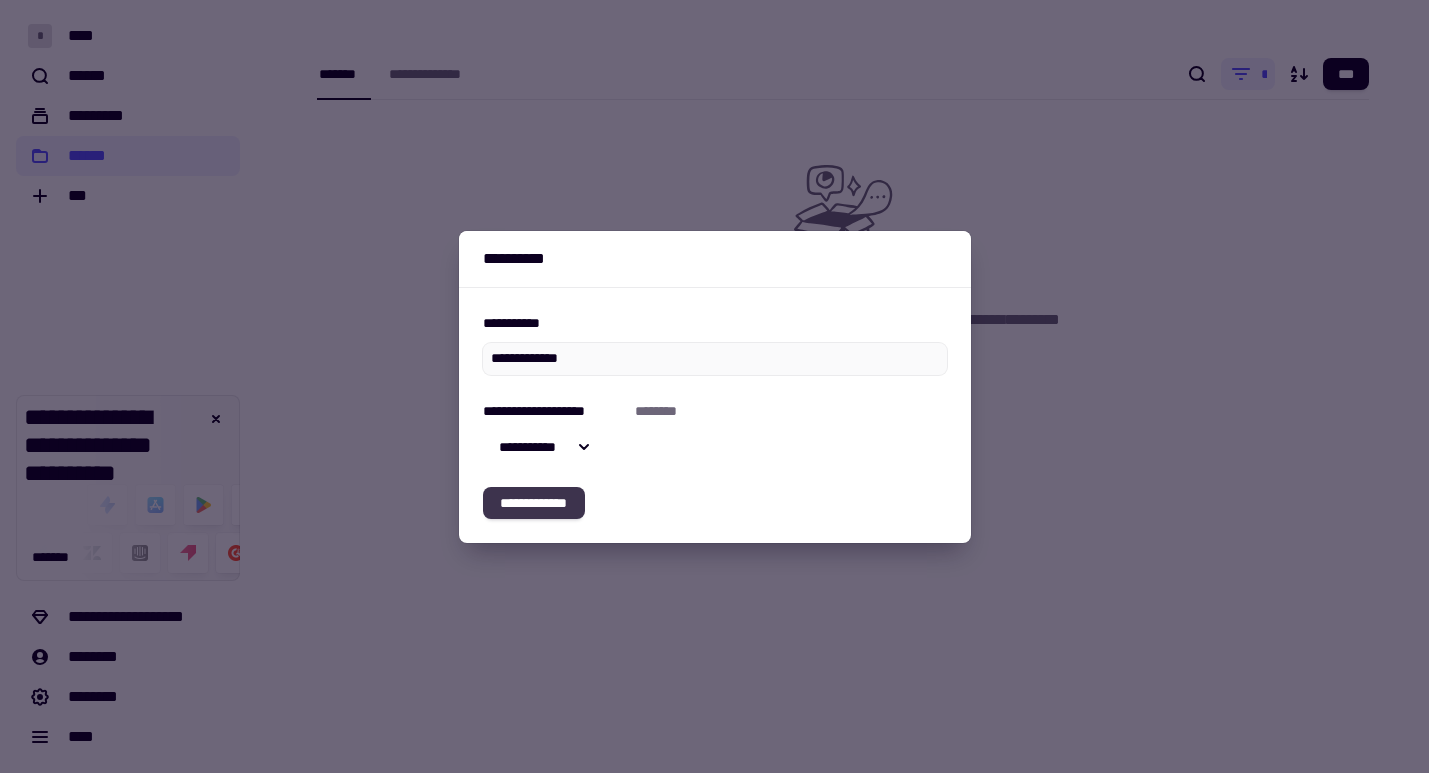 type on "**********" 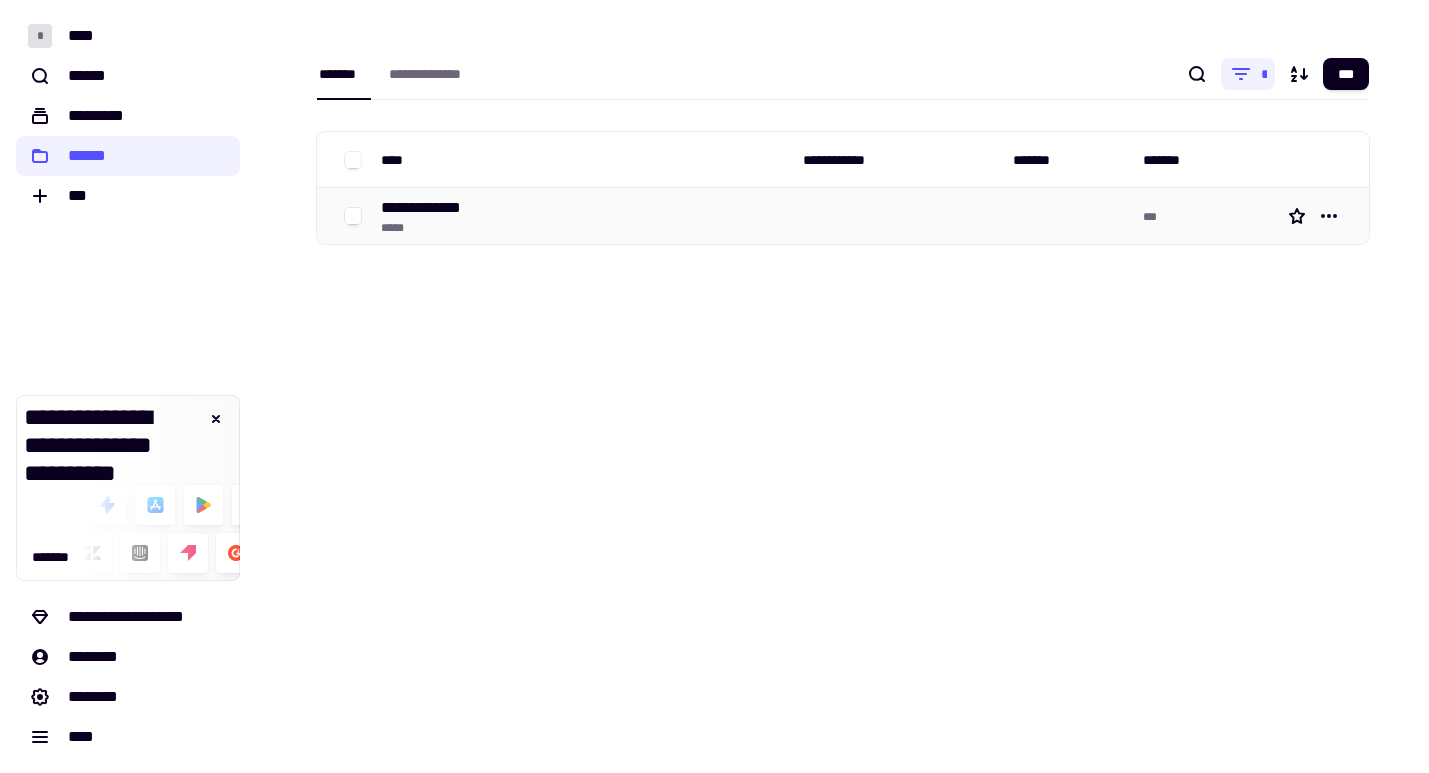 click on "**********" at bounding box center [584, 216] 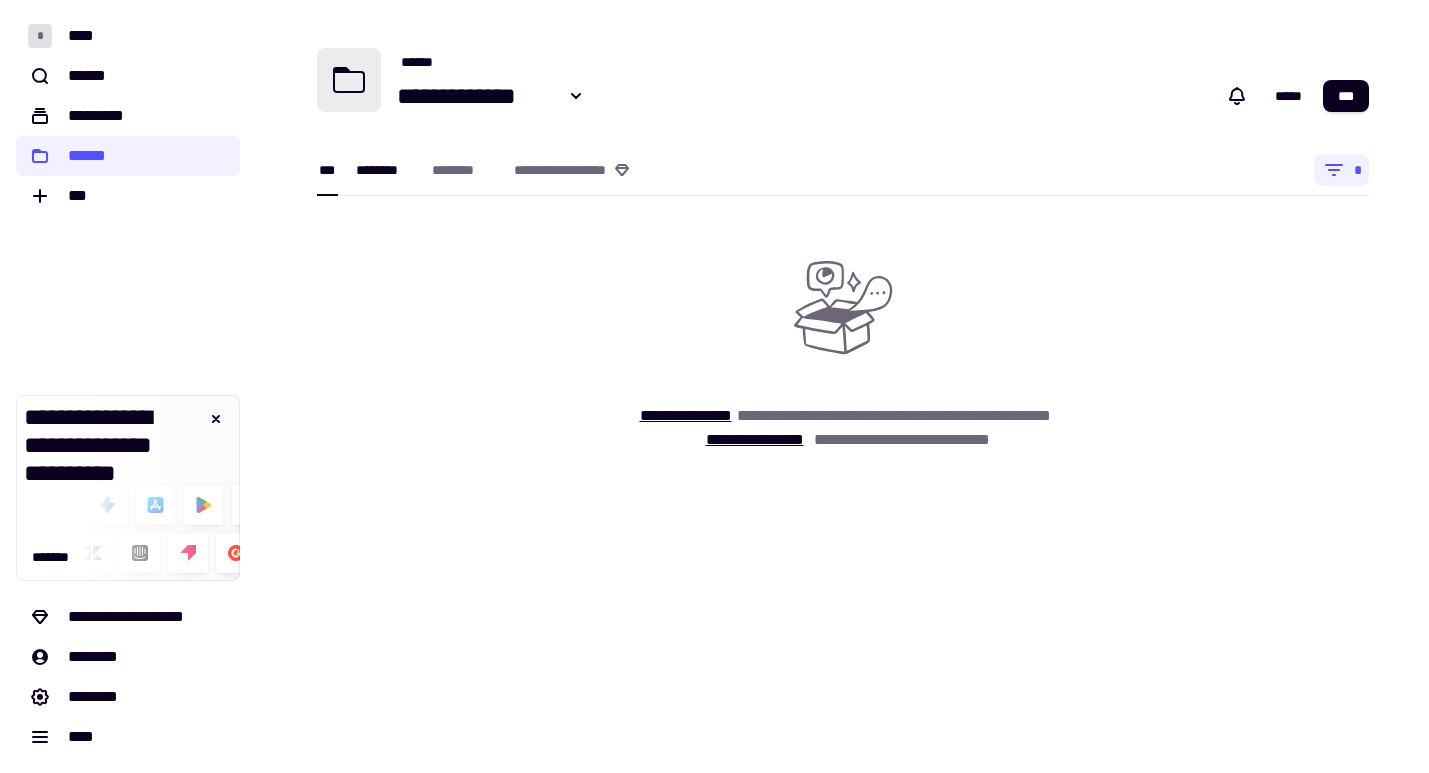 click on "********" at bounding box center [384, 170] 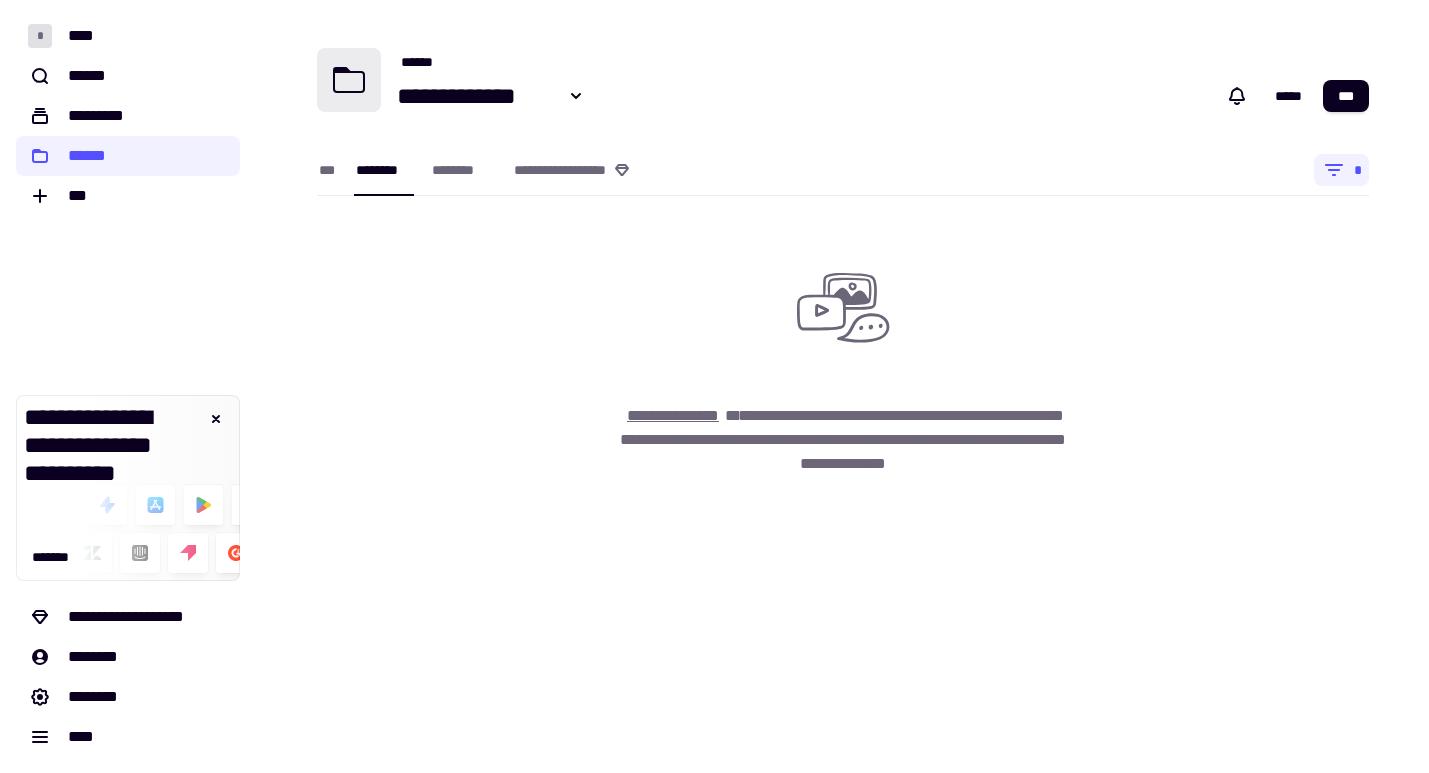 click on "**********" 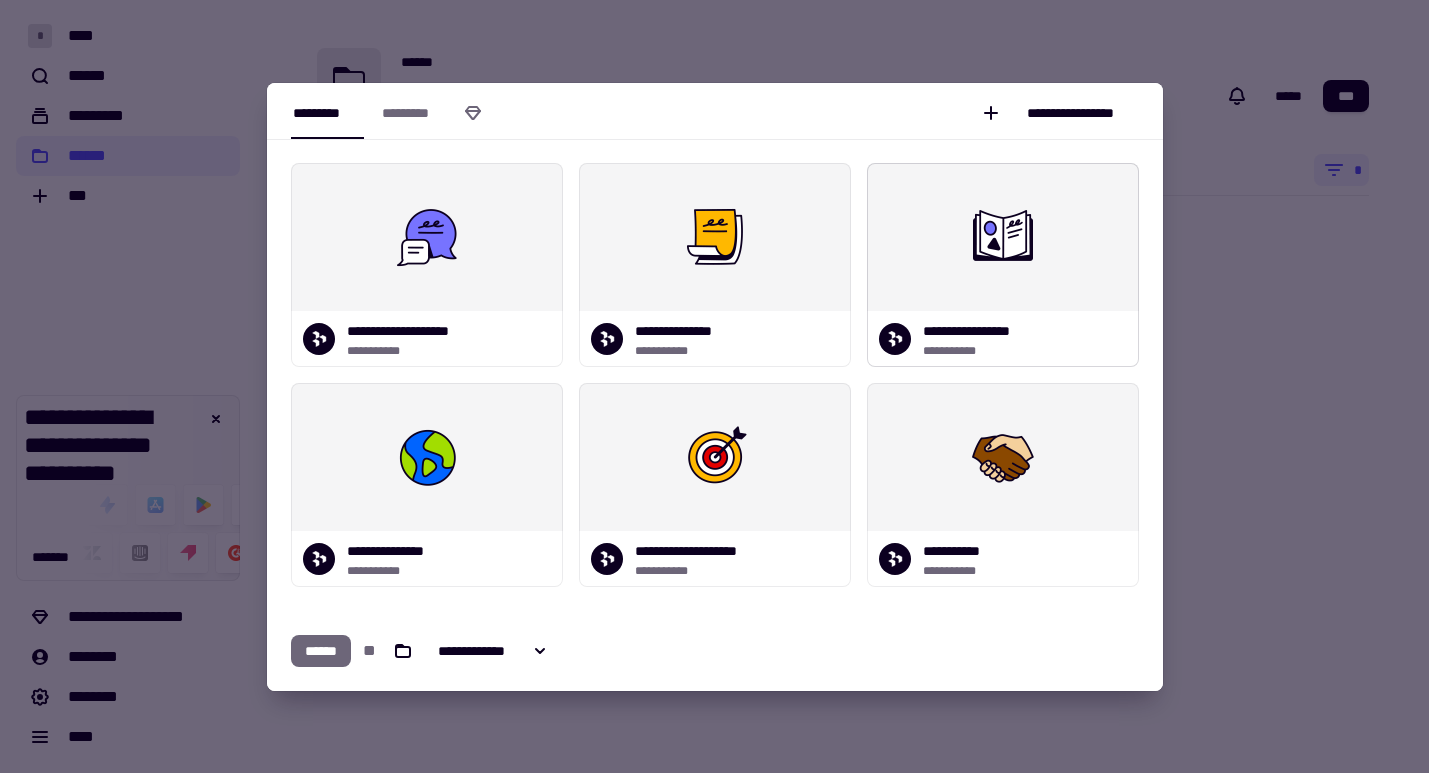 click at bounding box center [1003, 237] 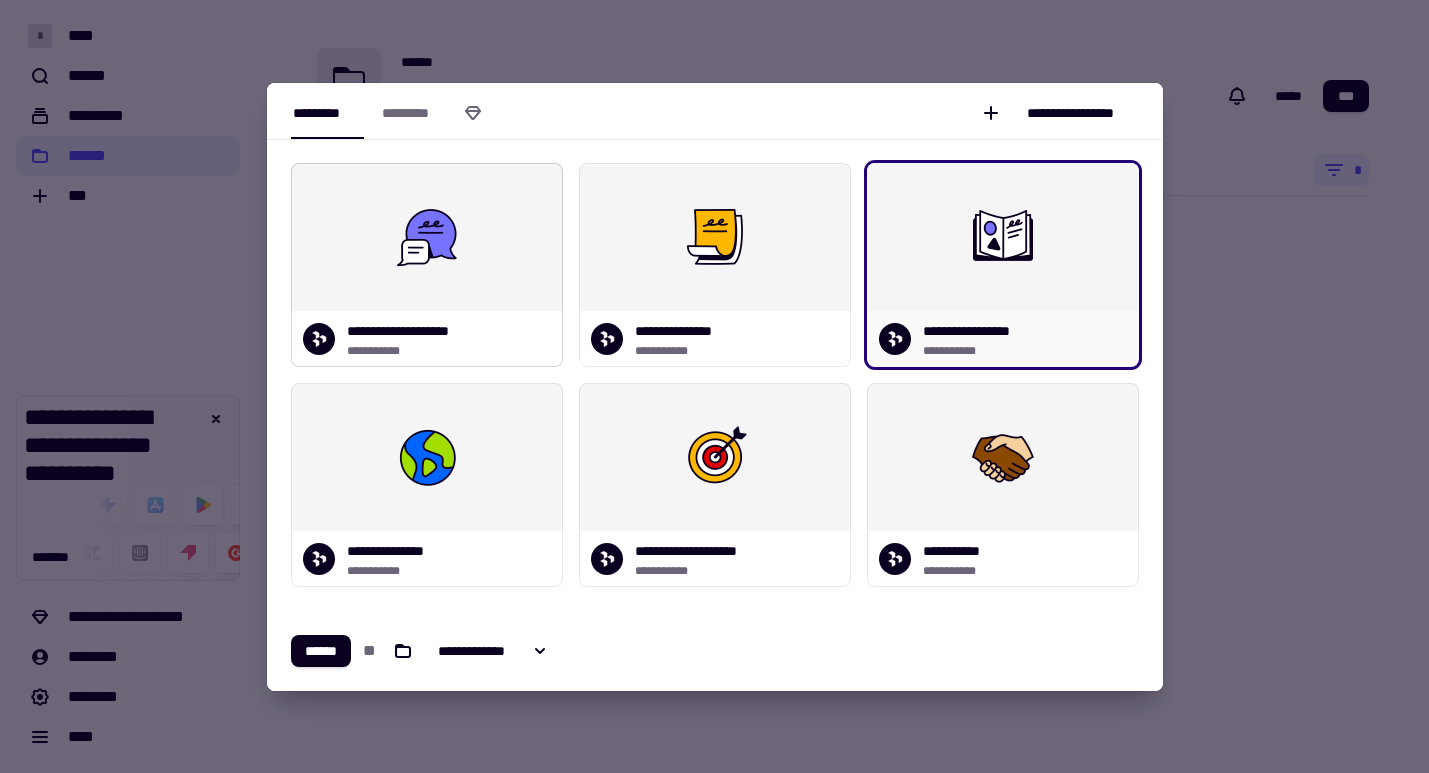 click at bounding box center [427, 237] 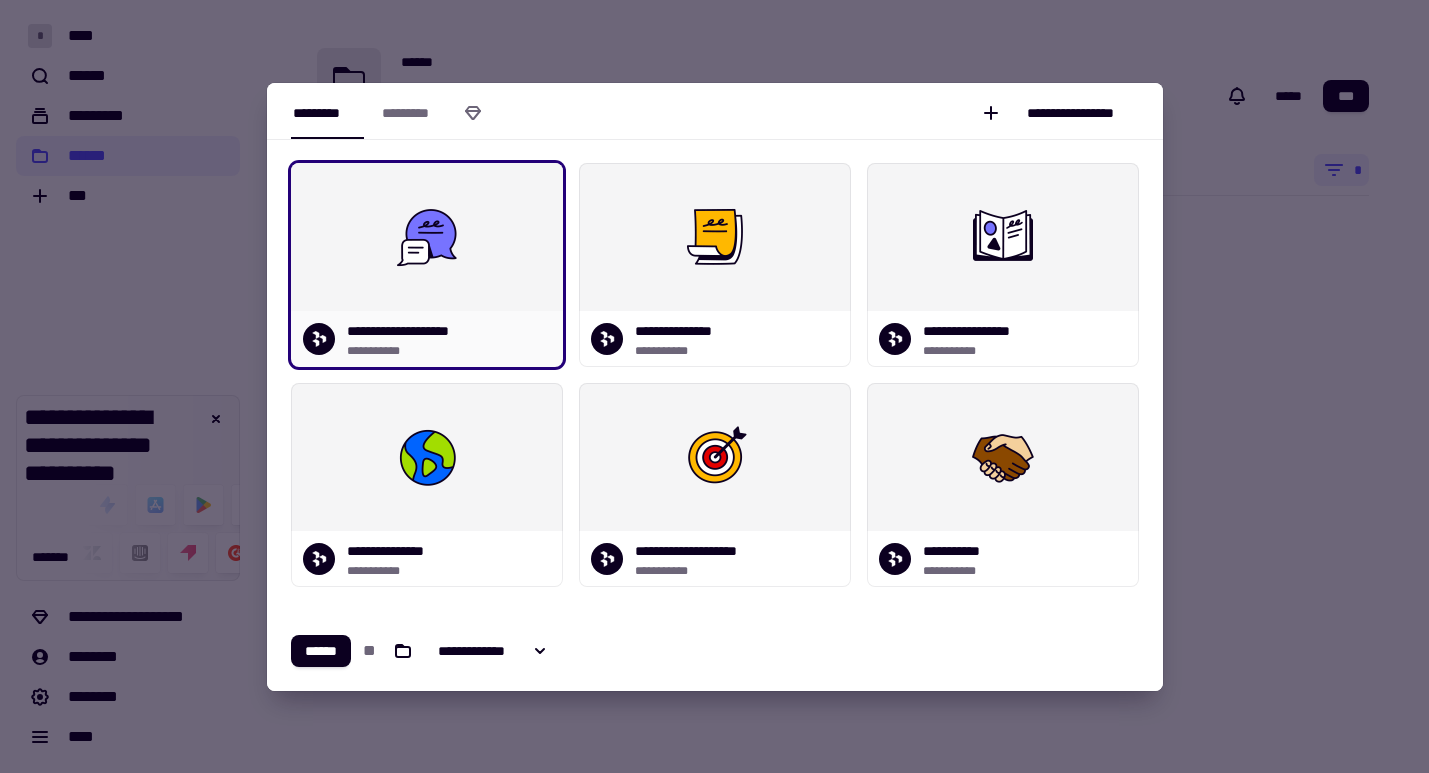 click at bounding box center (427, 237) 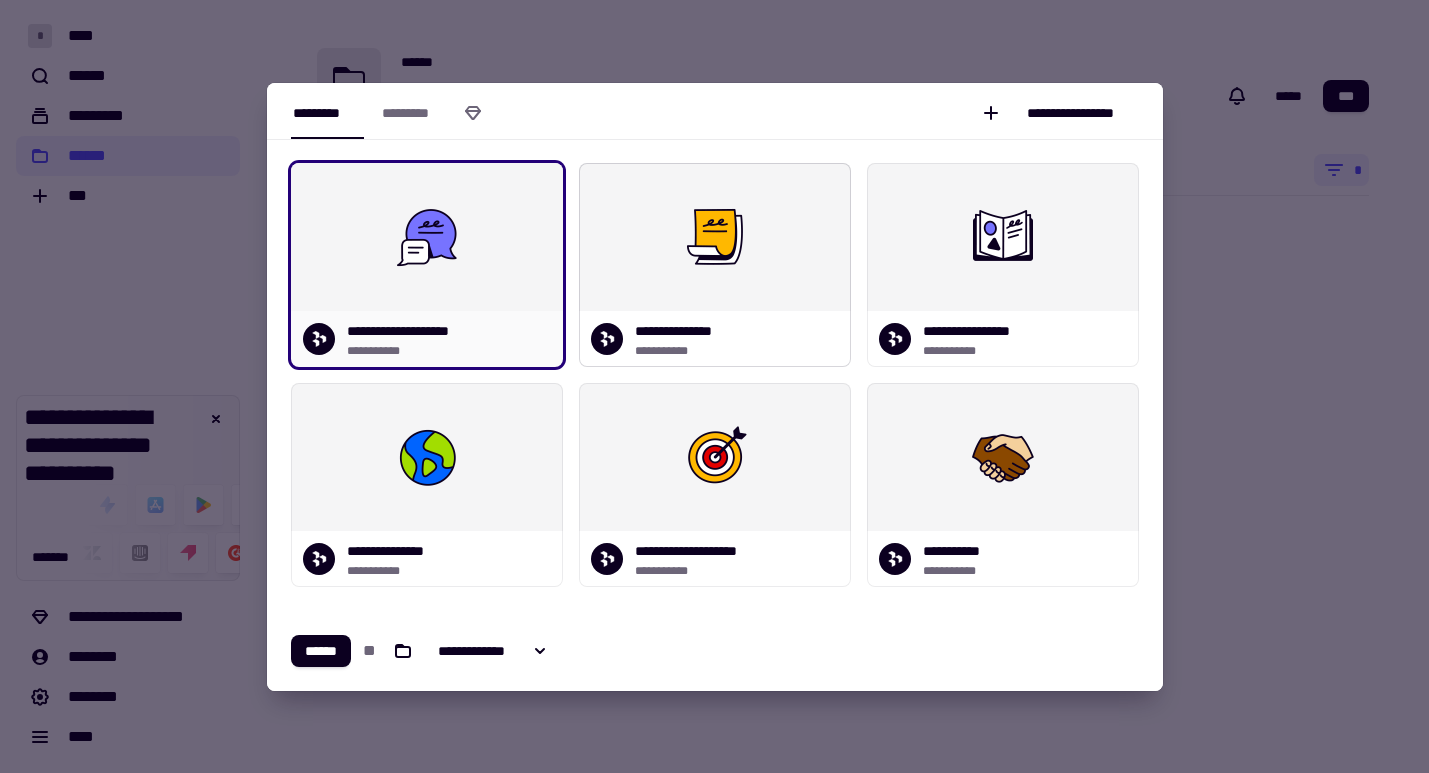click at bounding box center [715, 237] 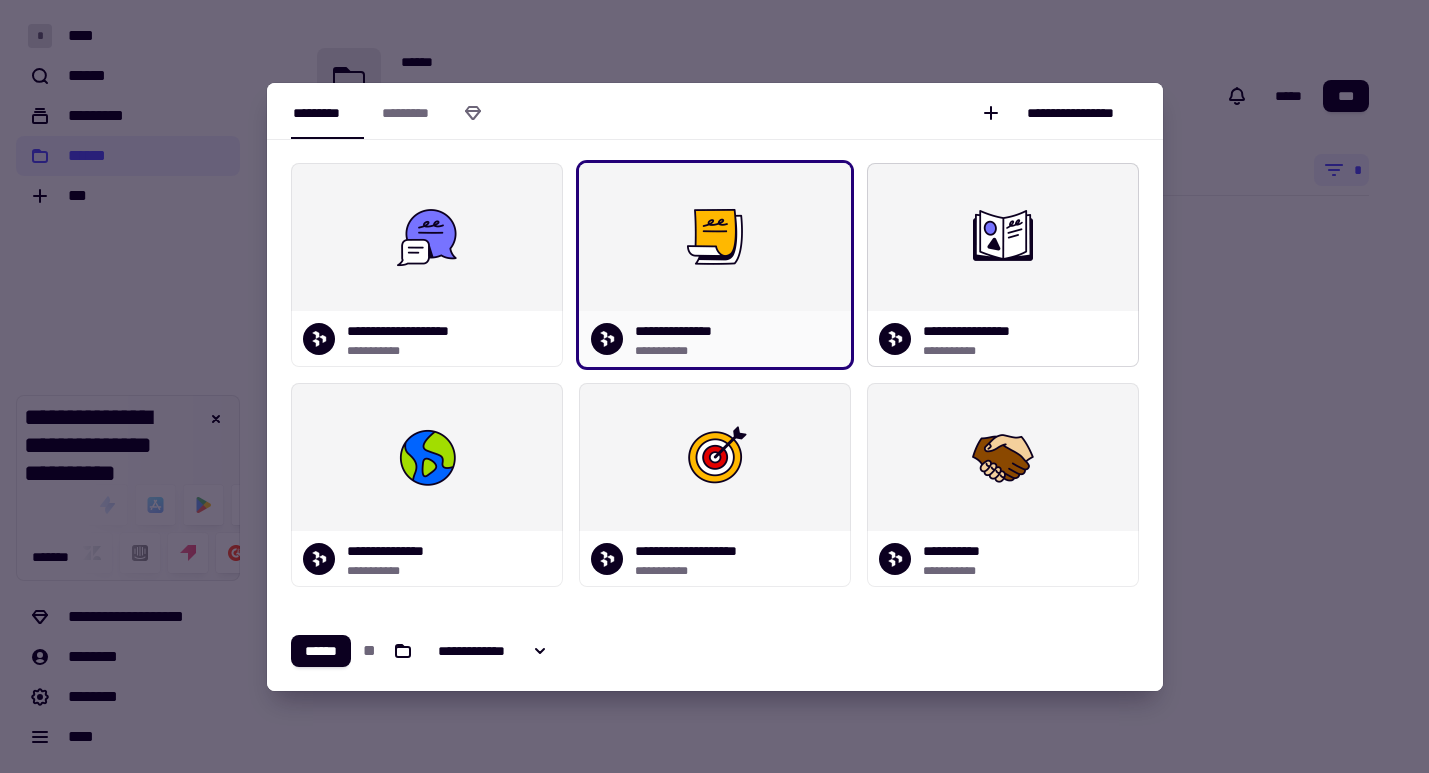 click at bounding box center [1003, 237] 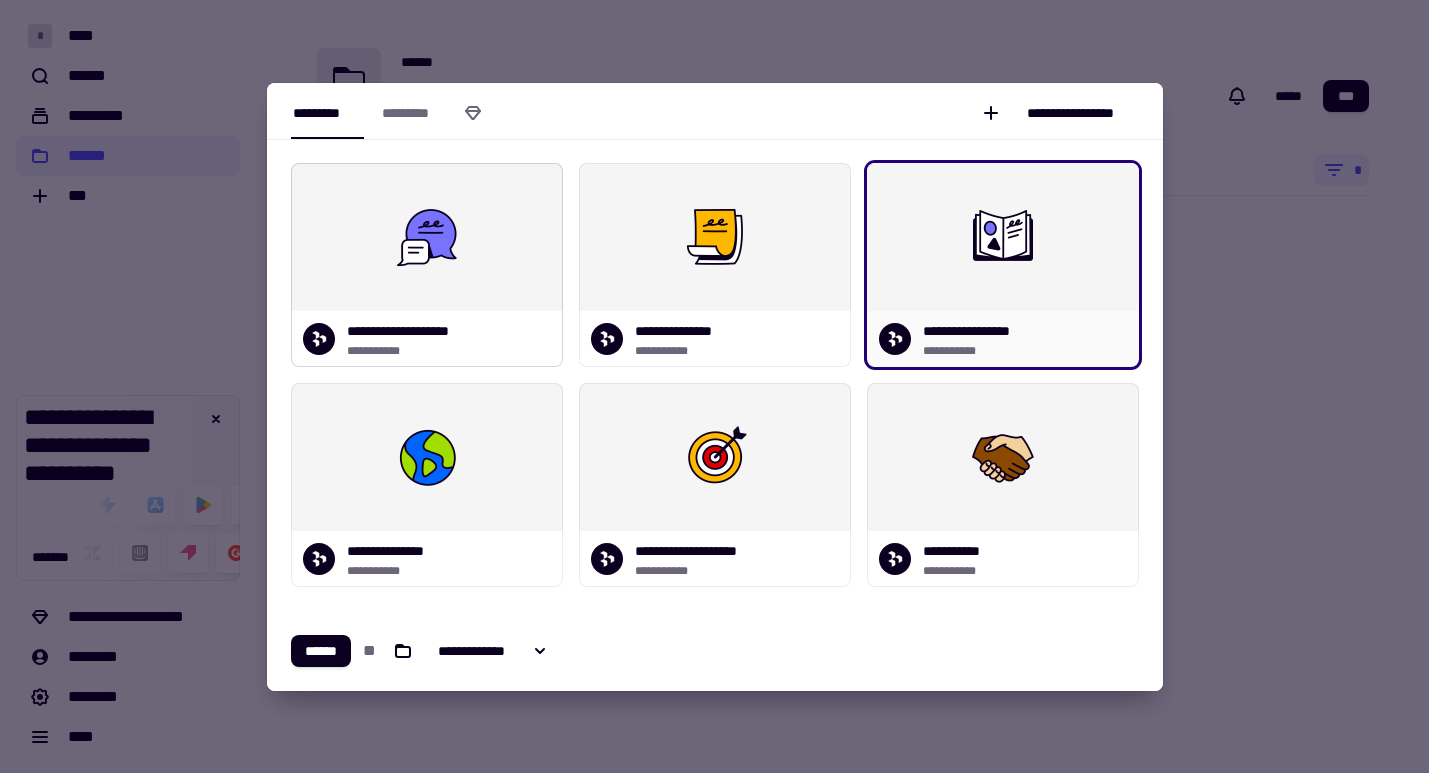 click on "**********" at bounding box center [418, 331] 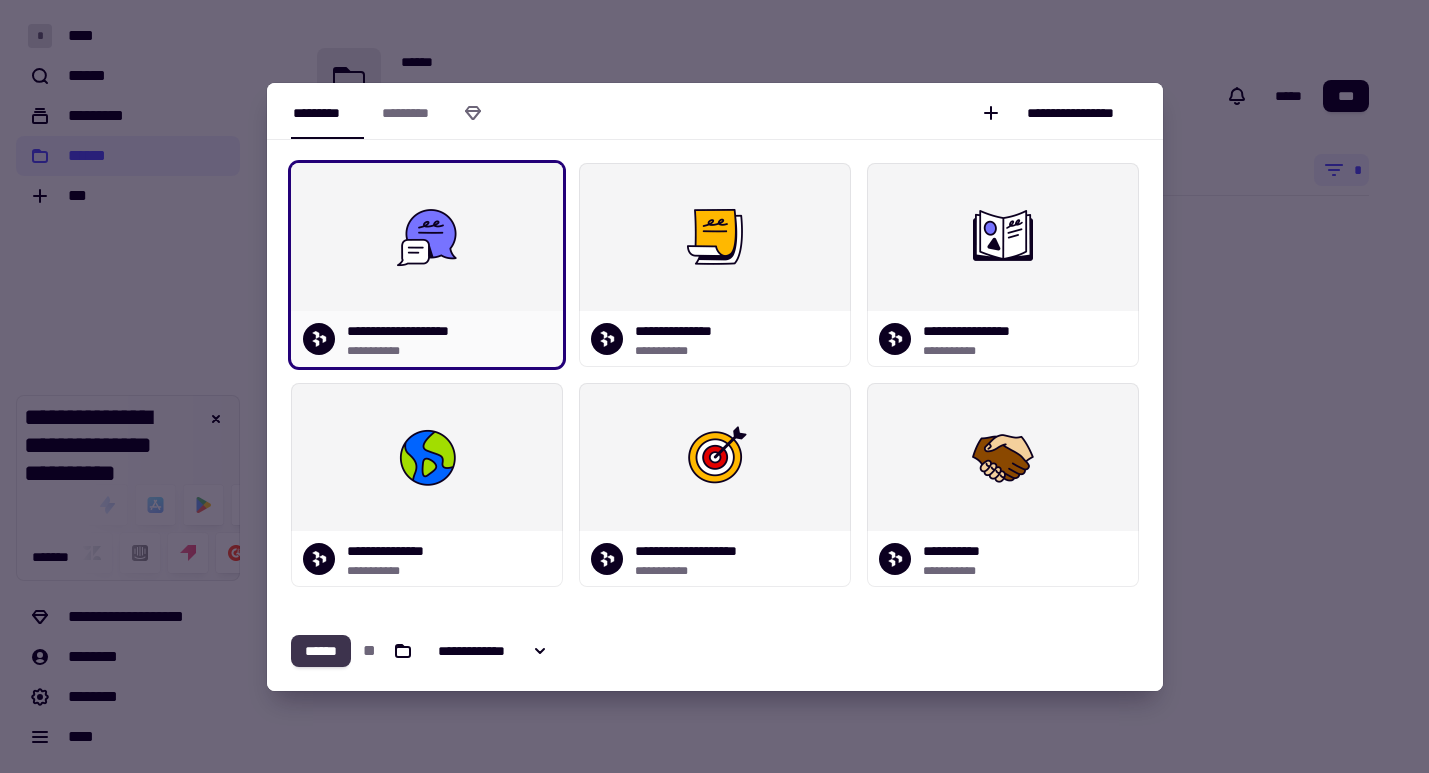 click on "******" 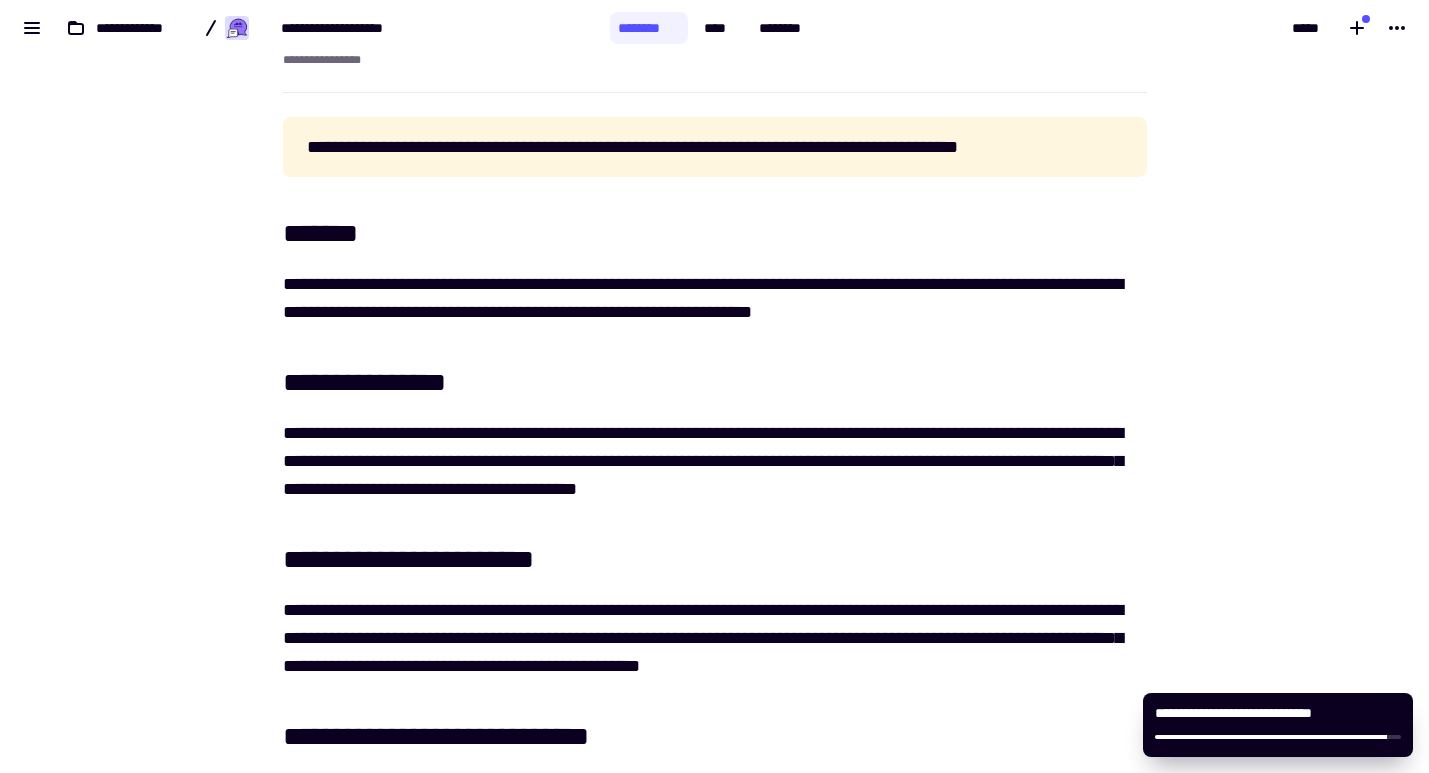 scroll, scrollTop: 0, scrollLeft: 0, axis: both 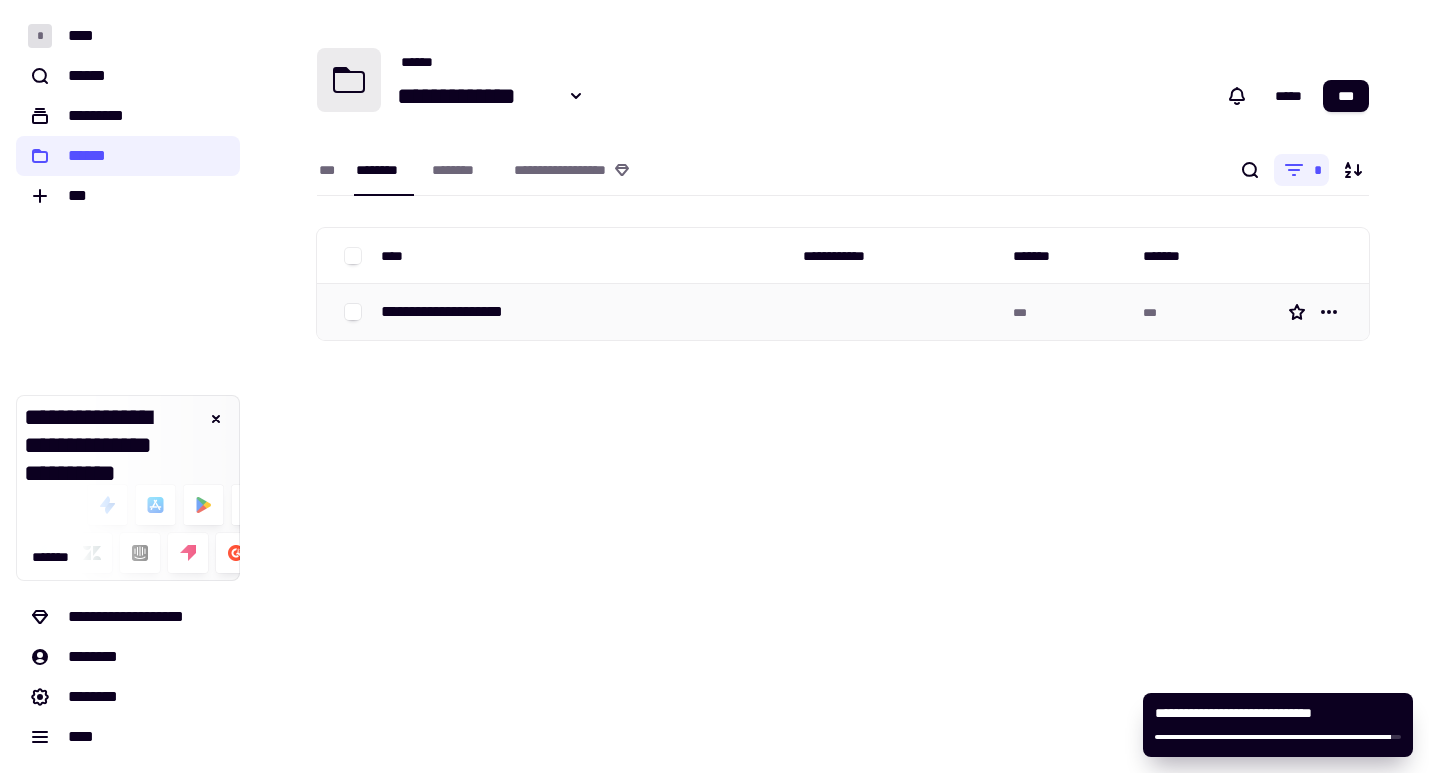 click at bounding box center [1317, 312] 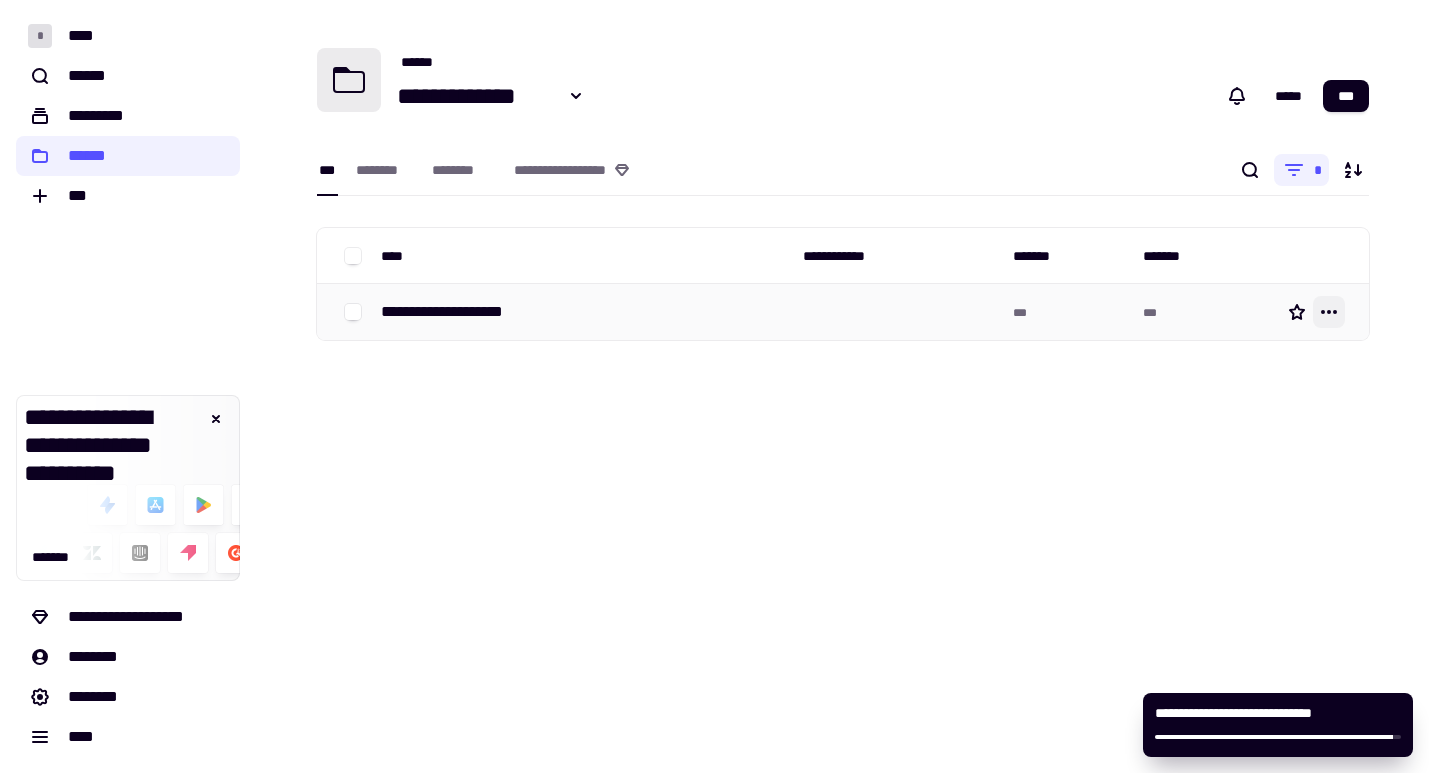 click 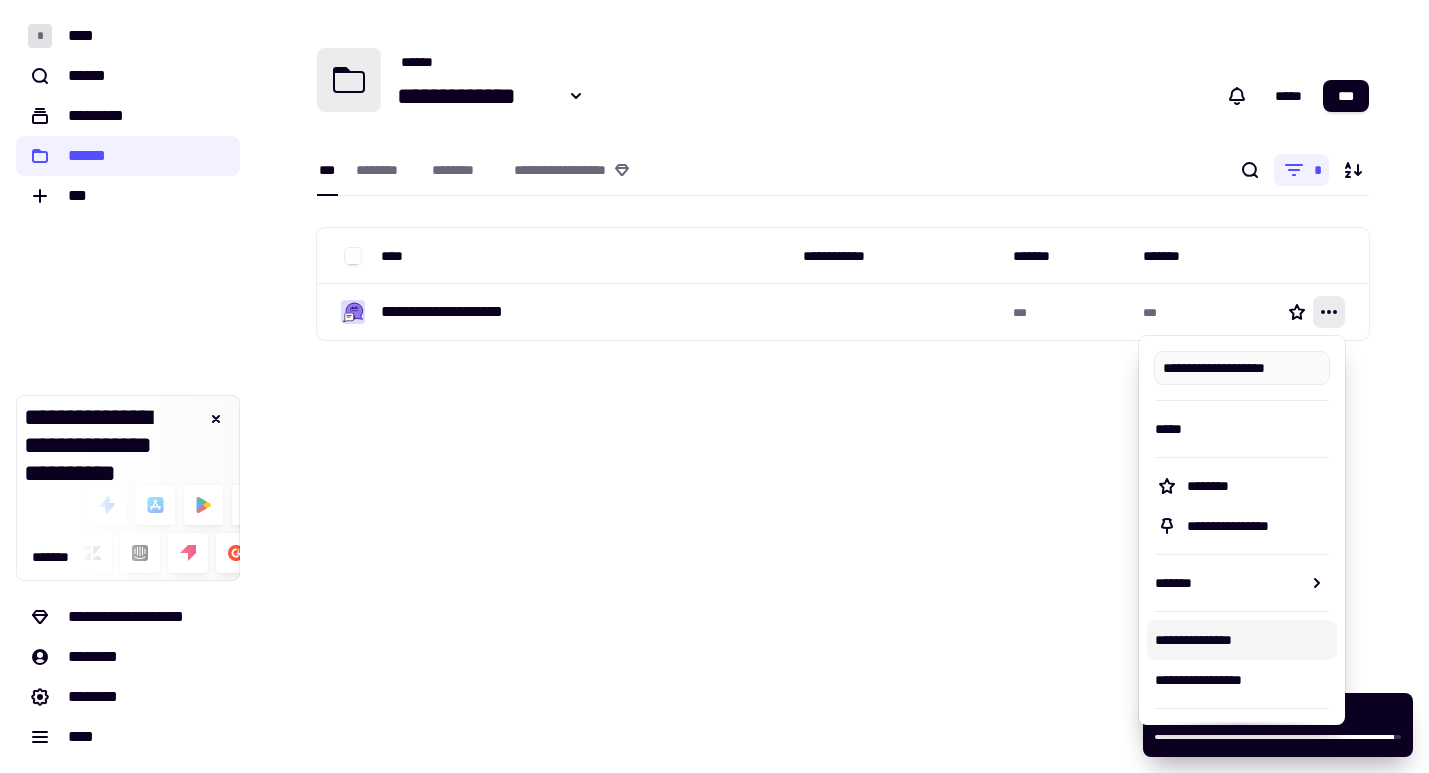 scroll, scrollTop: 40, scrollLeft: 0, axis: vertical 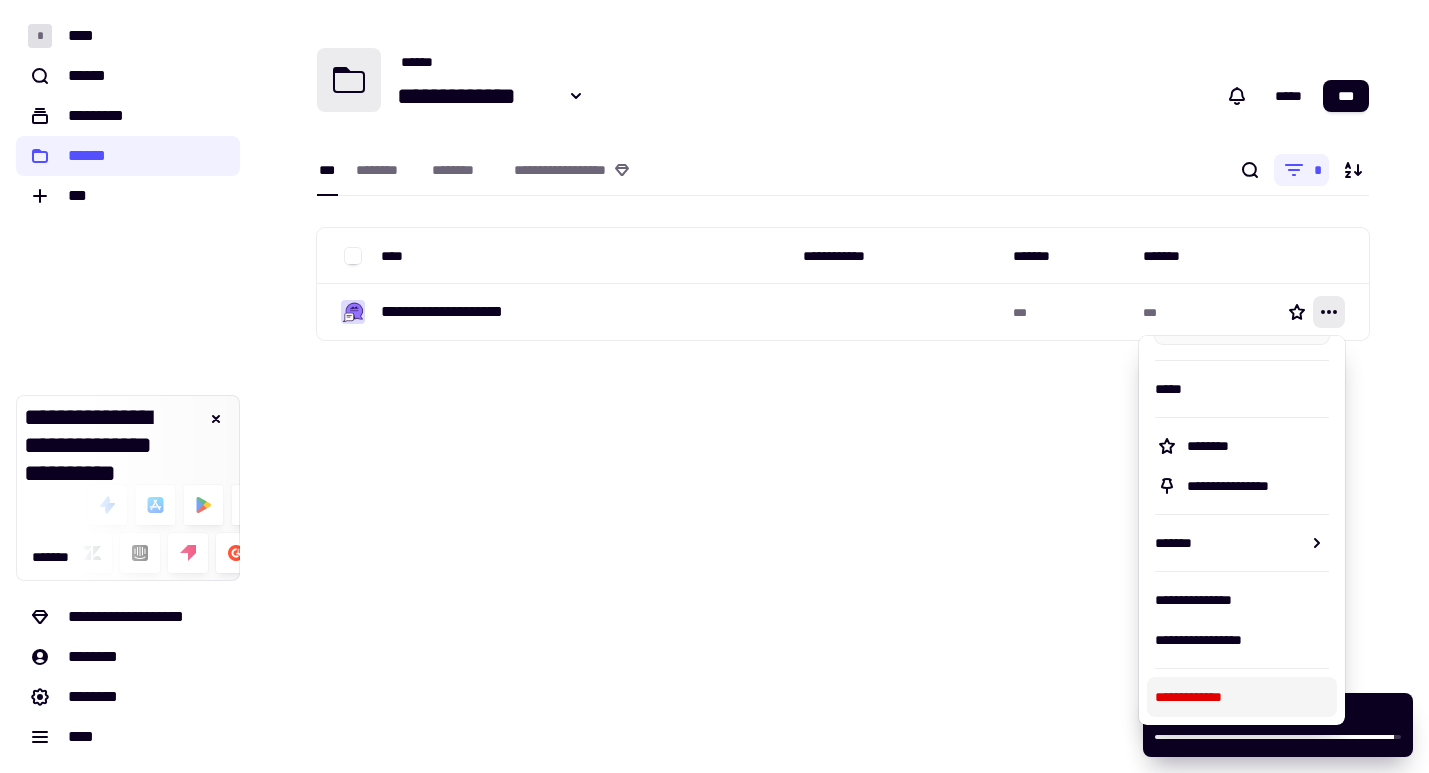 click on "**********" at bounding box center [1242, 697] 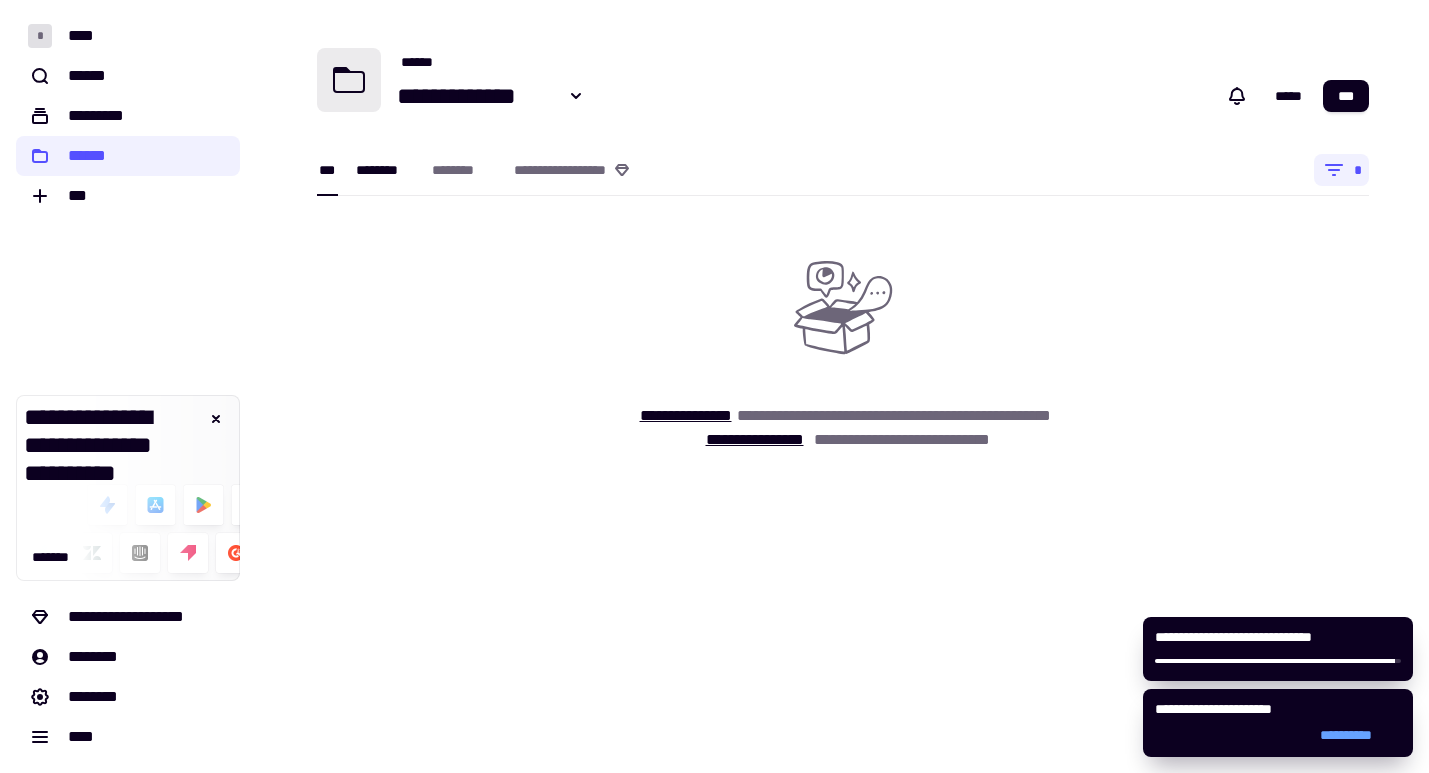 click on "********" at bounding box center [384, 170] 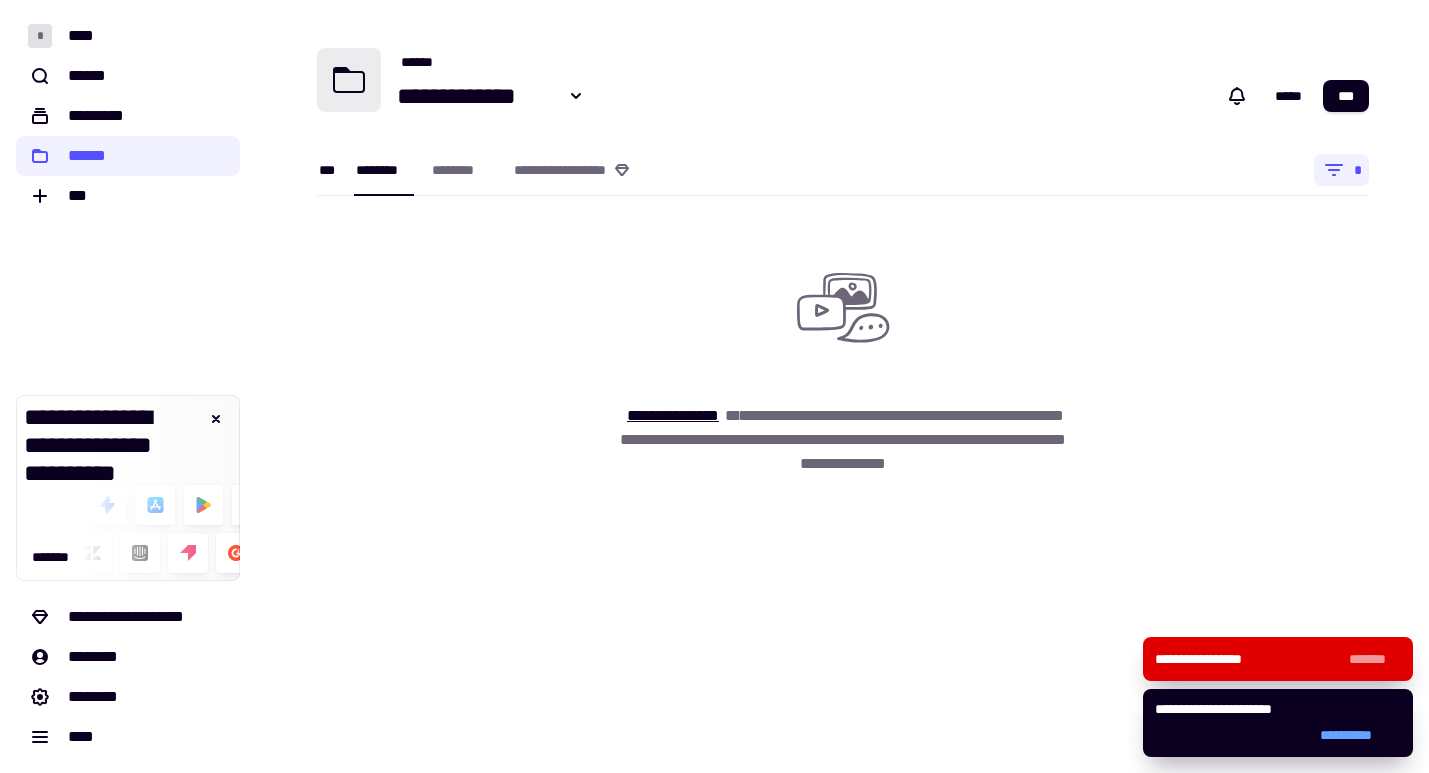 click on "***" at bounding box center [327, 170] 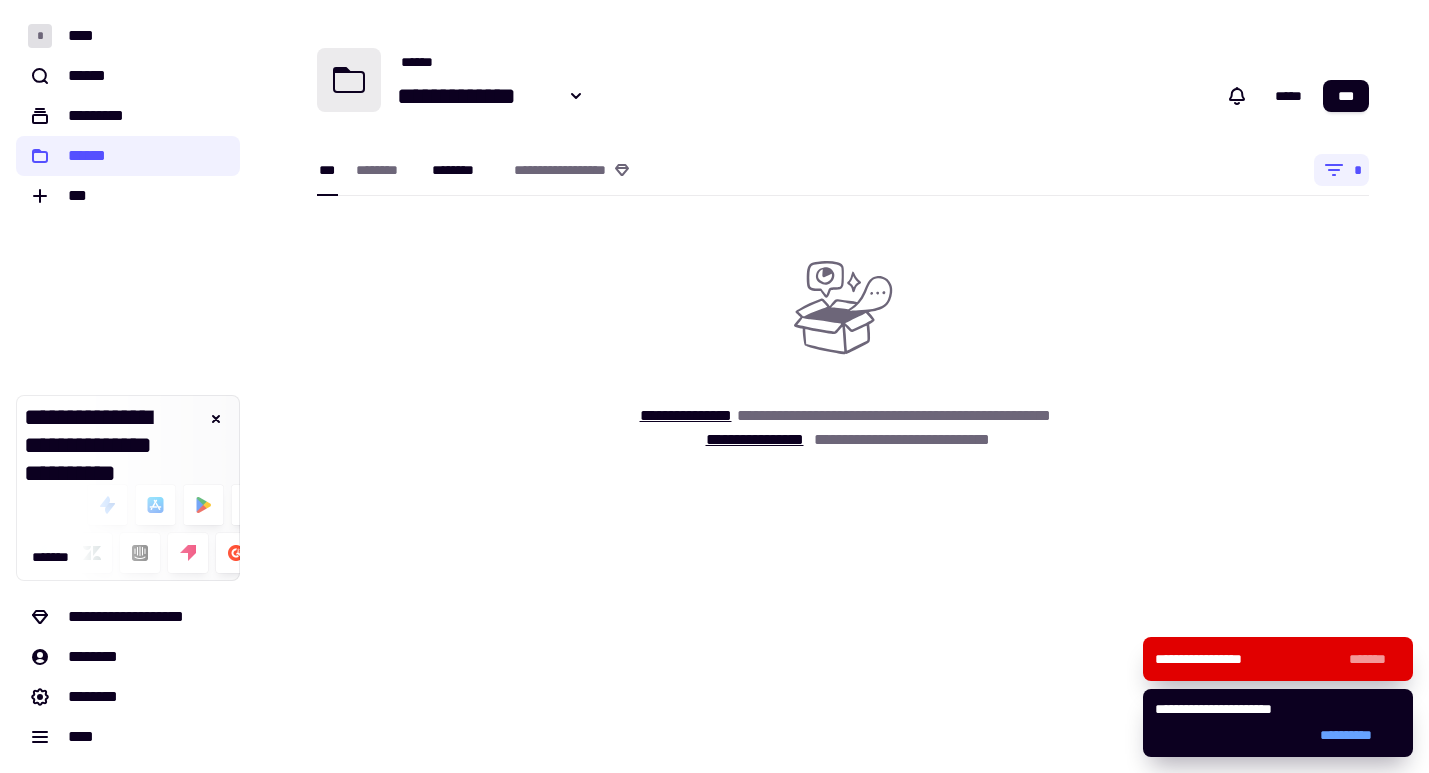 click on "********" at bounding box center [463, 169] 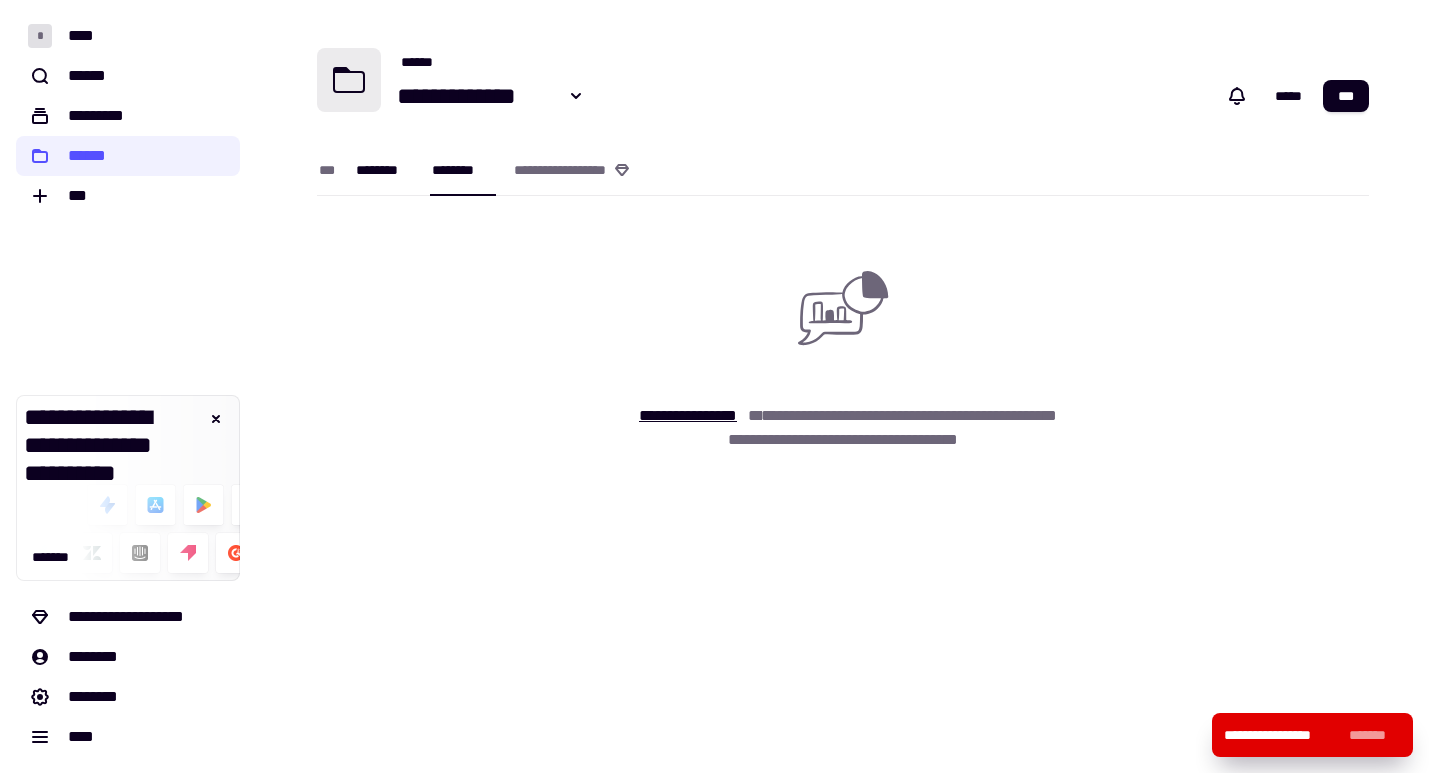 click on "********" at bounding box center (384, 170) 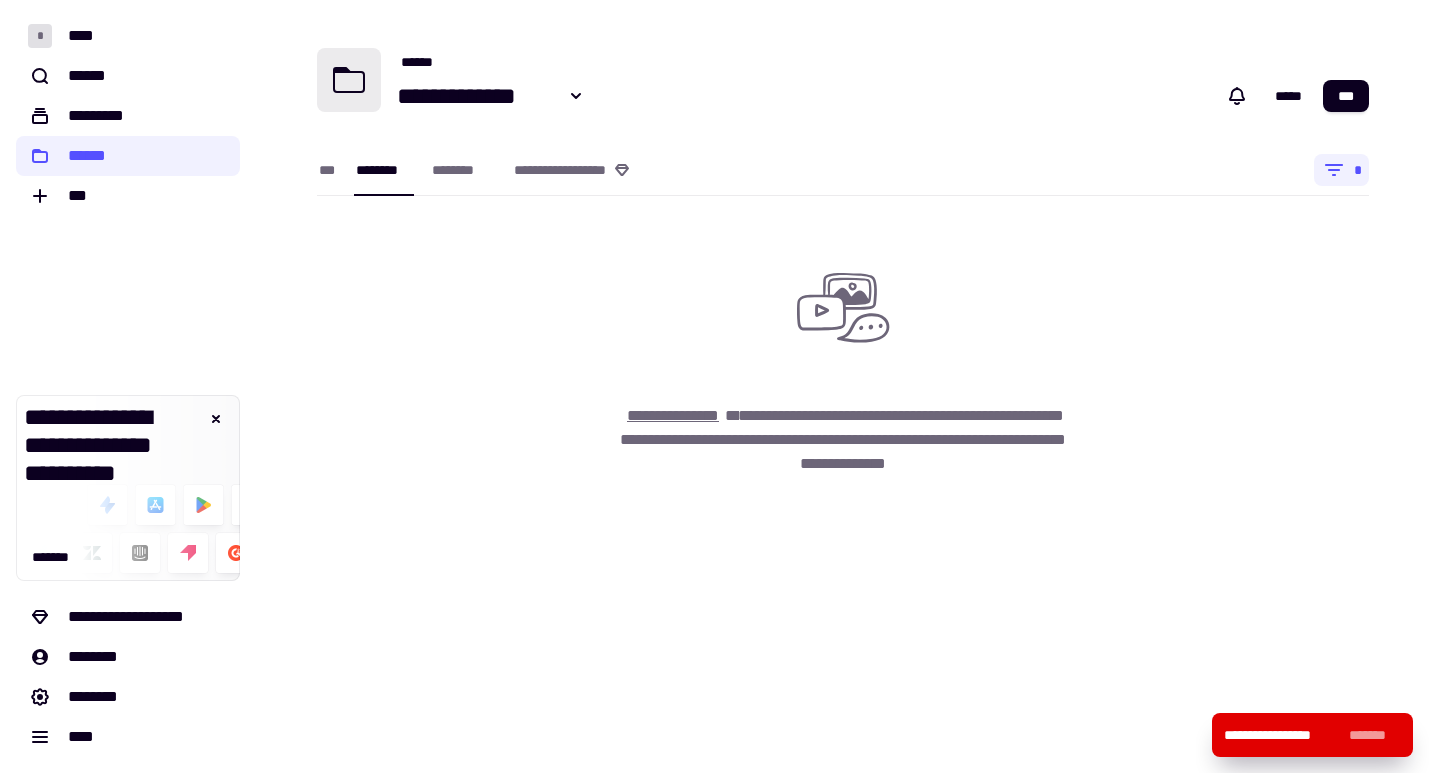 click on "**********" 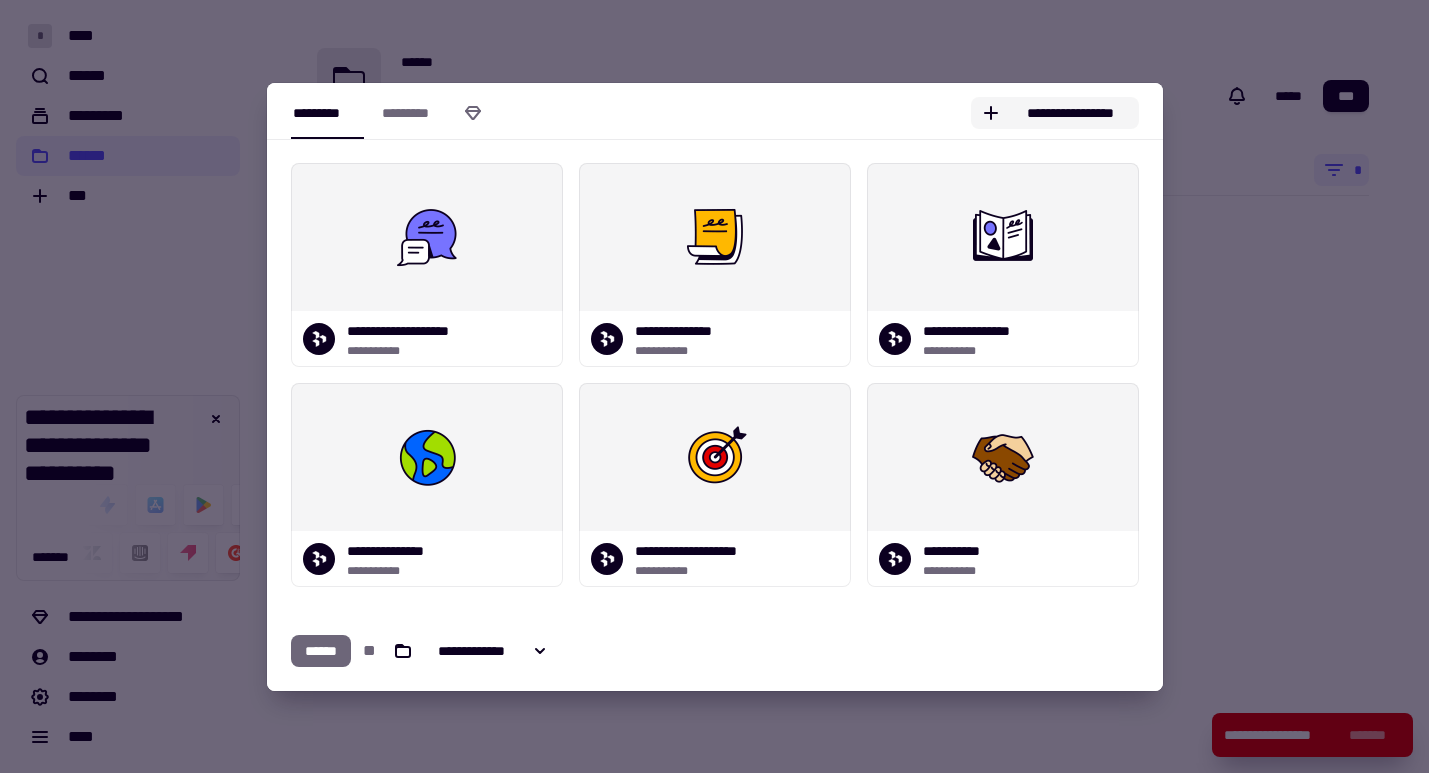 click on "**********" 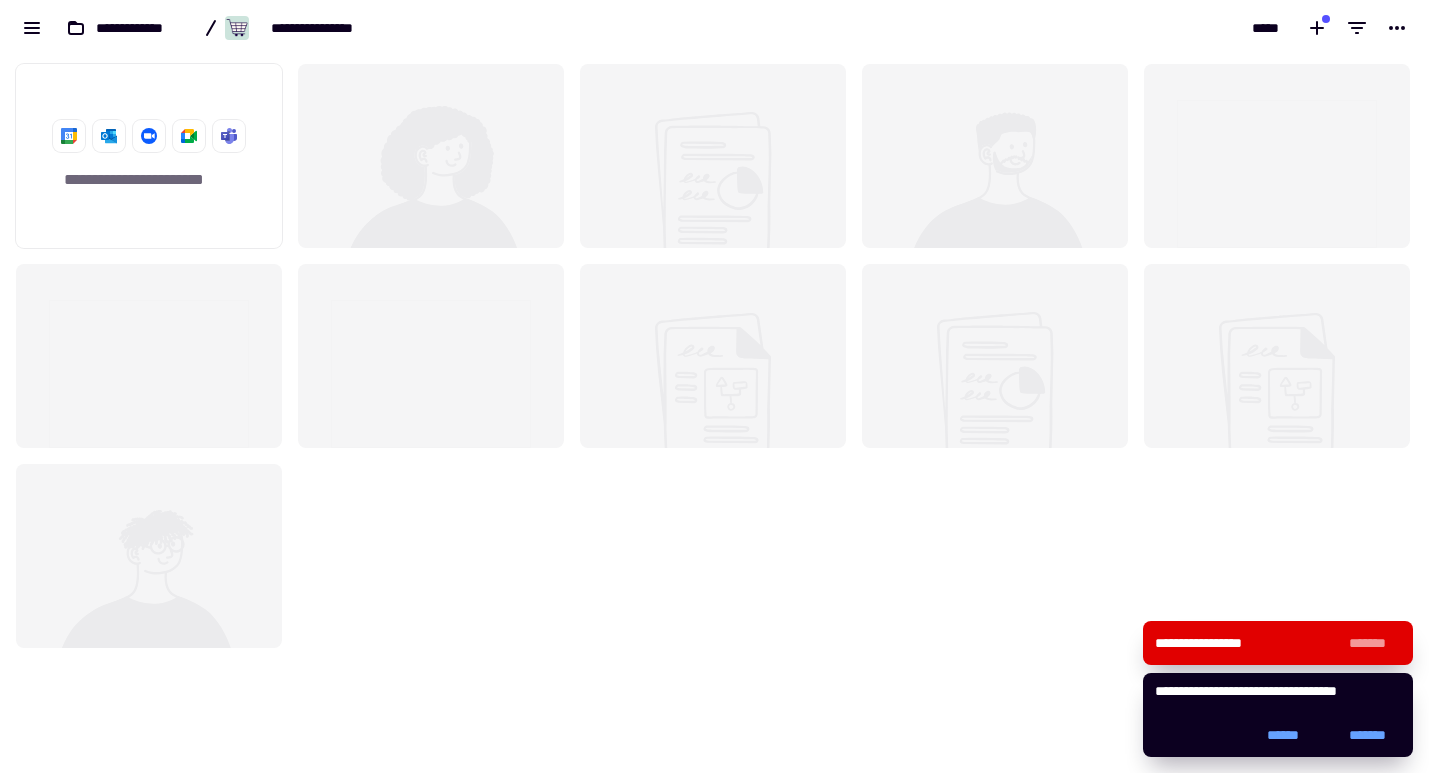 scroll, scrollTop: 1, scrollLeft: 1, axis: both 